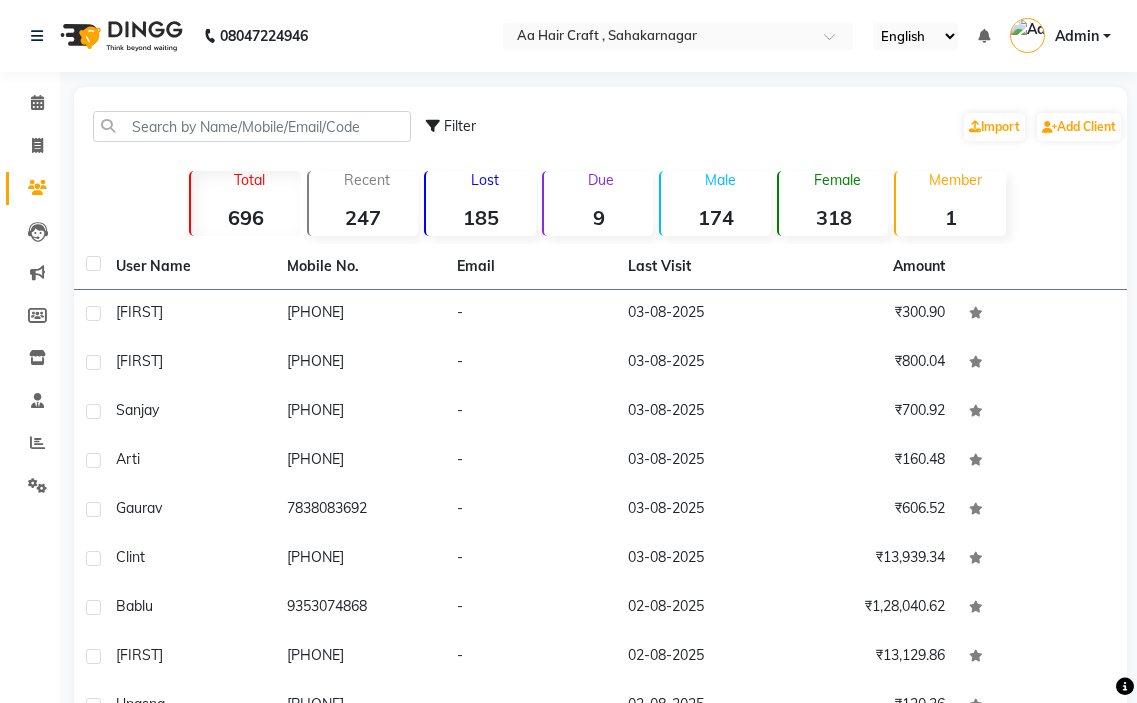 scroll, scrollTop: 0, scrollLeft: 0, axis: both 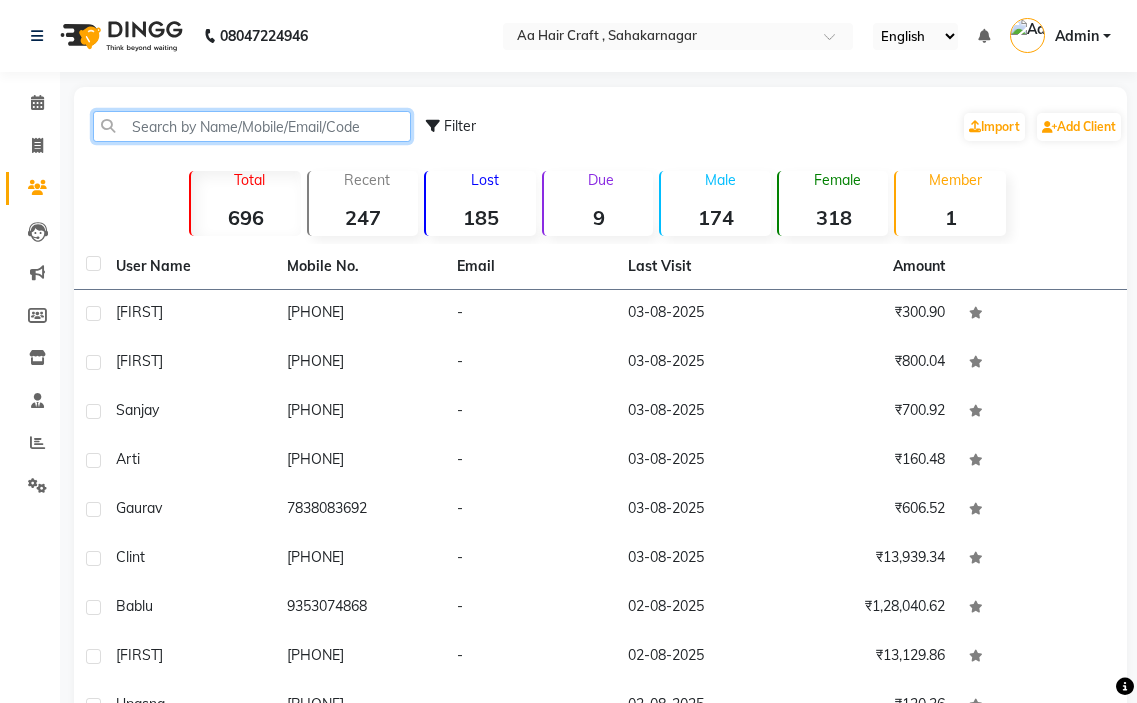 click 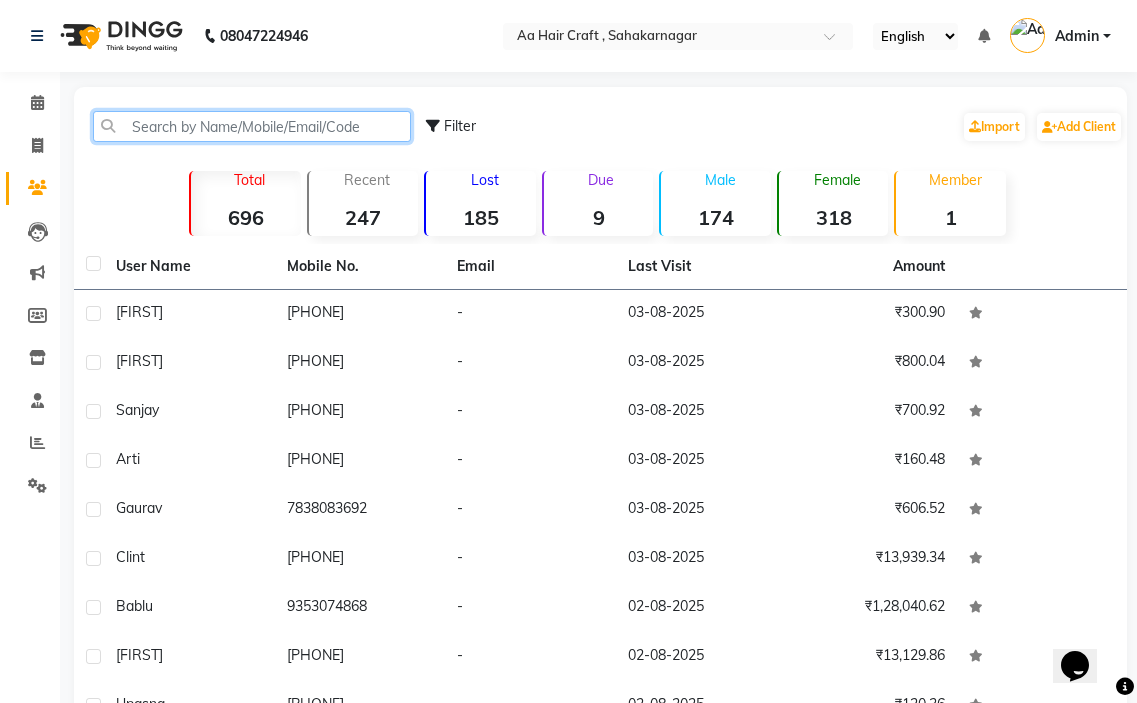 scroll, scrollTop: 0, scrollLeft: 0, axis: both 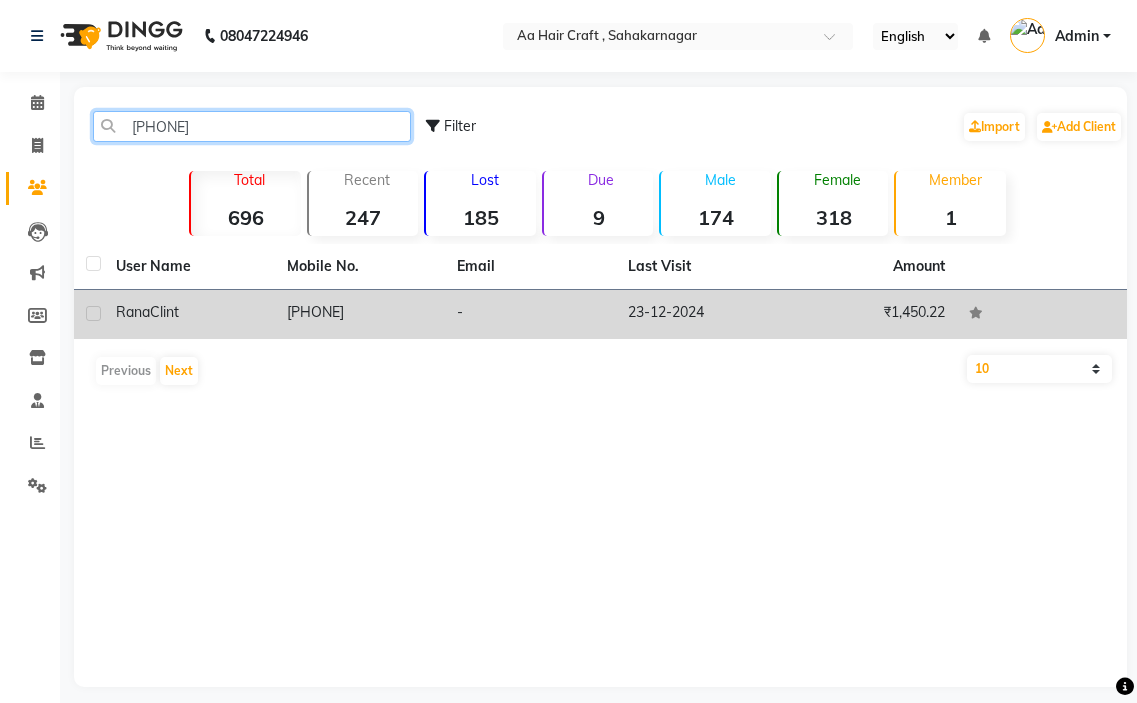 type on "[PHONE]" 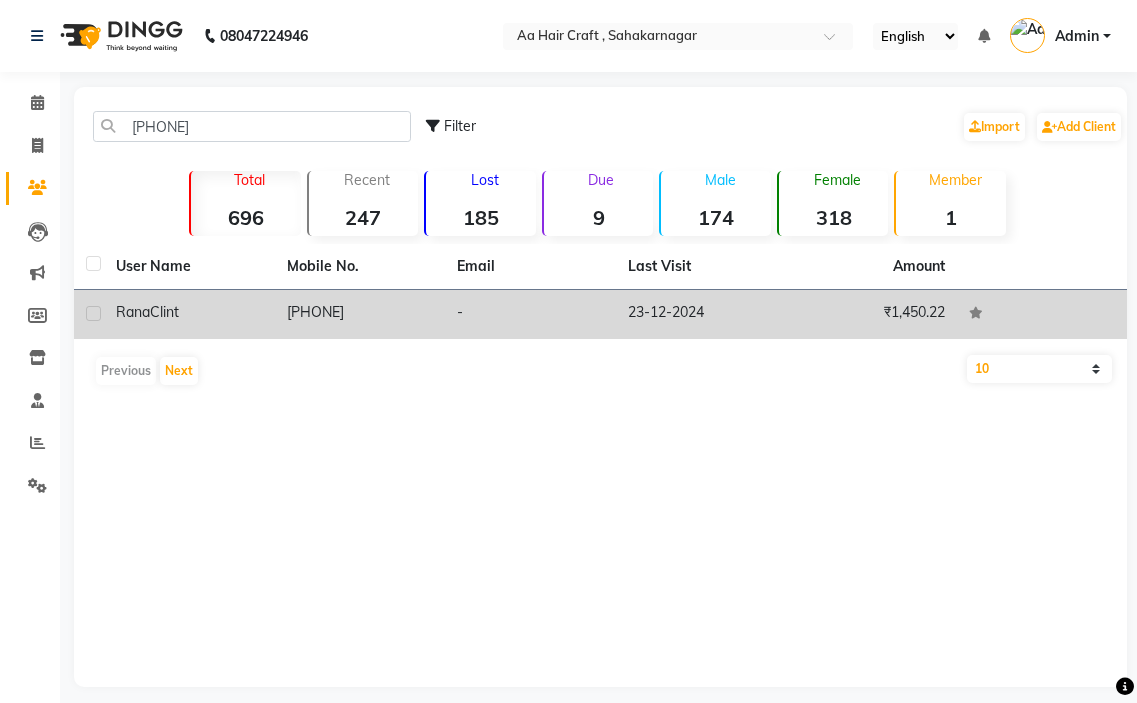 click on "[PHONE]" 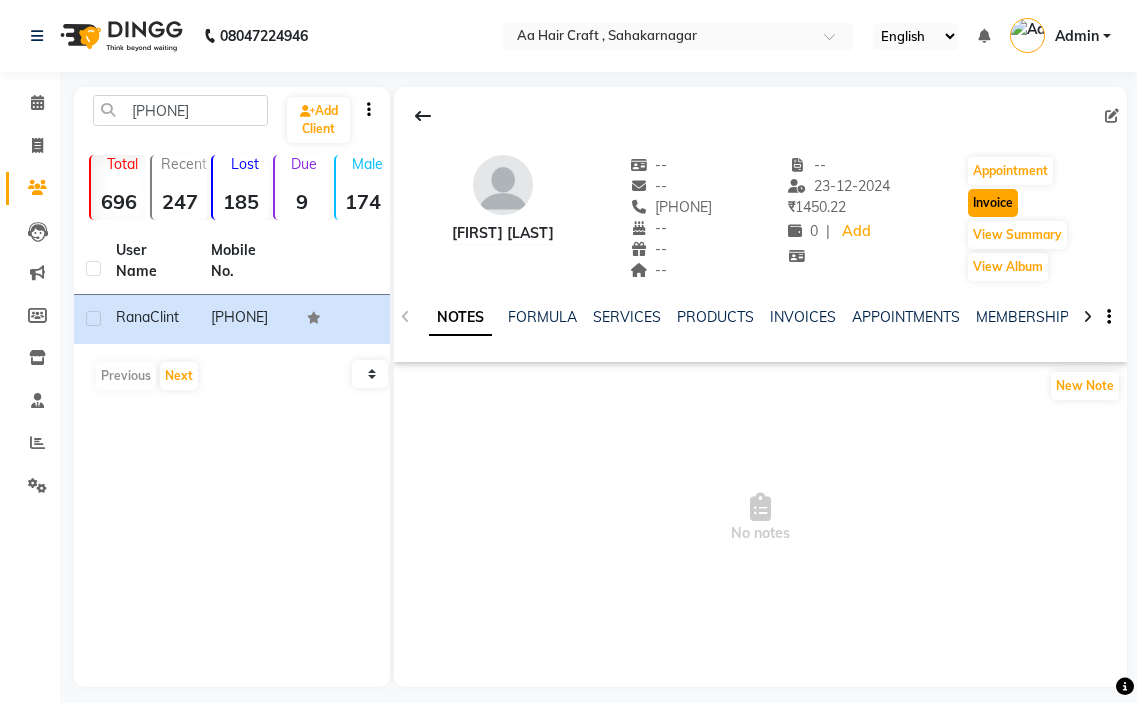 click on "Invoice" 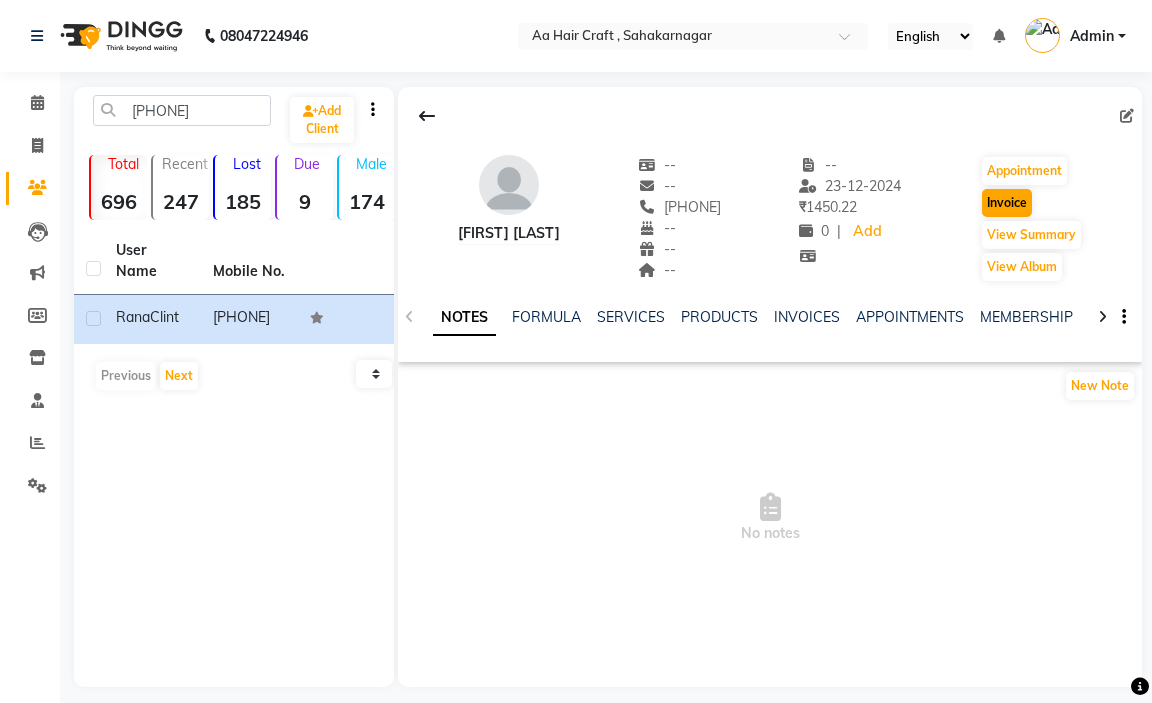 select on "6074" 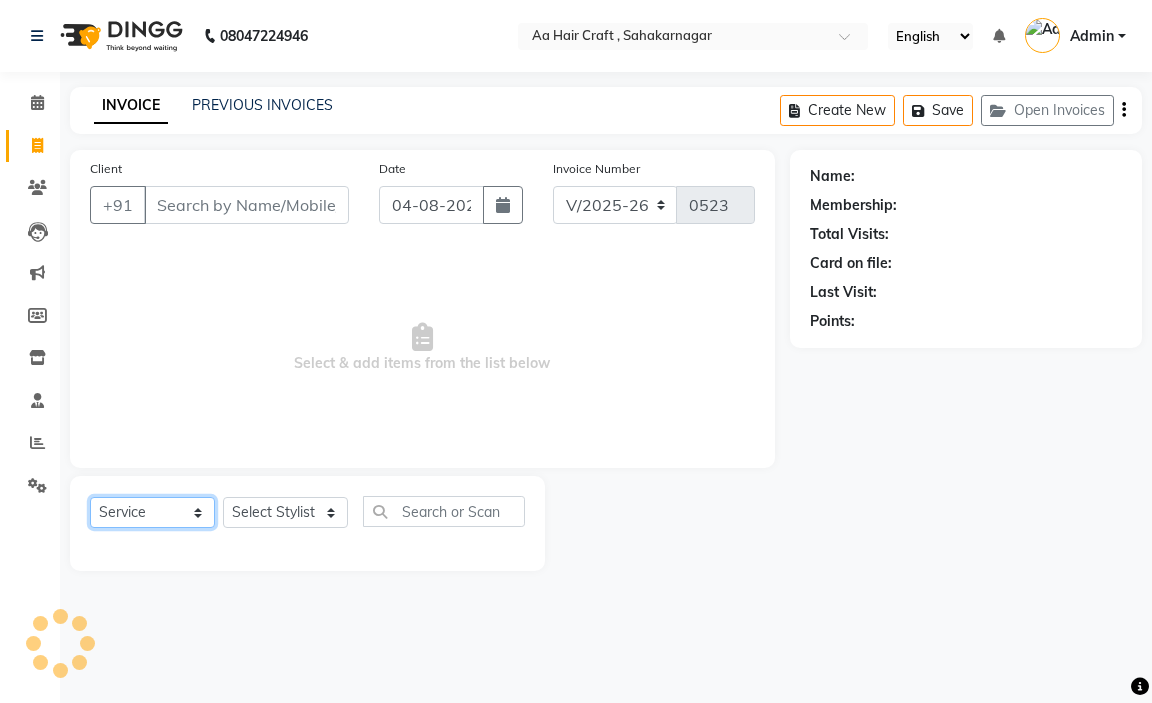 click on "Select  Service  Product  Membership  Package Voucher Prepaid Gift Card" 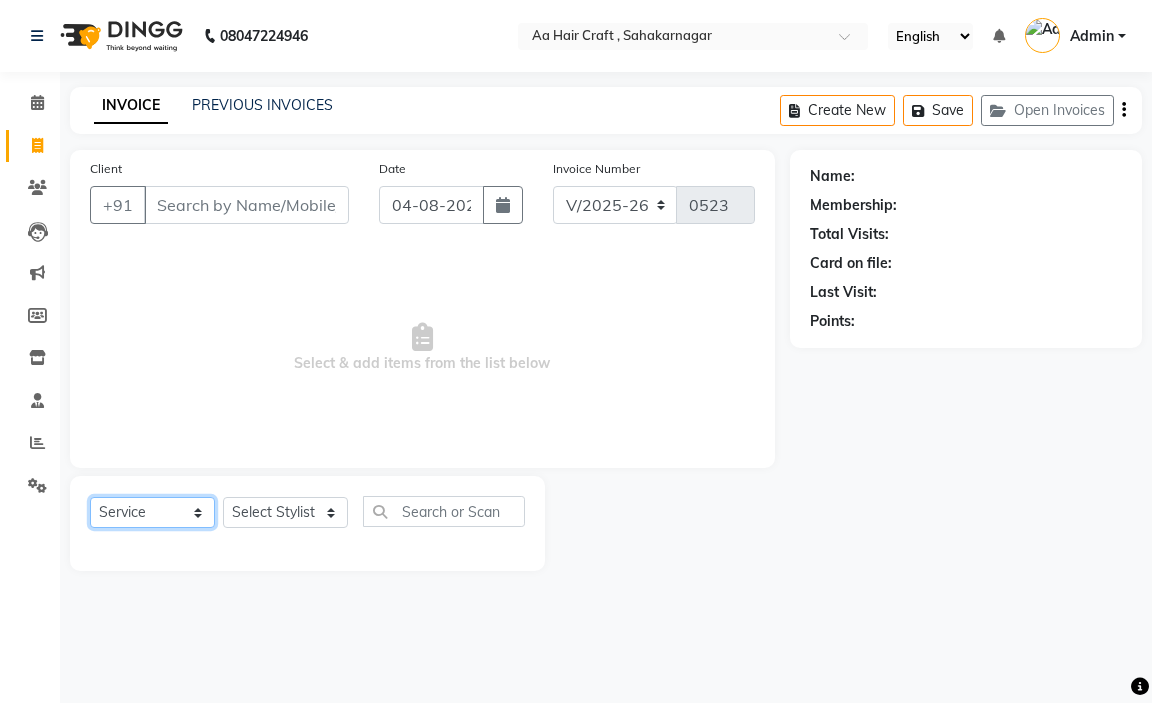 type on "[PHONE]" 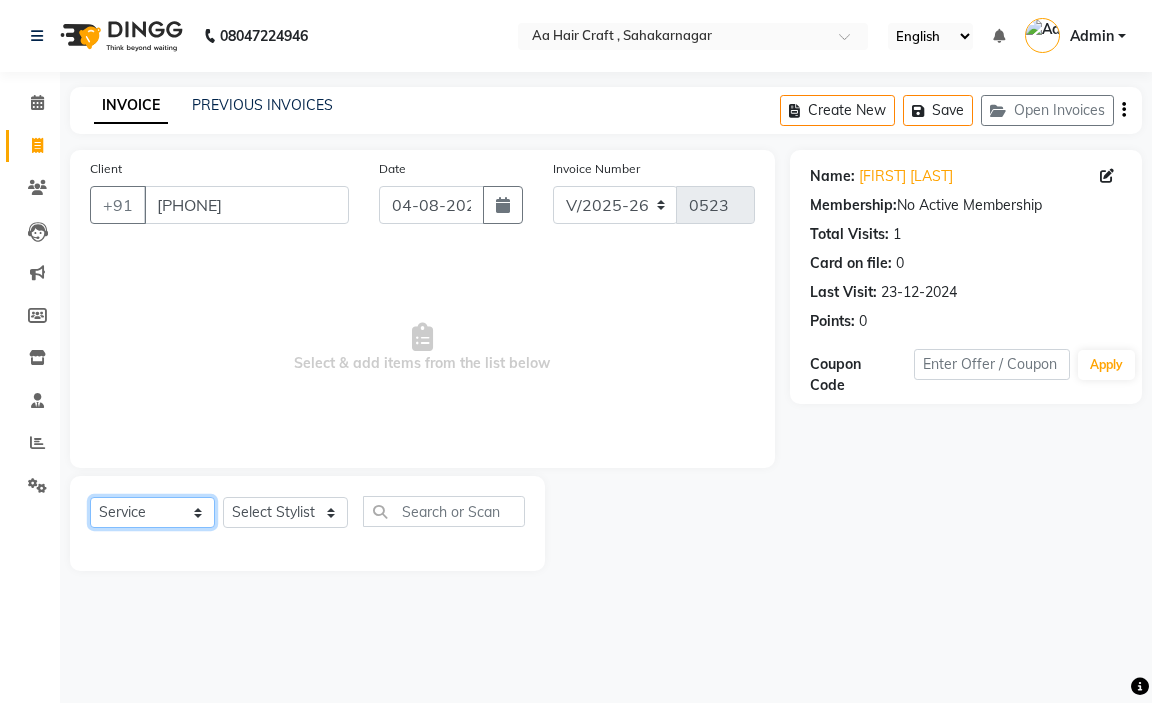click on "Select  Service  Product  Membership  Package Voucher Prepaid Gift Card" 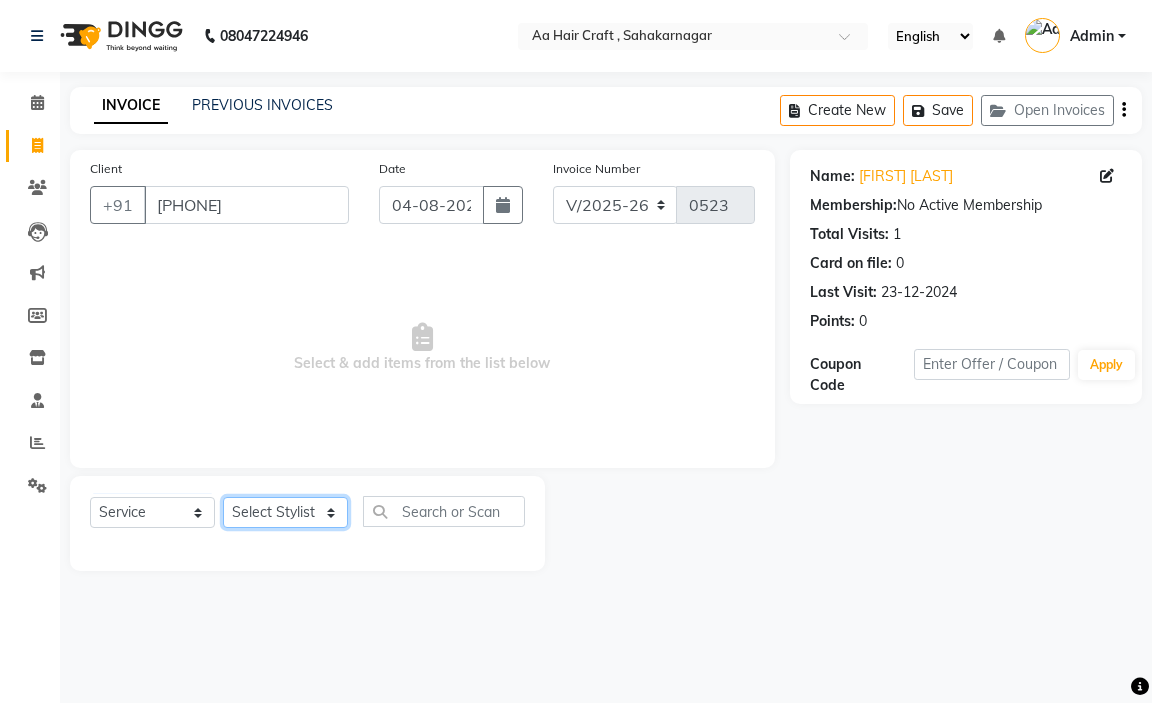 drag, startPoint x: 259, startPoint y: 511, endPoint x: 259, endPoint y: 499, distance: 12 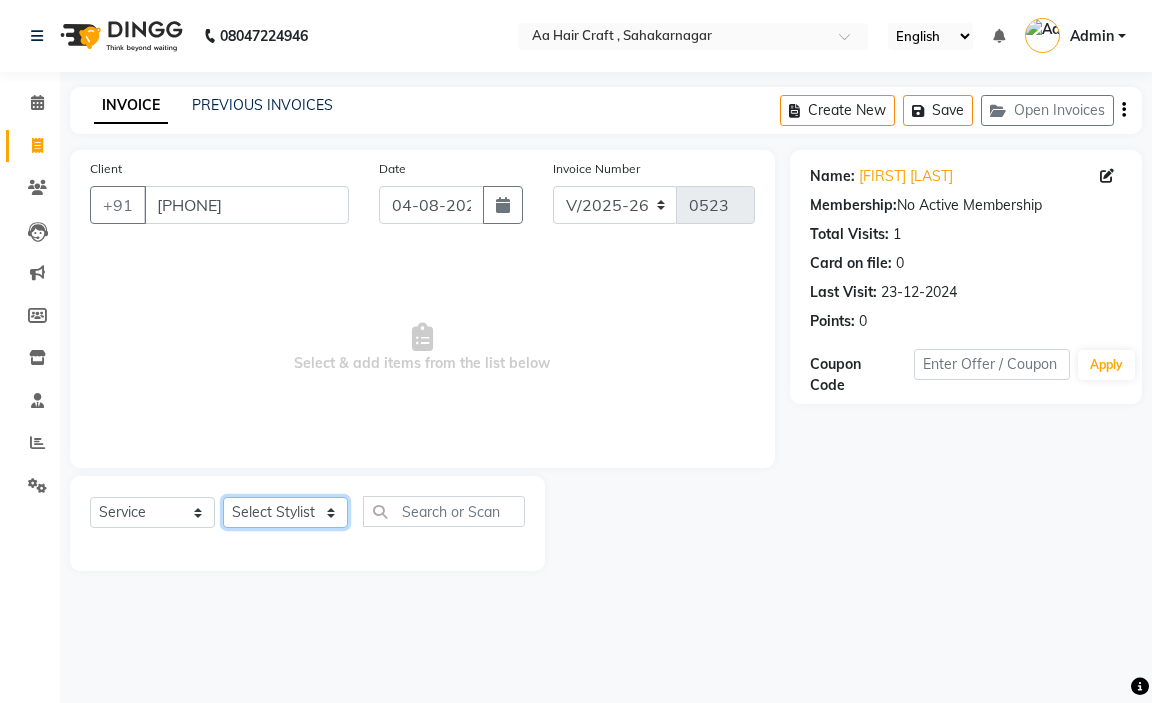 select on "80767" 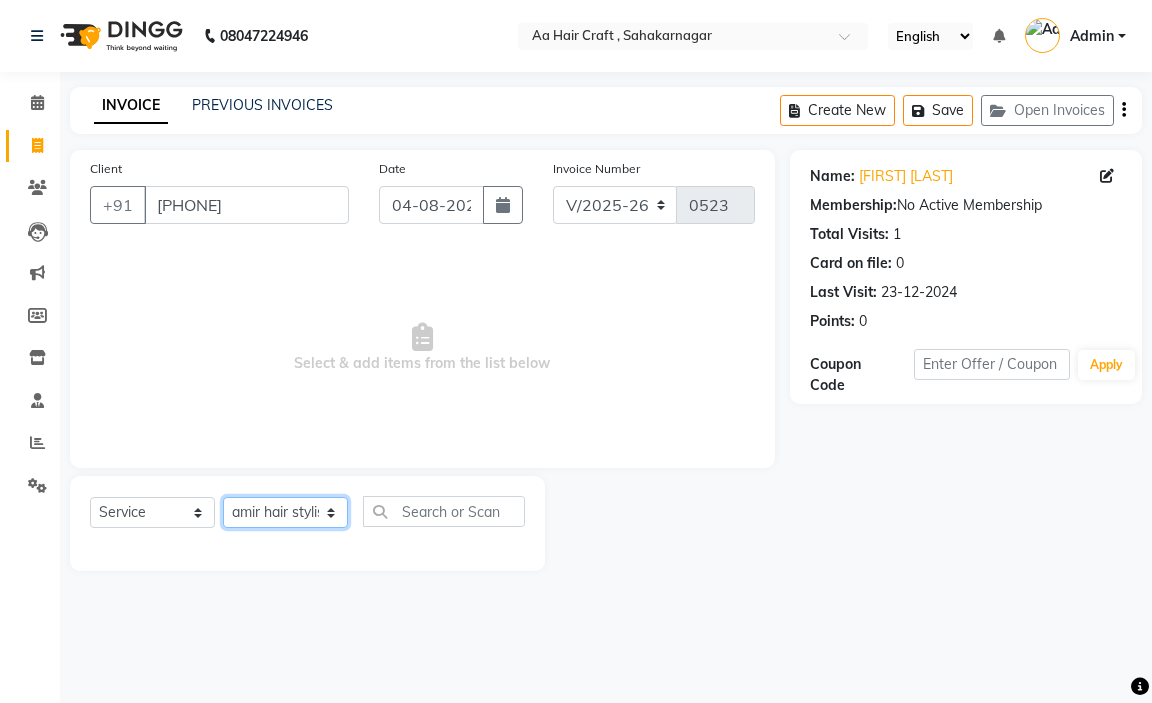 click on "Select Stylist amir hair stylish Anuska krishna pooja beautycian Reema beautycian Rekha Sam Srijana beauty and hair" 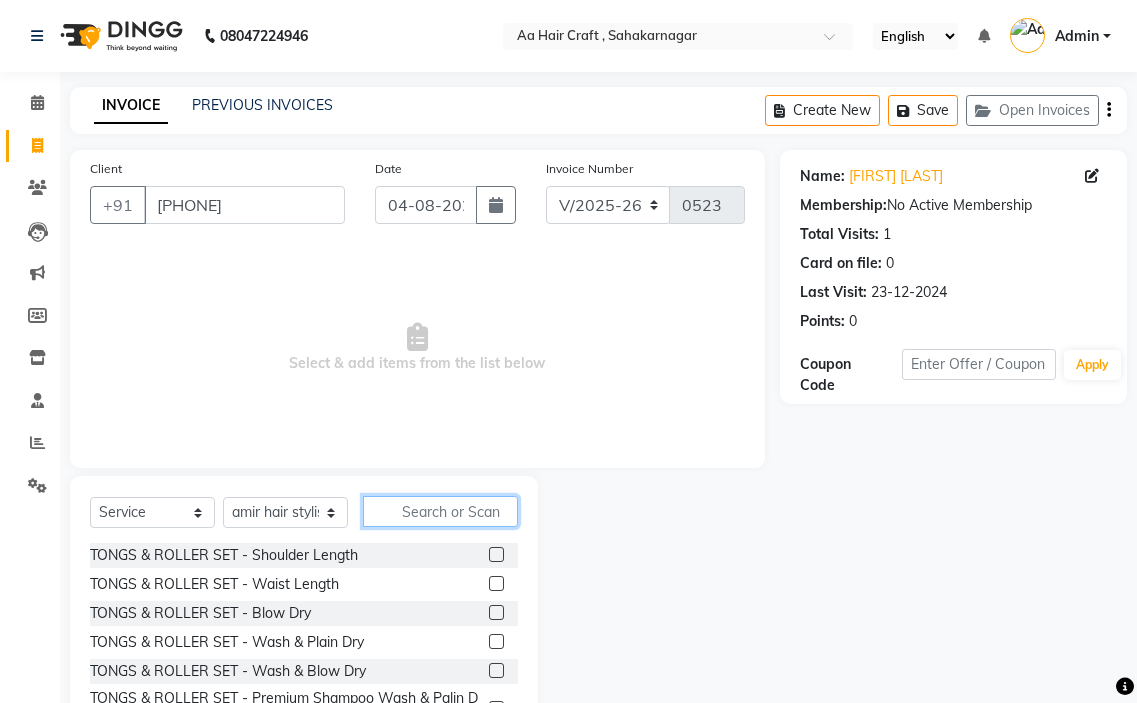click 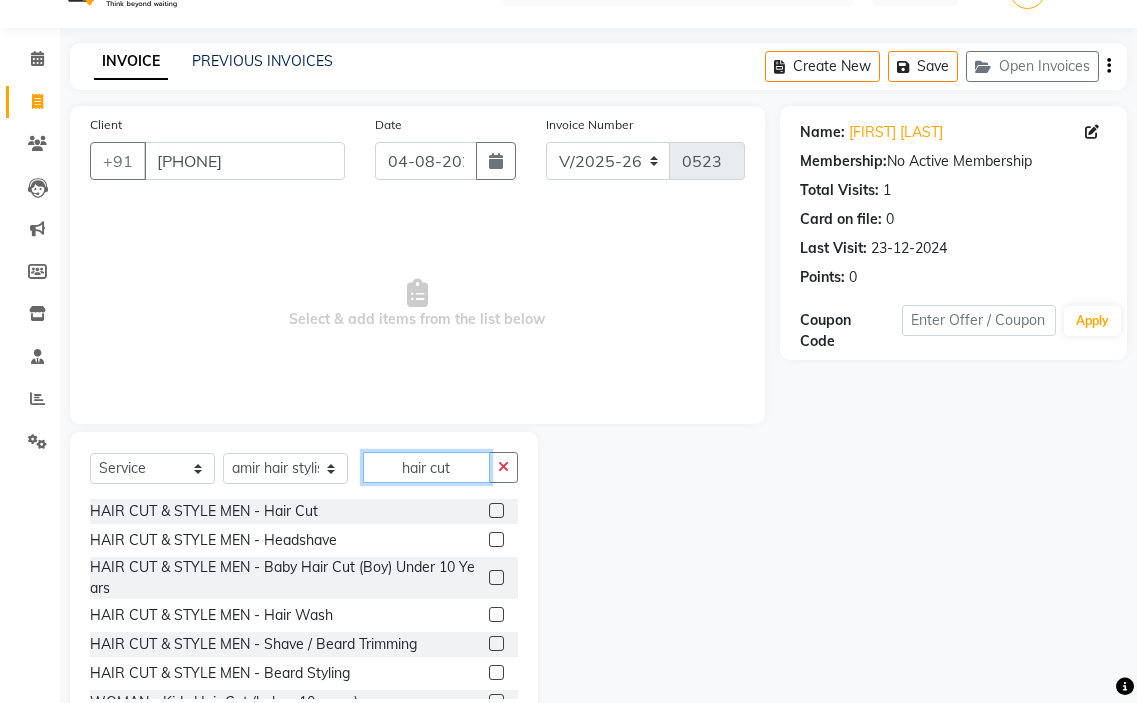 scroll, scrollTop: 98, scrollLeft: 0, axis: vertical 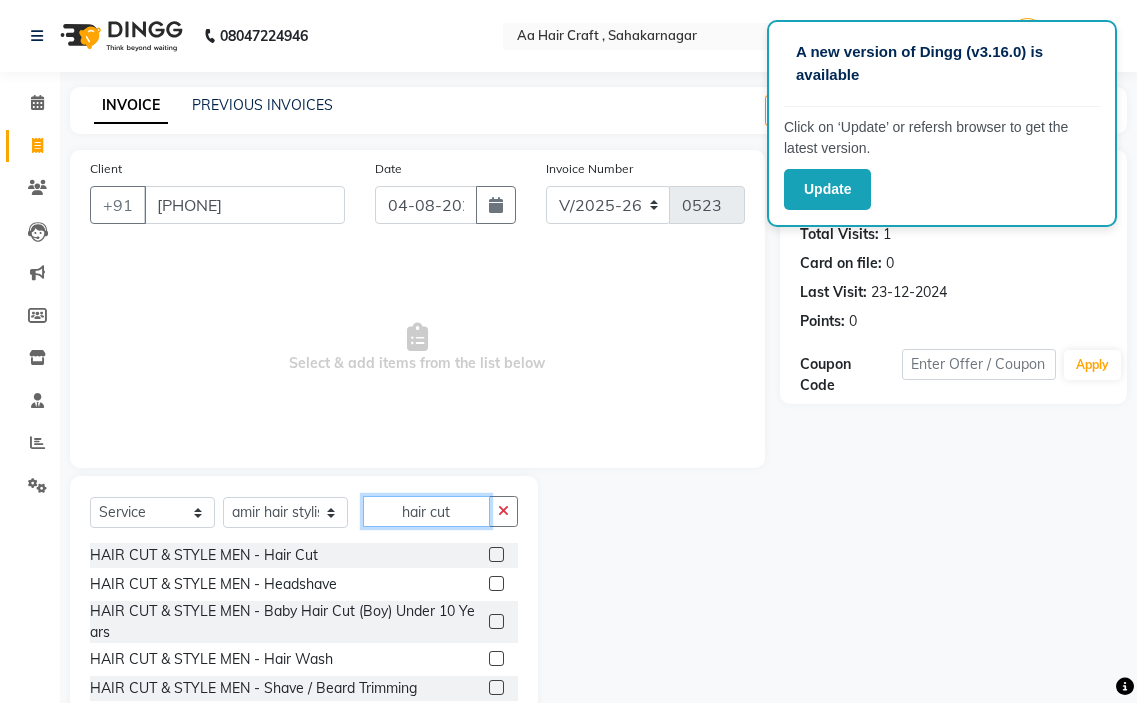 type on "hair cut" 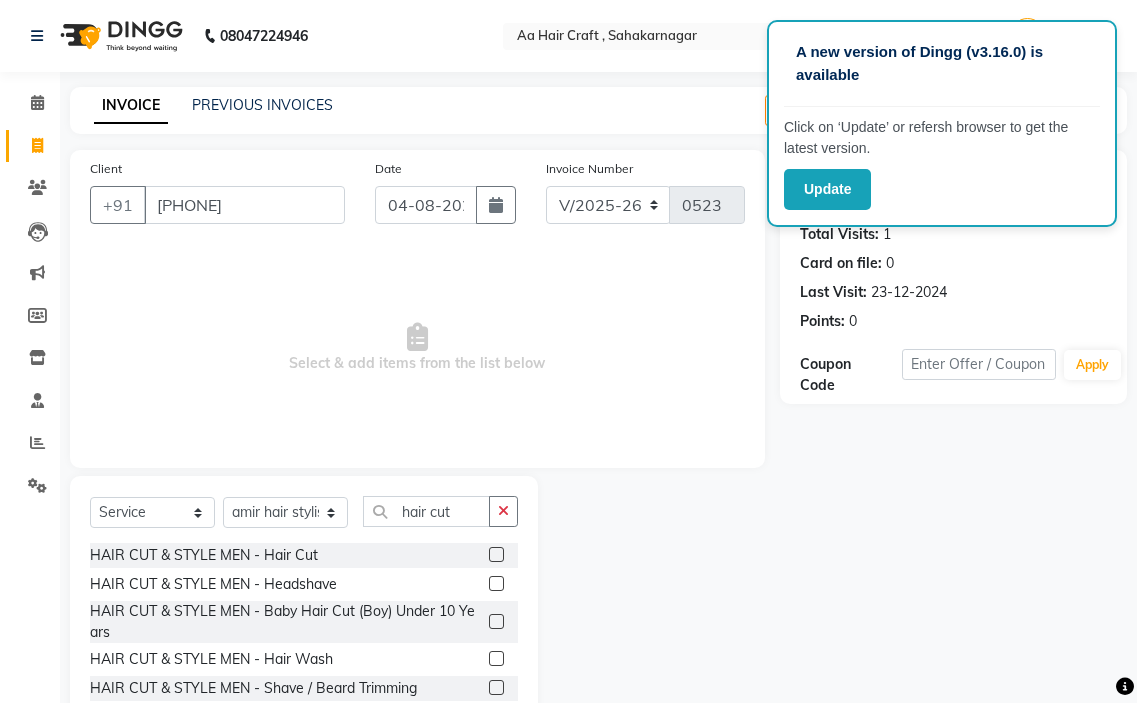 click 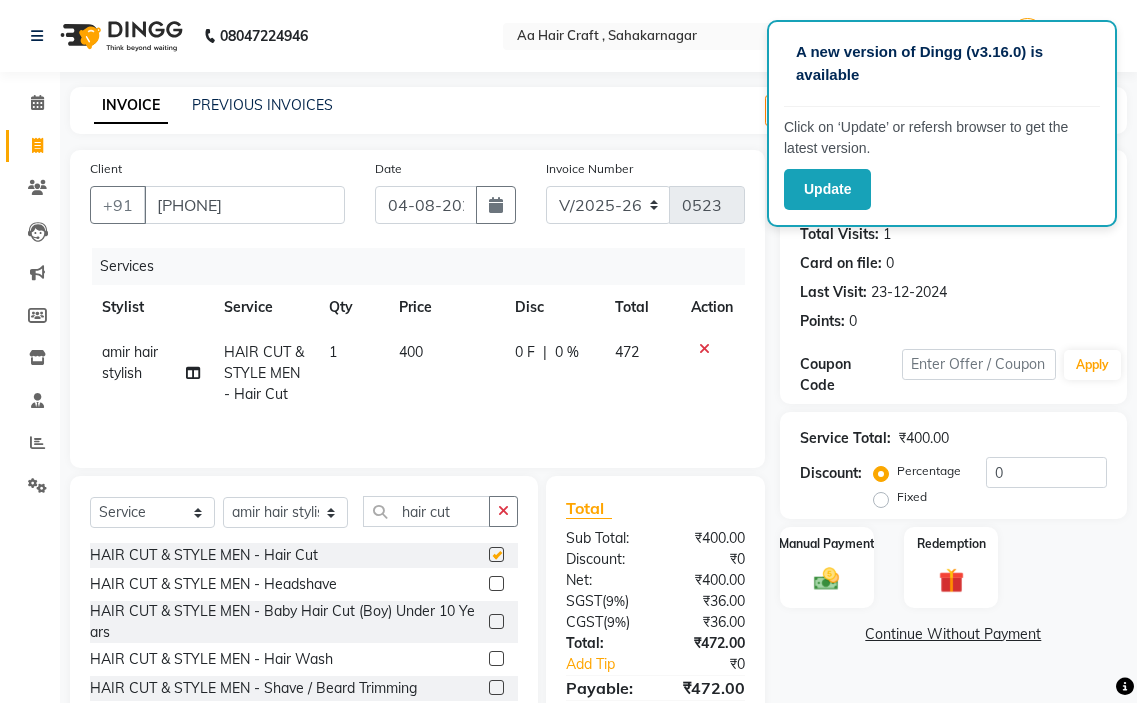 checkbox on "false" 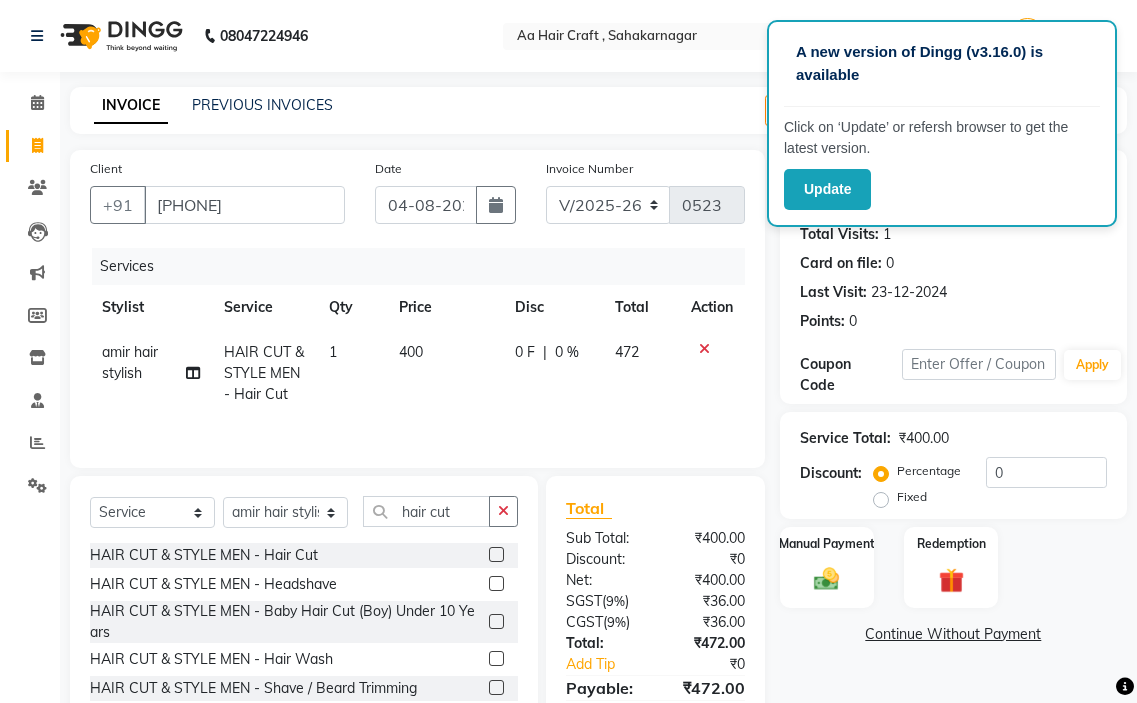 click on "400" 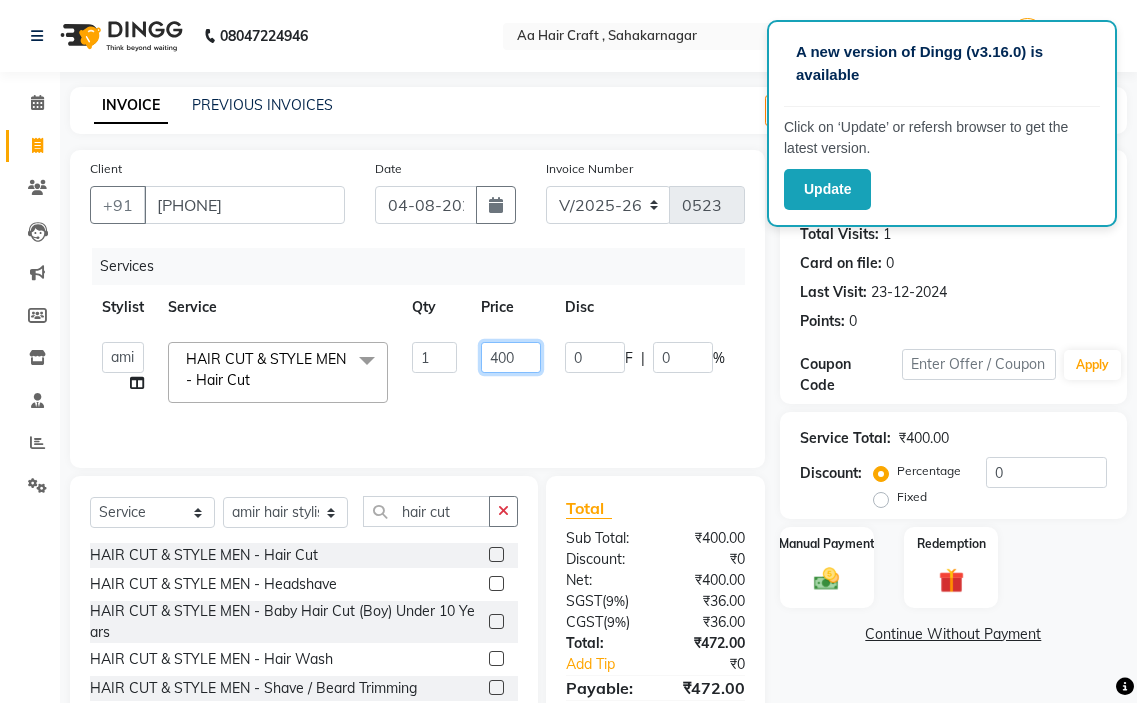 click on "400" 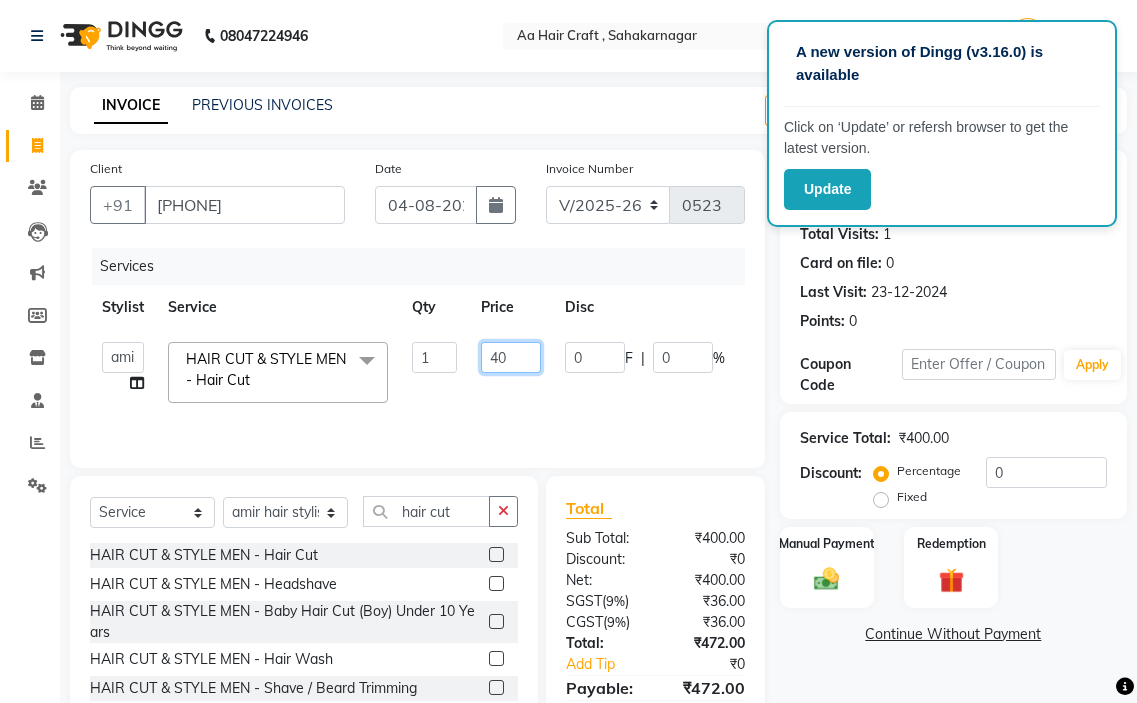 type on "4" 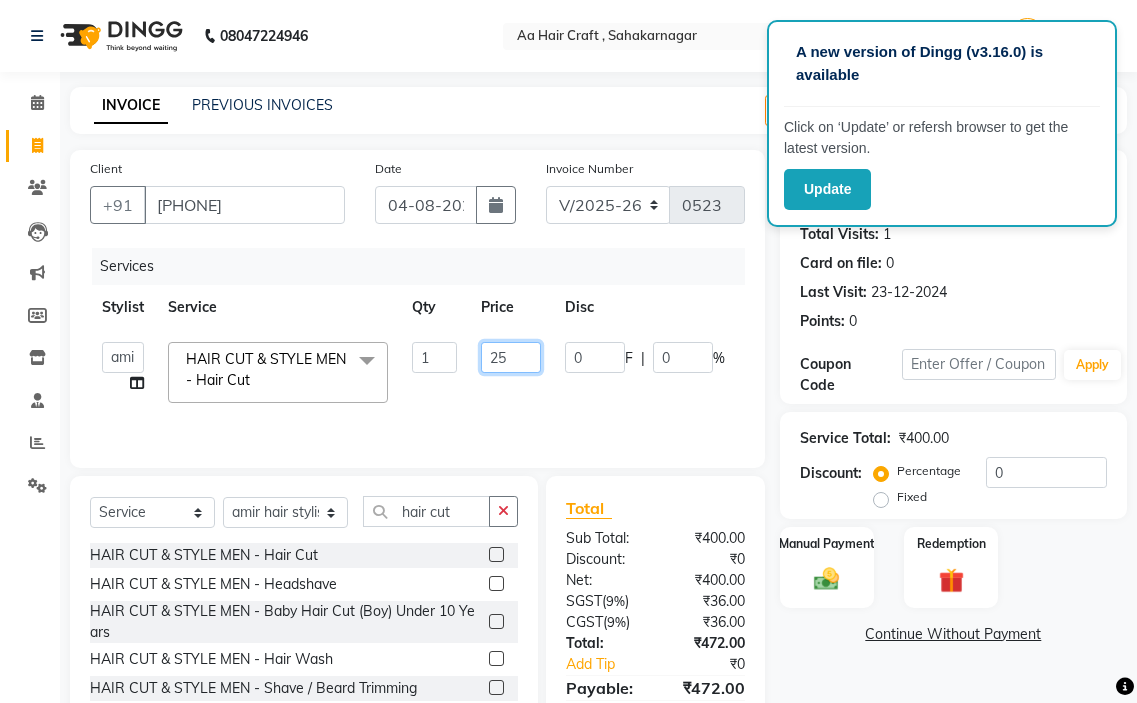 type on "255" 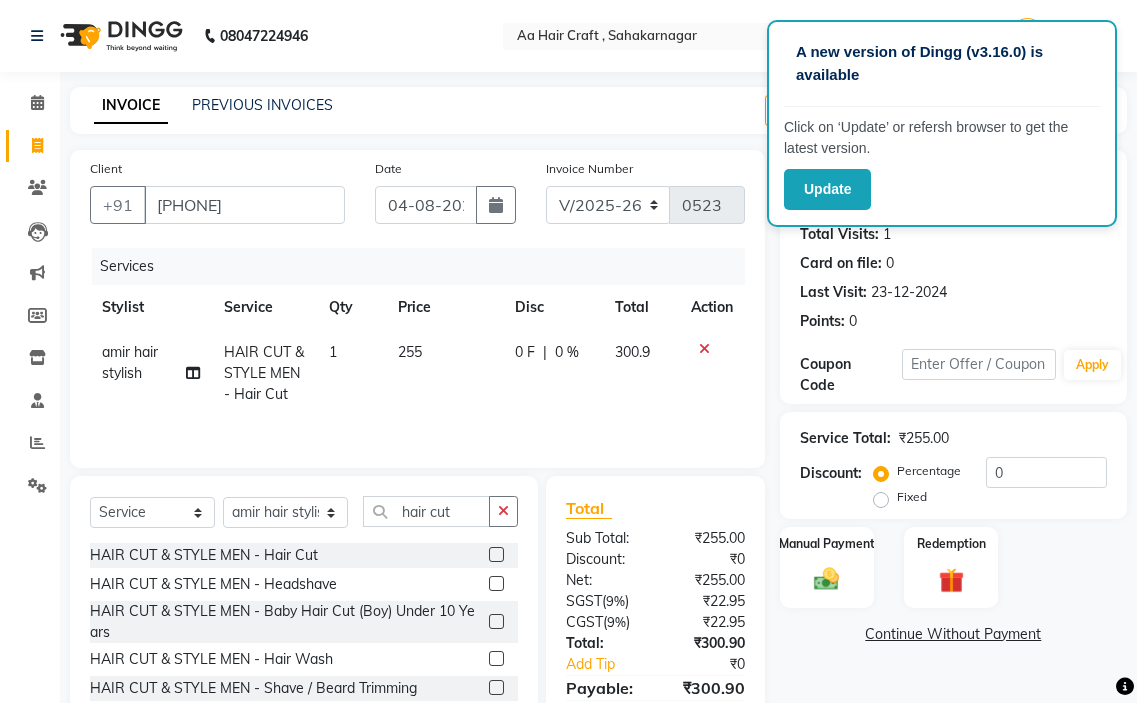 click on "amir hair stylish HAIR CUT & STYLE MEN - Hair Cut 1 255 0 F | 0 % 300.9" 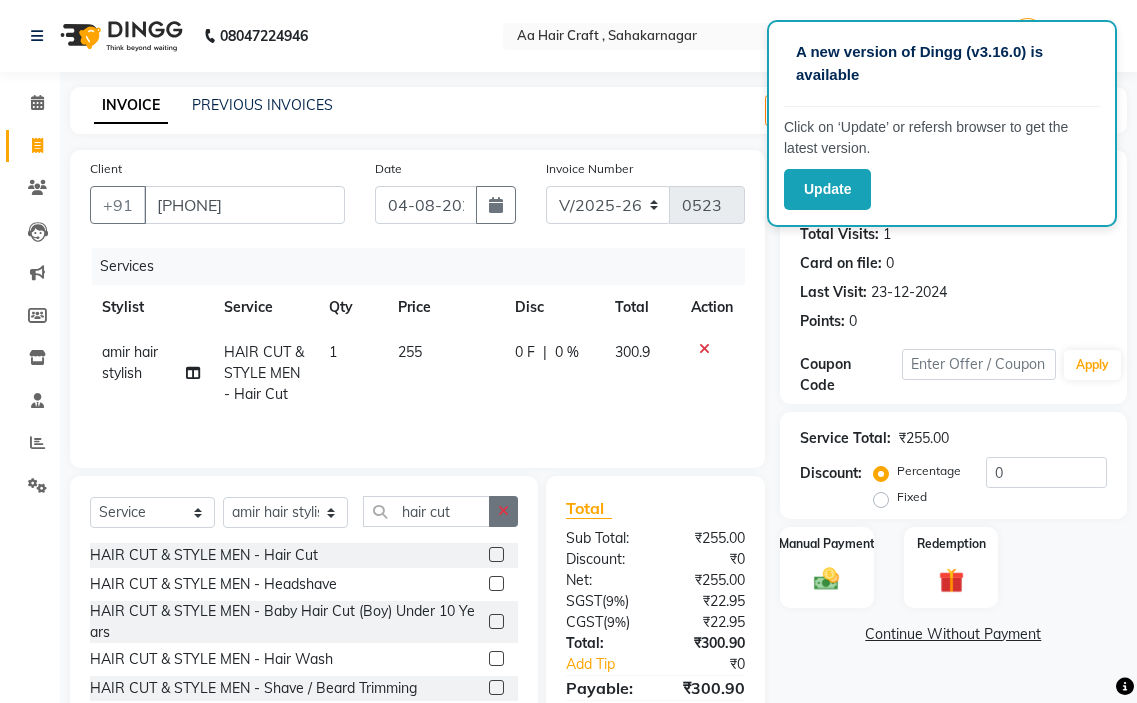 click 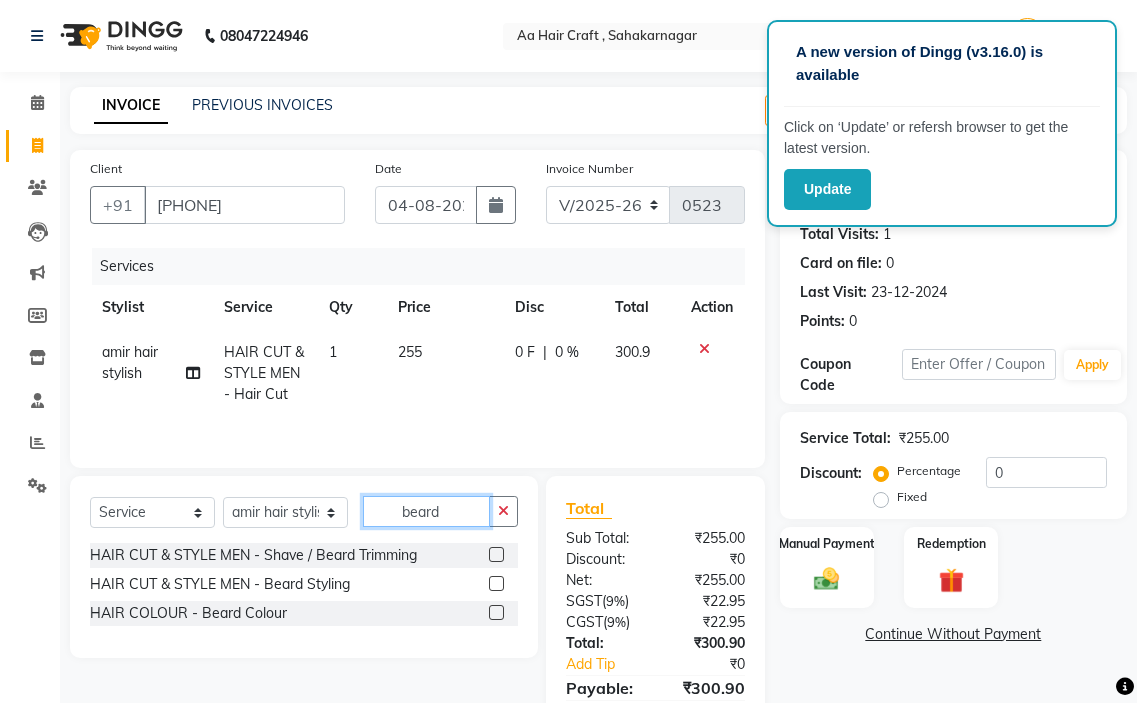 type on "beard" 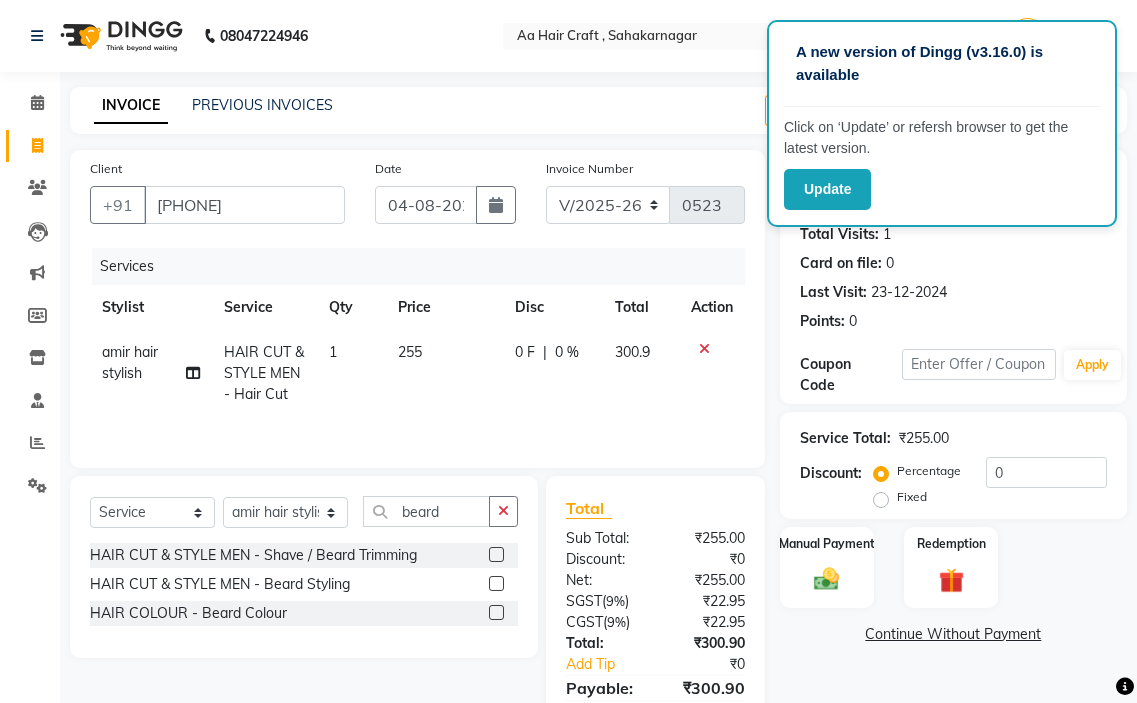 click 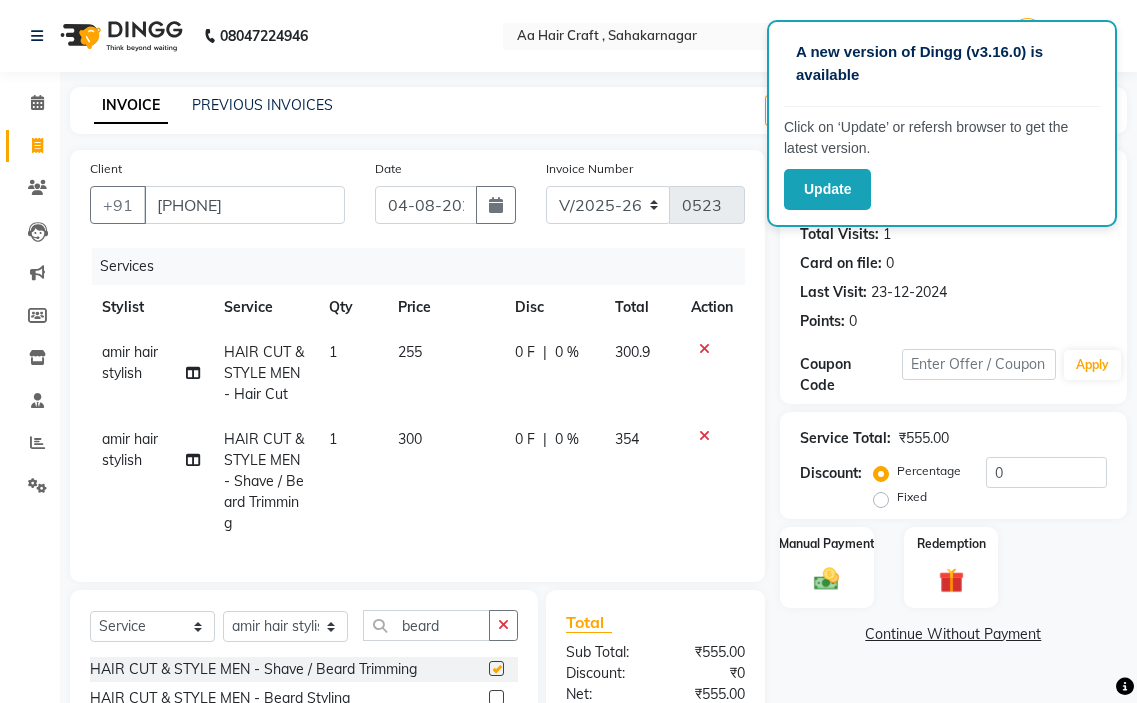 checkbox on "false" 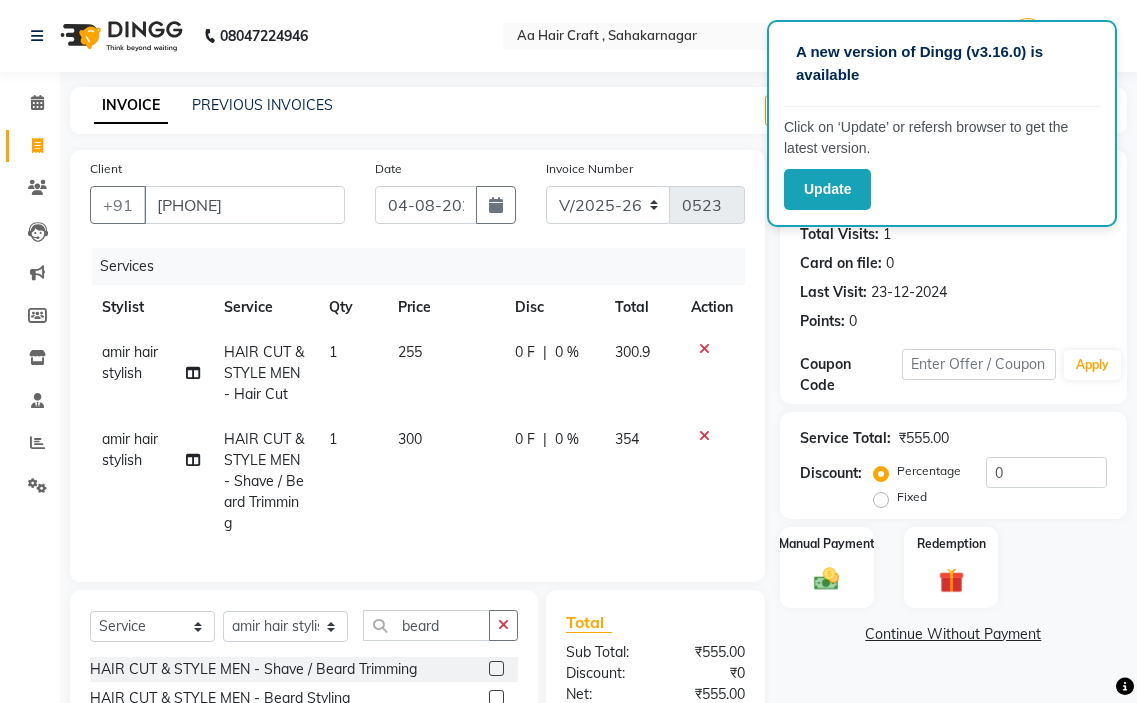 click on "300" 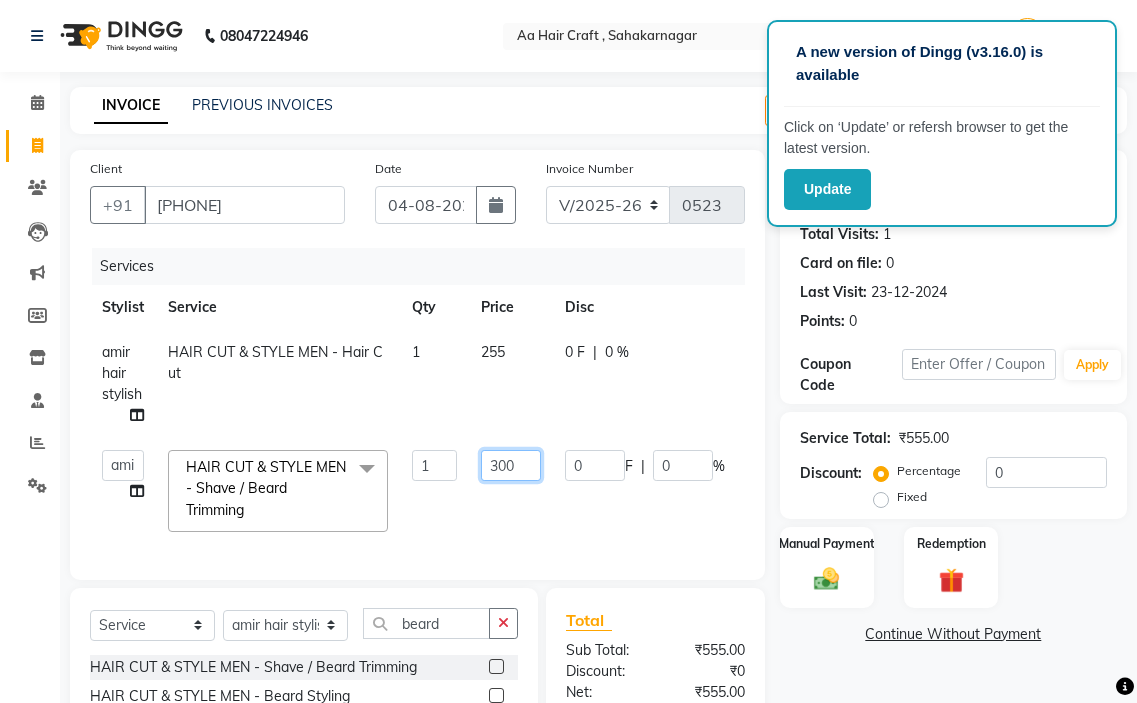 click on "300" 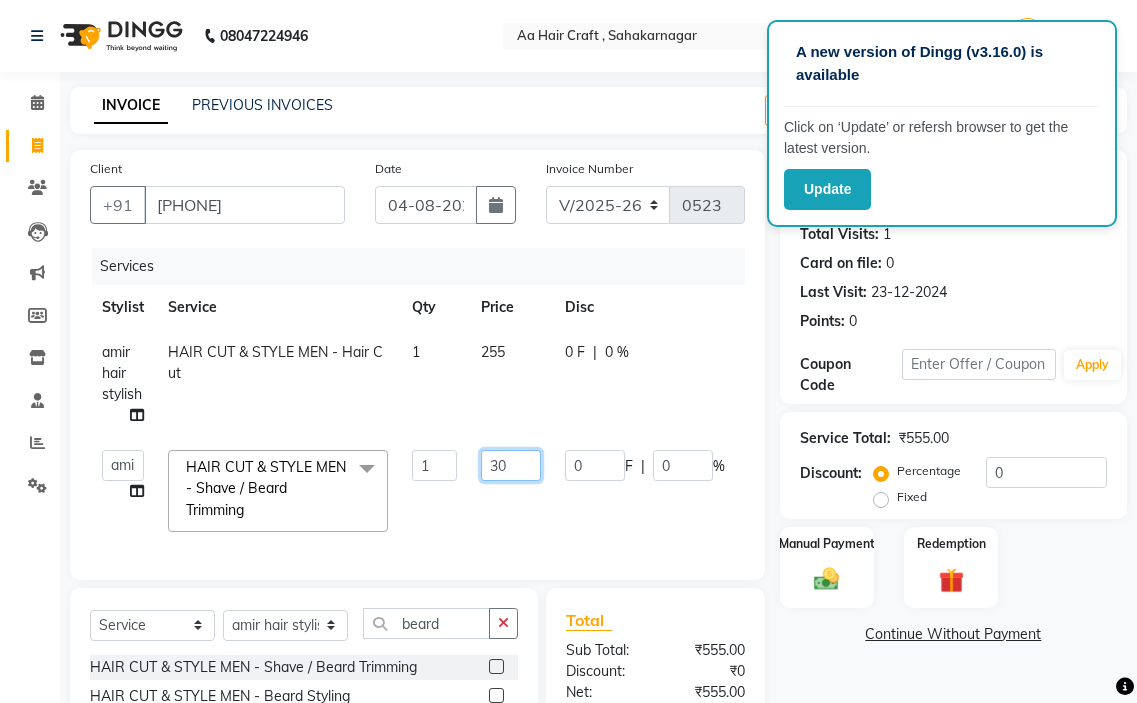 type on "3" 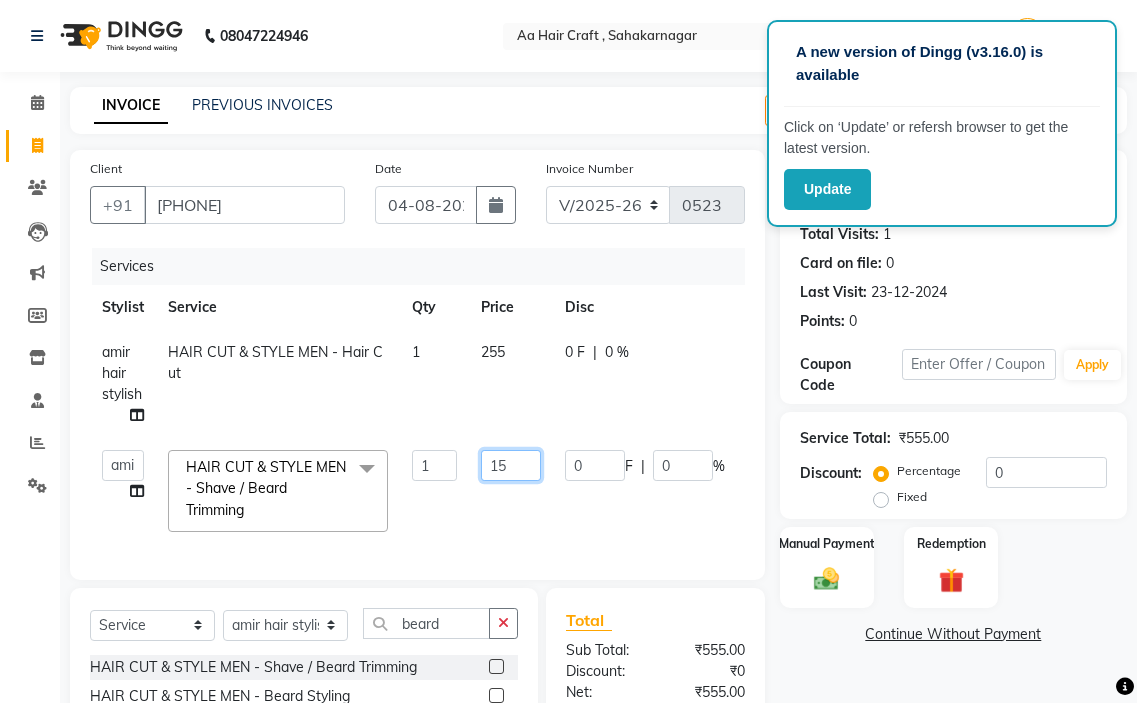 type on "155" 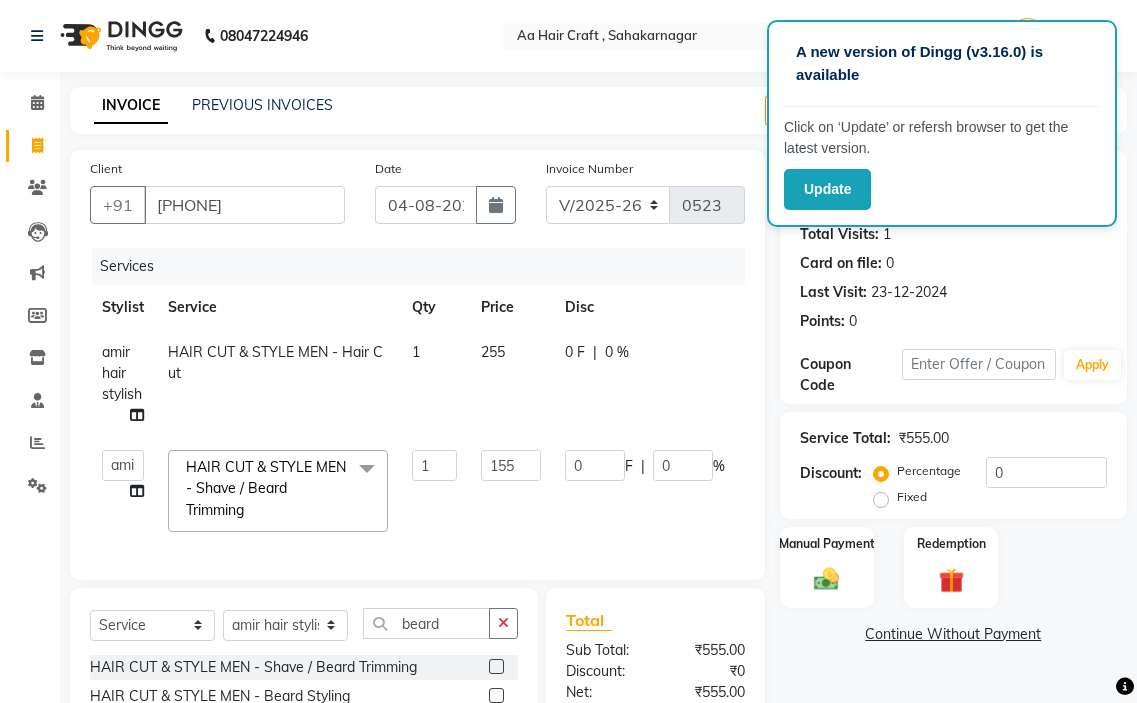 click on "[PERSON] hair stylish   [PERSON]   [PERSON]   [PERSON] beautycian   [PERSON] beautycian   [PERSON]   [PERSON]   [PERSON] beauty and hair  HAIR CUT & STYLE MEN - Shave / Beard Trimming&nbsp; x TONGS & ROLLER SET - Shoulder Length TONGS & ROLLER SET - Waist Length TONGS & ROLLER SET - Blow Dry TONGS & ROLLER SET - Wash & Plain Dry TONGS & ROLLER SET - Wash & Blow Dry TONGS & ROLLER SET - Premium Shampoo Wash & Palin Dry TONGS & ROLLER SET - Premium Shampoo Wash & Blow Dry nanoplasty treatment GLOBAL HAIR COLOUR ( WITH AMMONIA ) - Upto Neck GLOBAL HAIR COLOUR ( WITH AMMONIA ) - Upto Sholder GLOBAL HAIR COLOUR ( WITH AMMONIA ) - Upto Mid-back GLOBAL HAIR COLOUR ( WITH AMMONIA ) - Waist & Below GLOBAL HAIR COLOUR ( WITH AMMONIA ) - Root touch up (upto 2 inch) GLOBAL HIGHLIGHTS - Upto Neck GLOBAL HIGHLIGHTS - Upto Sholder GLOBAL HIGHLIGHTS - Upto Mid-back GLOBAL HIGHLIGHTS - Waist & Below GLOBAL HIGHLIGHTS - Crown Highlights GLOBAL HIGHLIGHTS - Highlight Perstreaks & Prelightninh SMOOTHENING / REBONDING - Upto Neck KERATIN - Upto Neck 1 0" 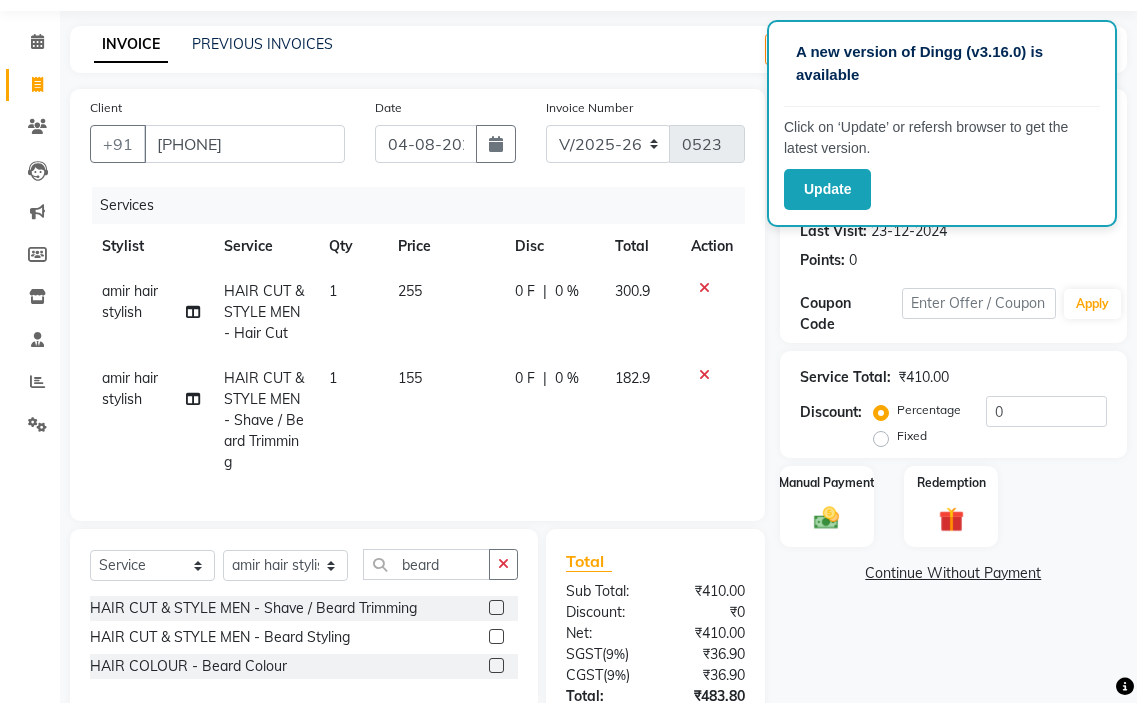 scroll, scrollTop: 226, scrollLeft: 0, axis: vertical 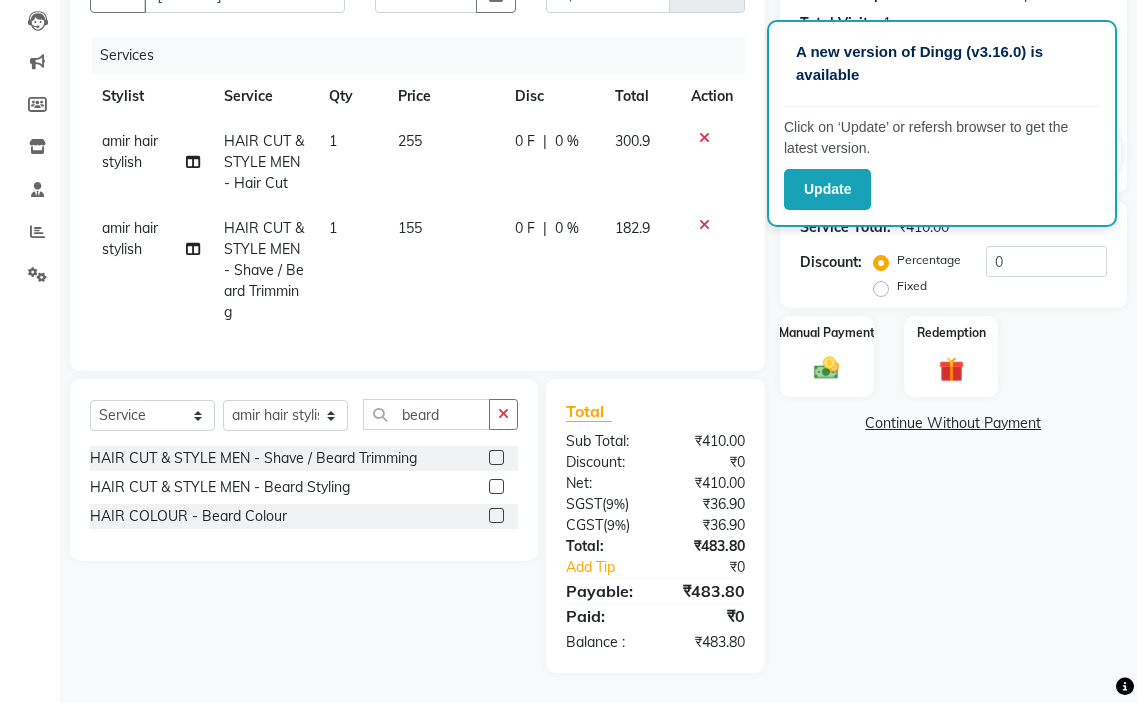 click on "255" 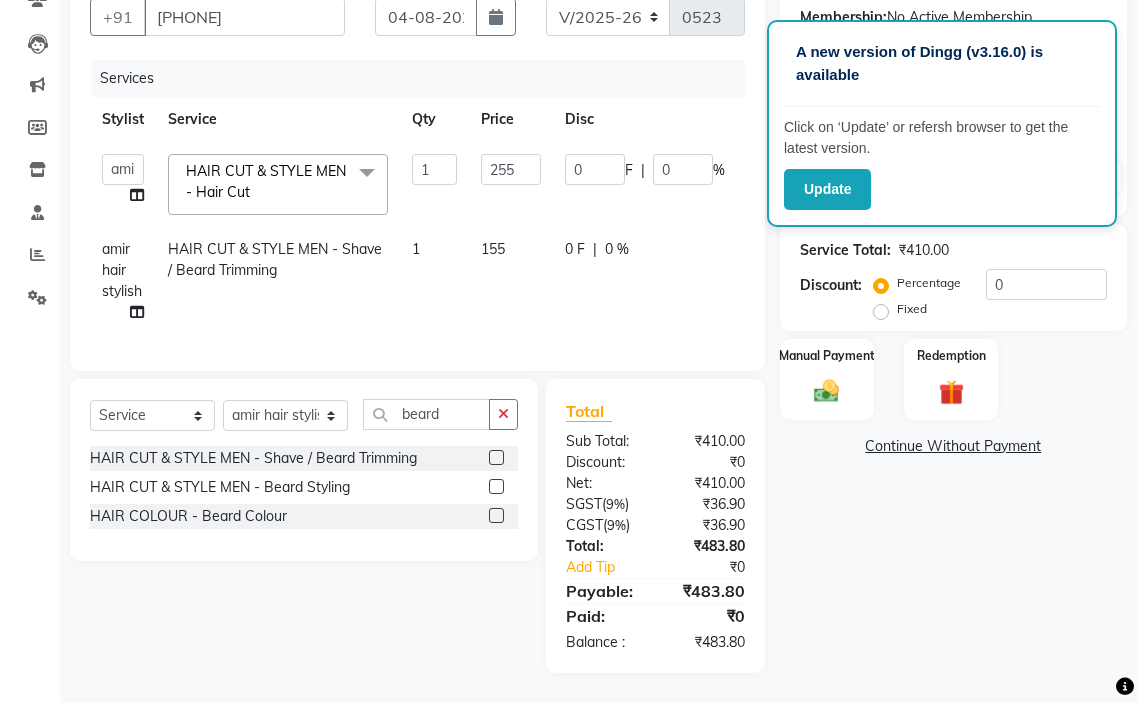 click on "155" 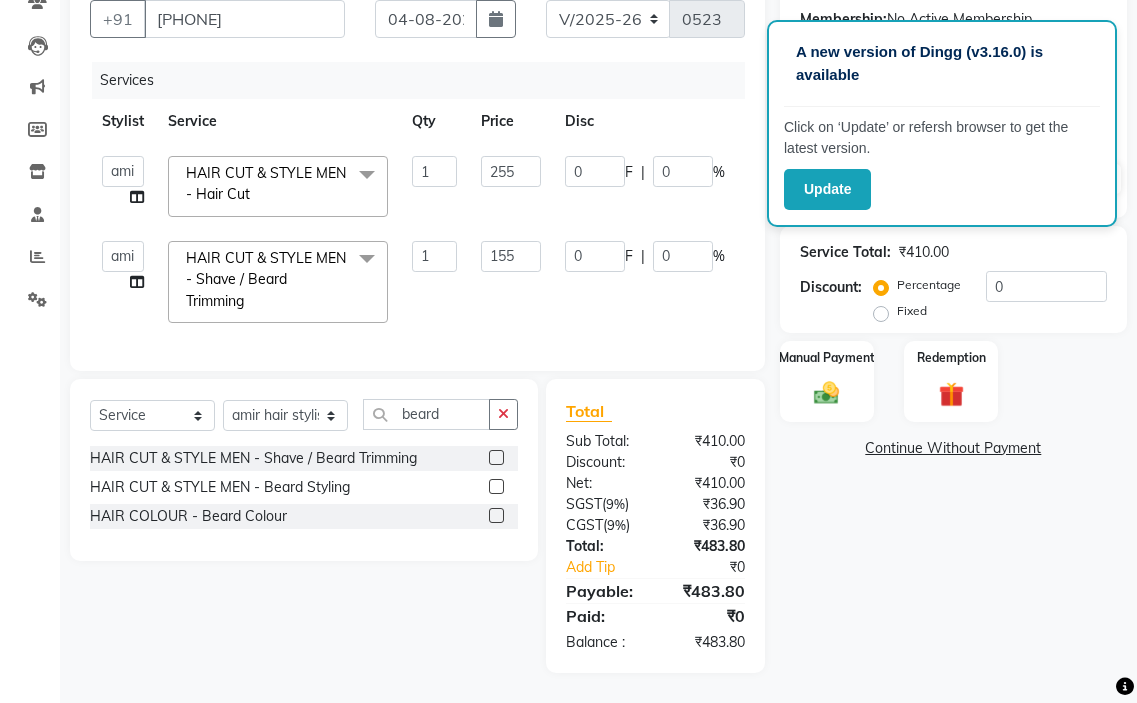 scroll, scrollTop: 201, scrollLeft: 0, axis: vertical 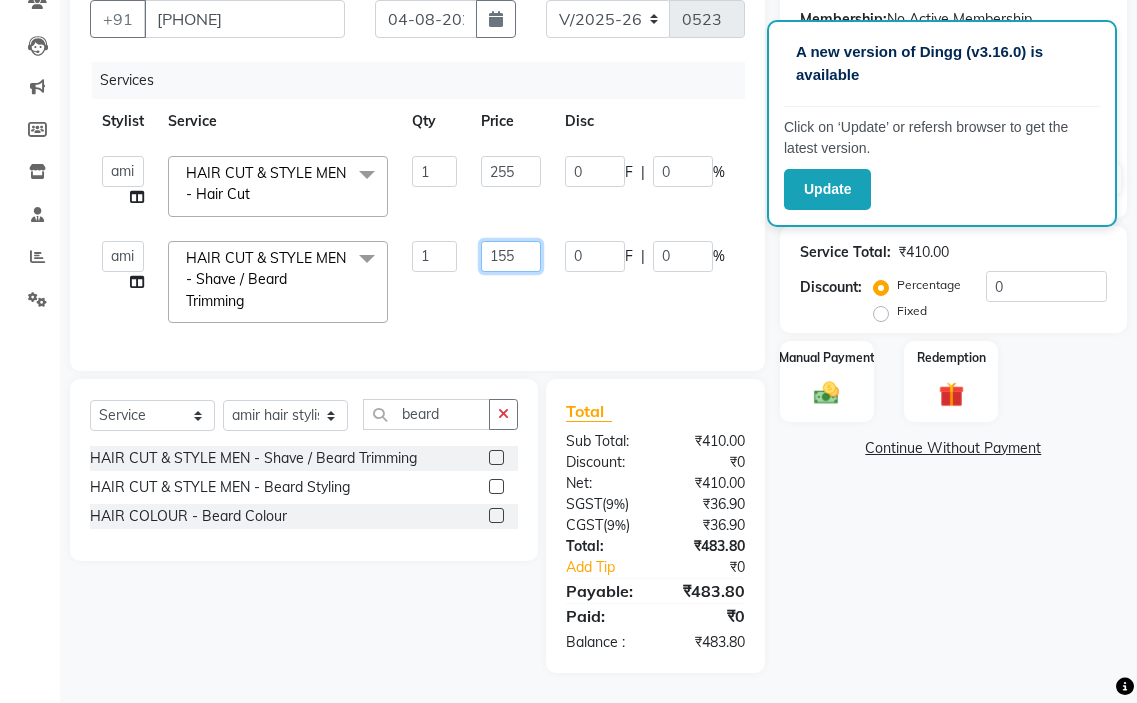 click on "155" 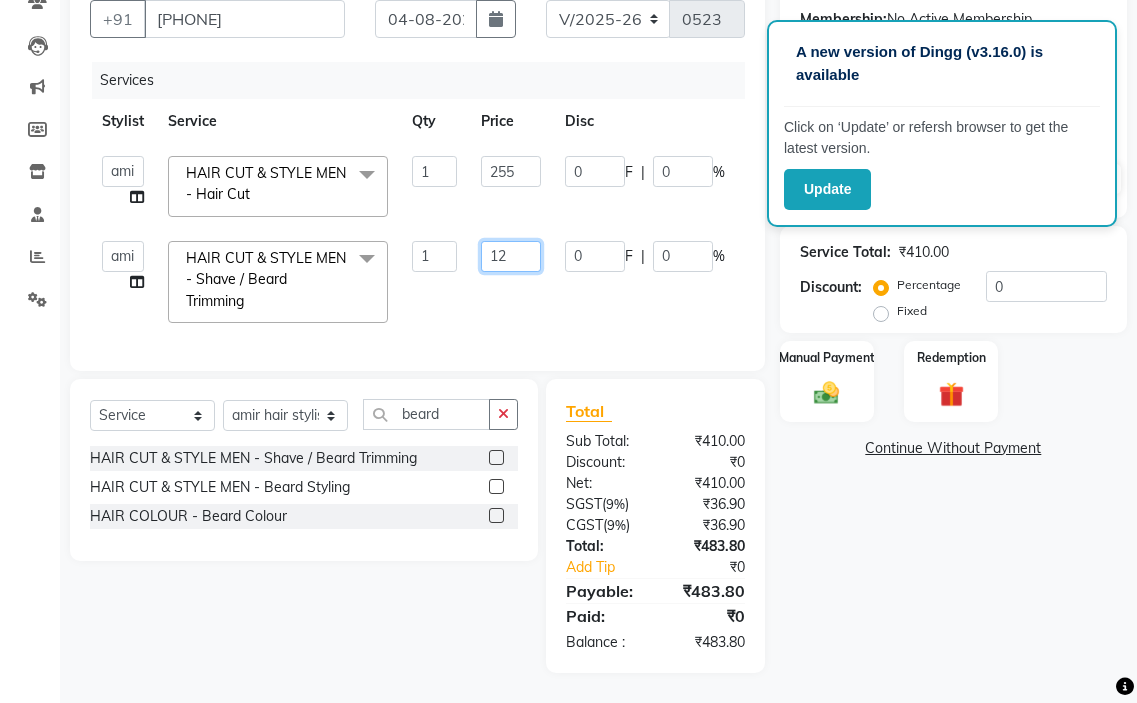 type on "125" 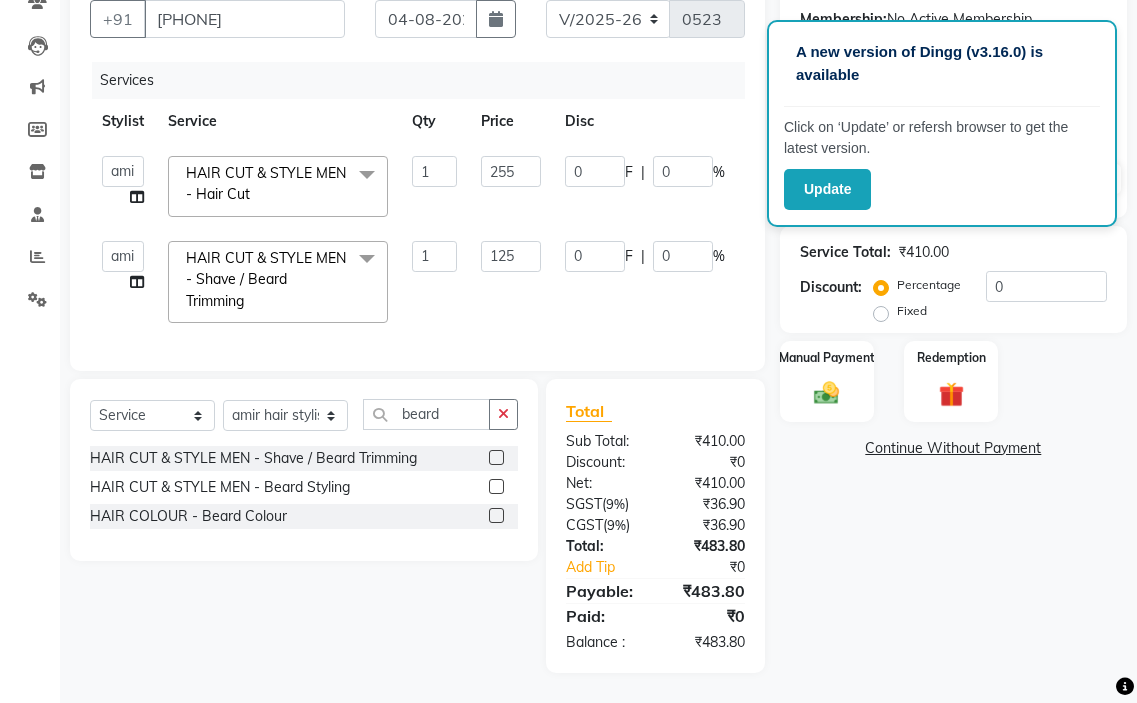 click on "125" 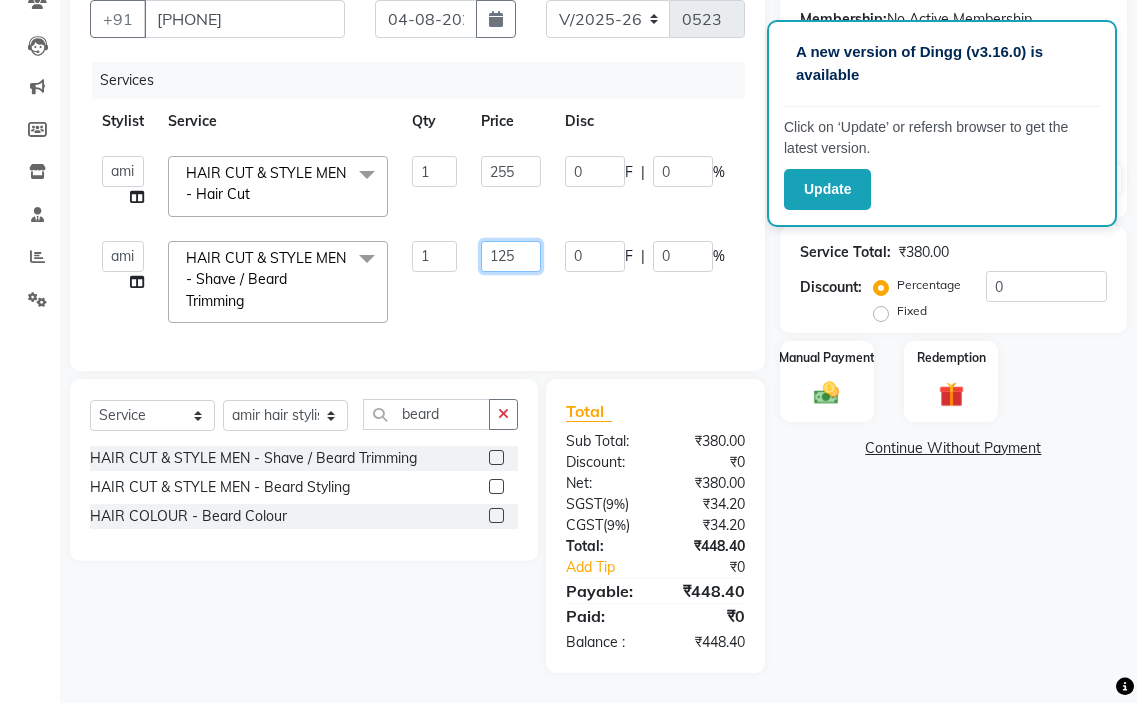click on "125" 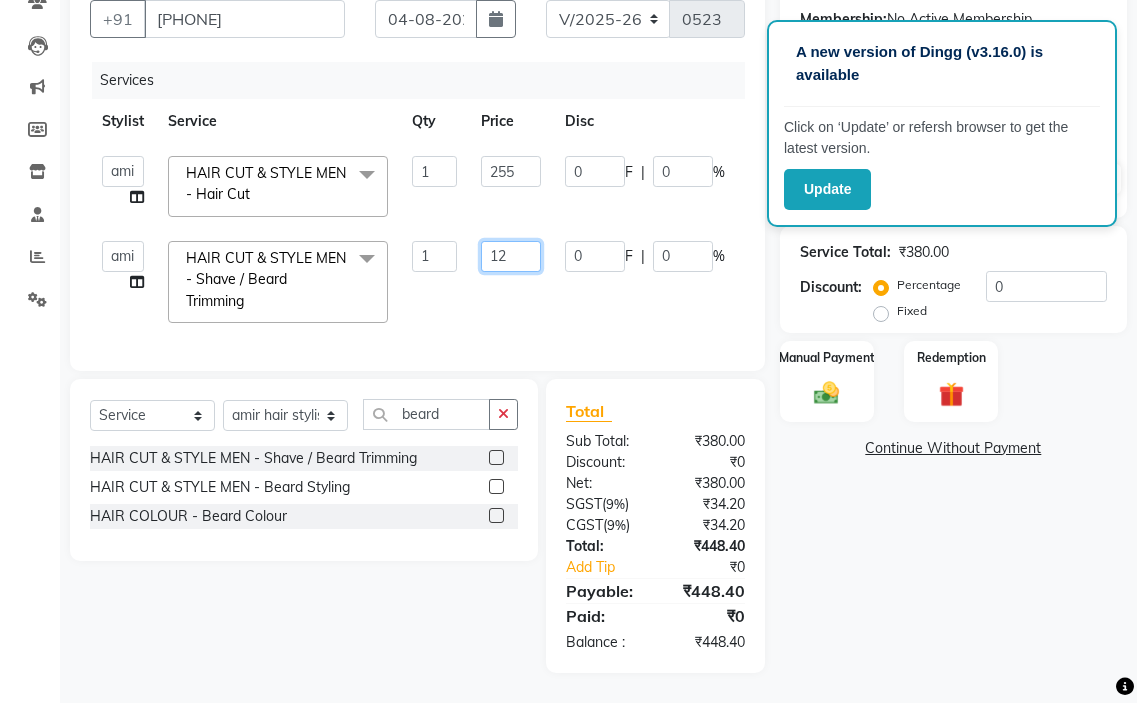 type on "127" 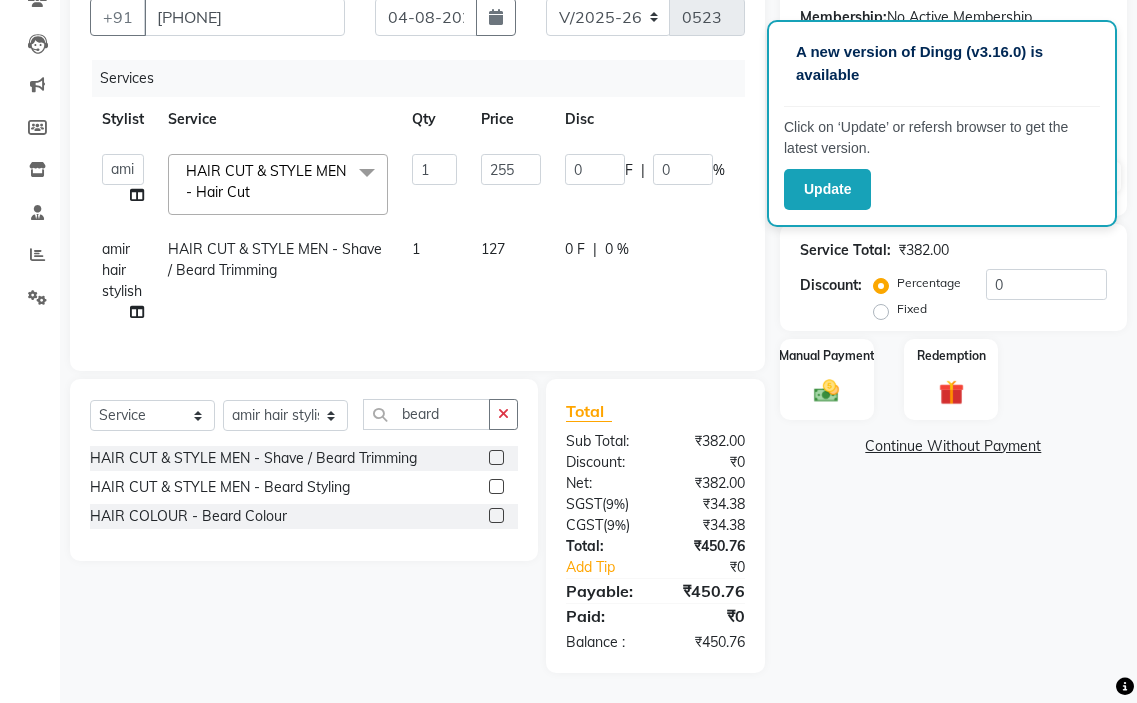 click on "127" 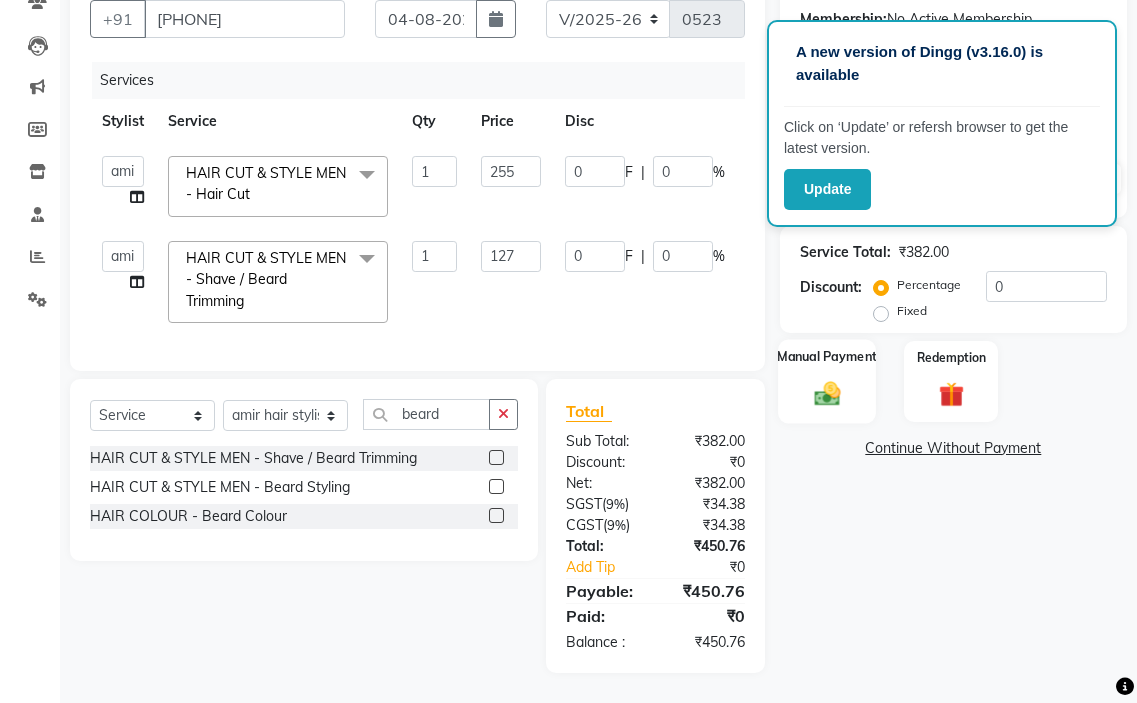 click 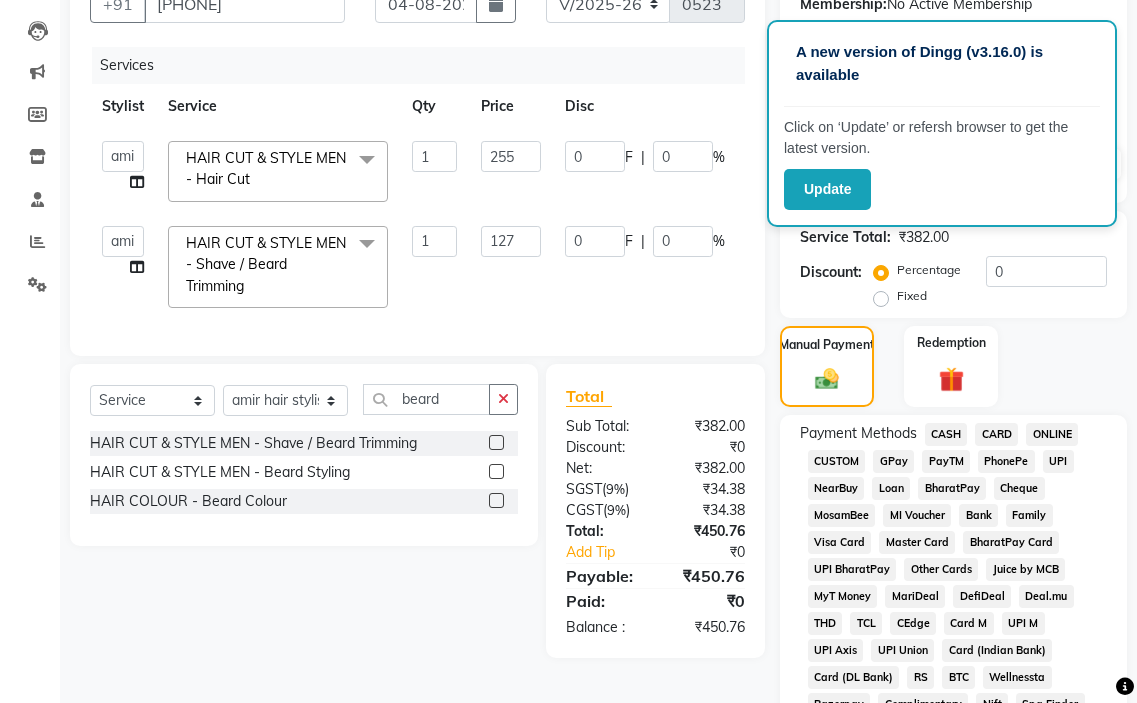 click on "CASH" 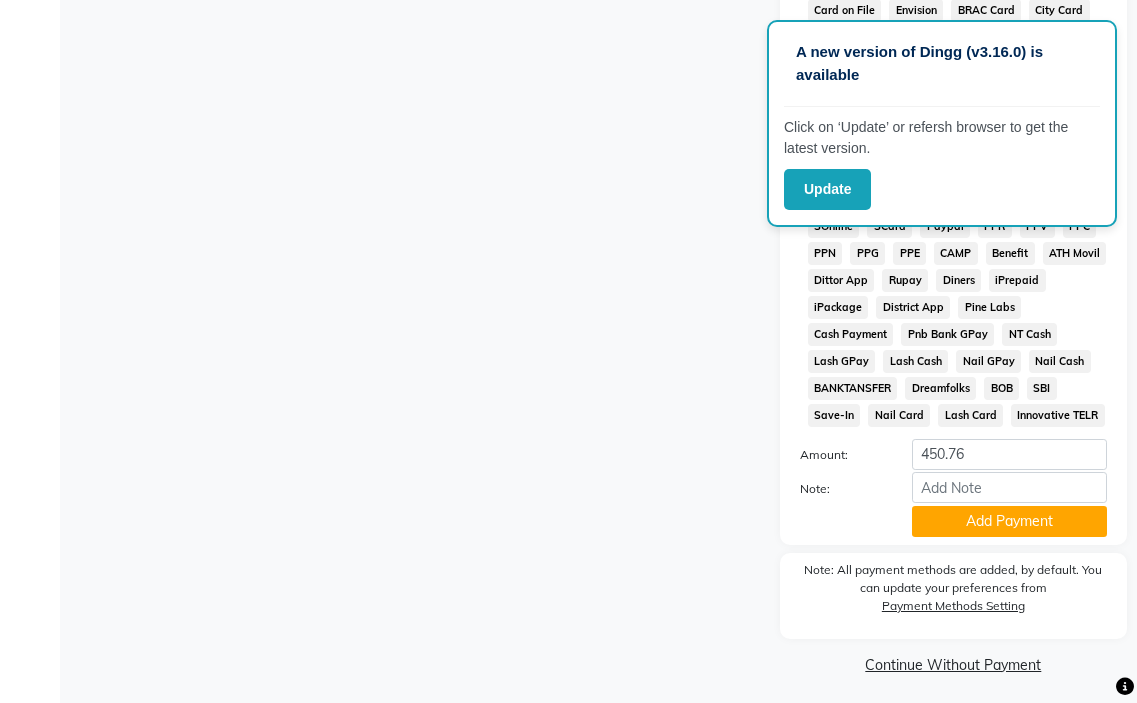 scroll, scrollTop: 1010, scrollLeft: 0, axis: vertical 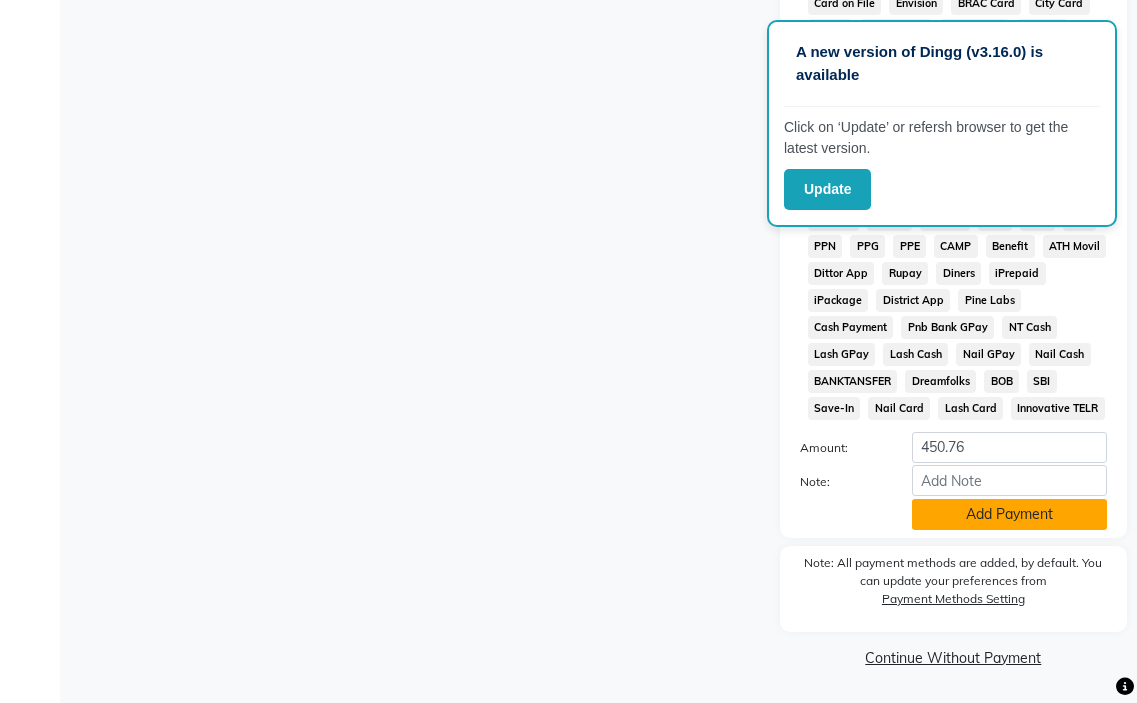 click on "Add Payment" 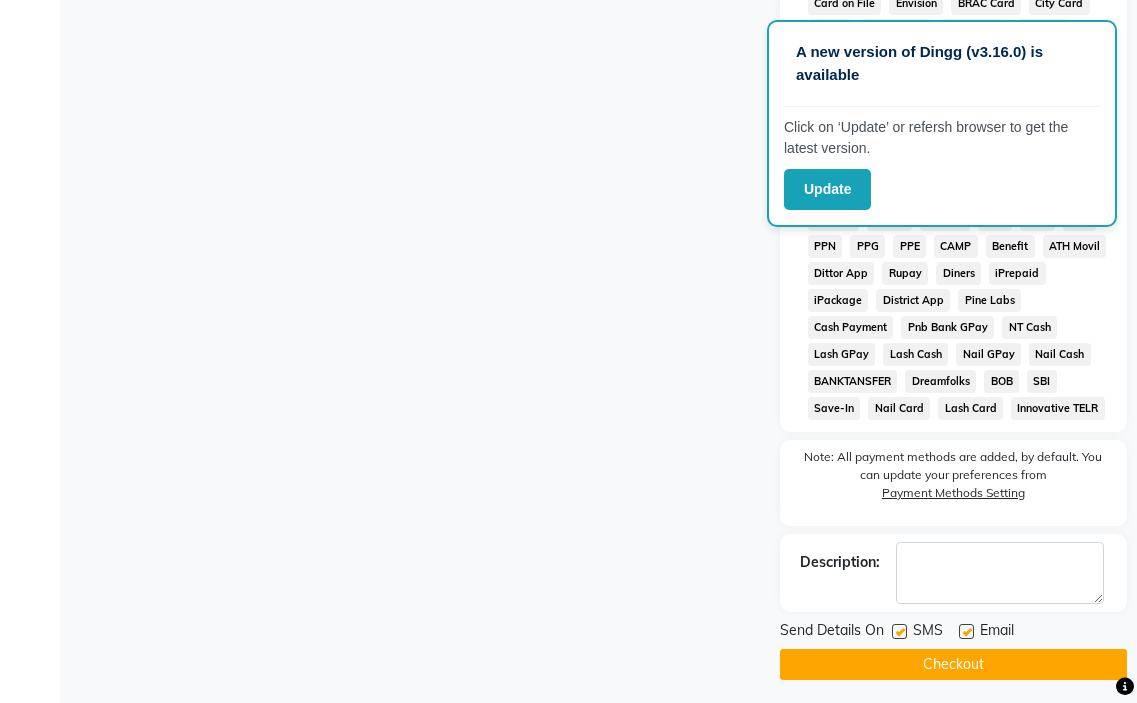 click 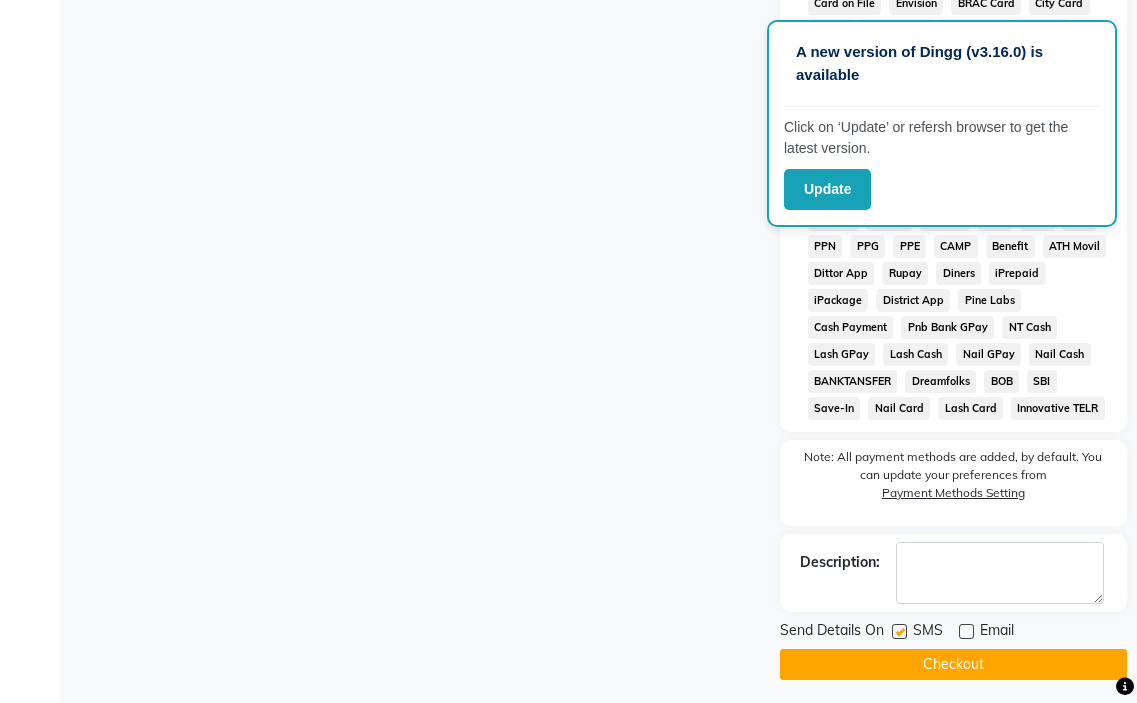 click on "Checkout" 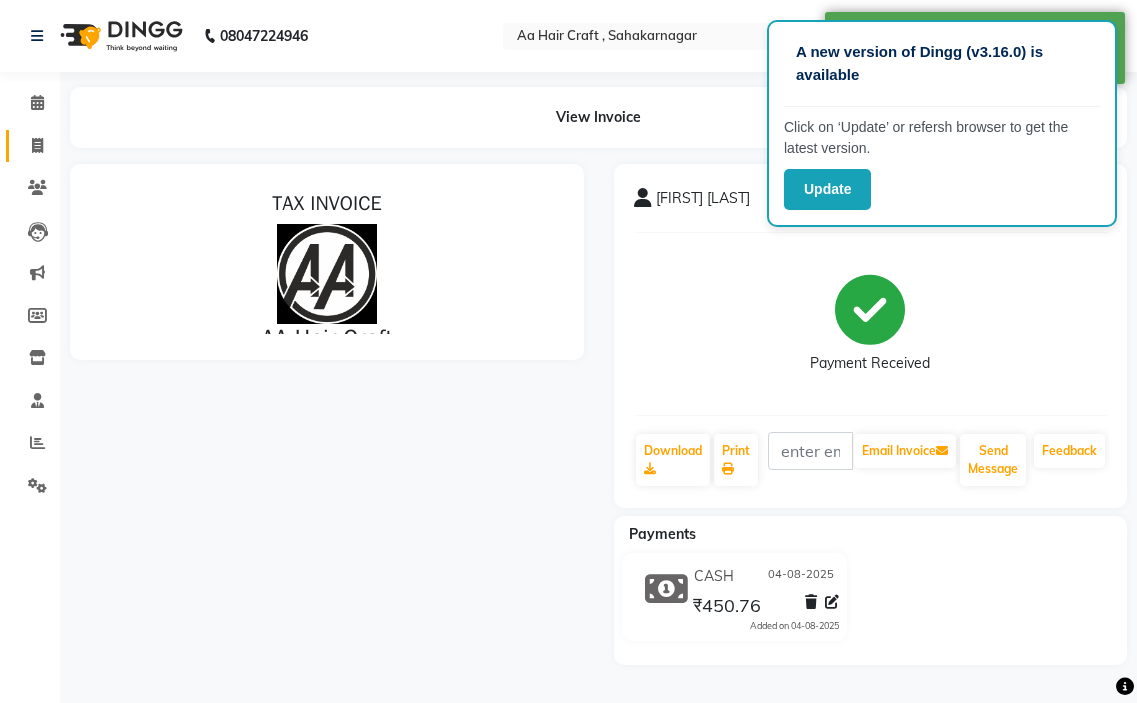 scroll, scrollTop: 0, scrollLeft: 0, axis: both 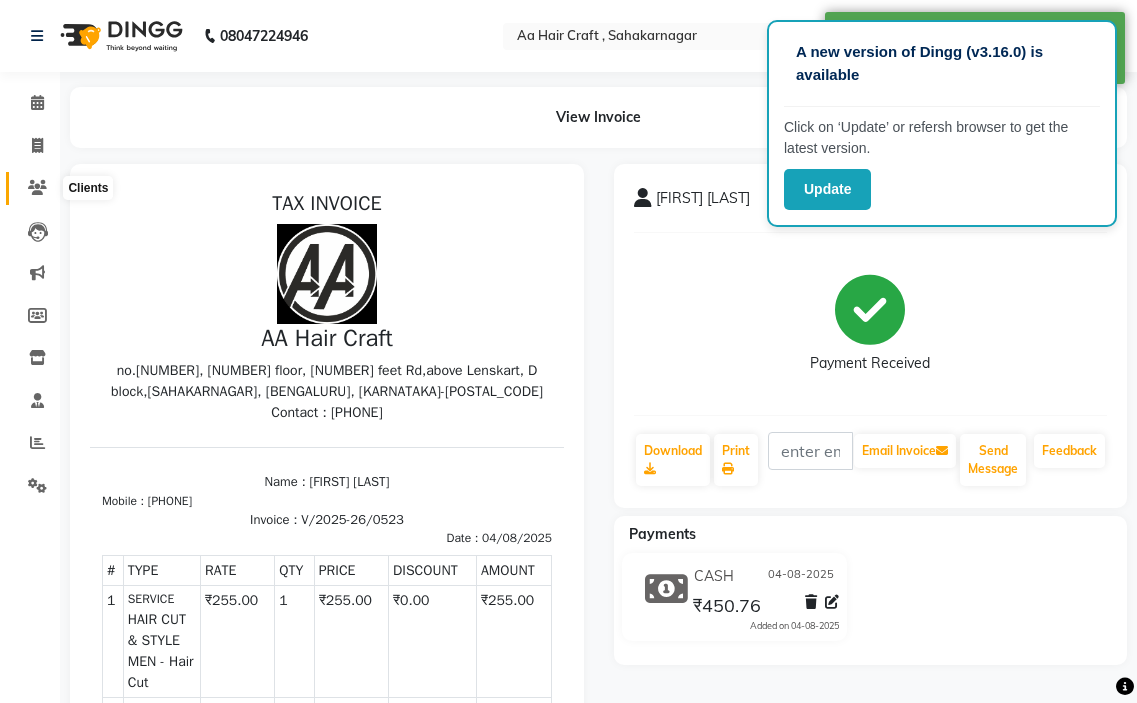 click 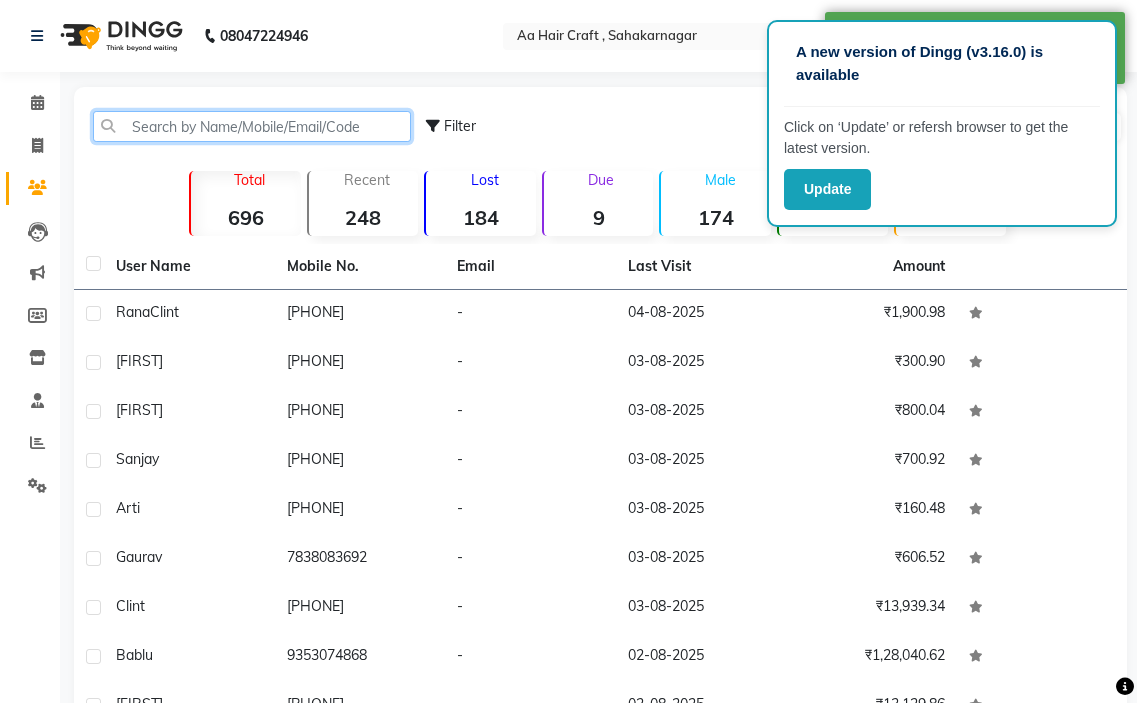 click 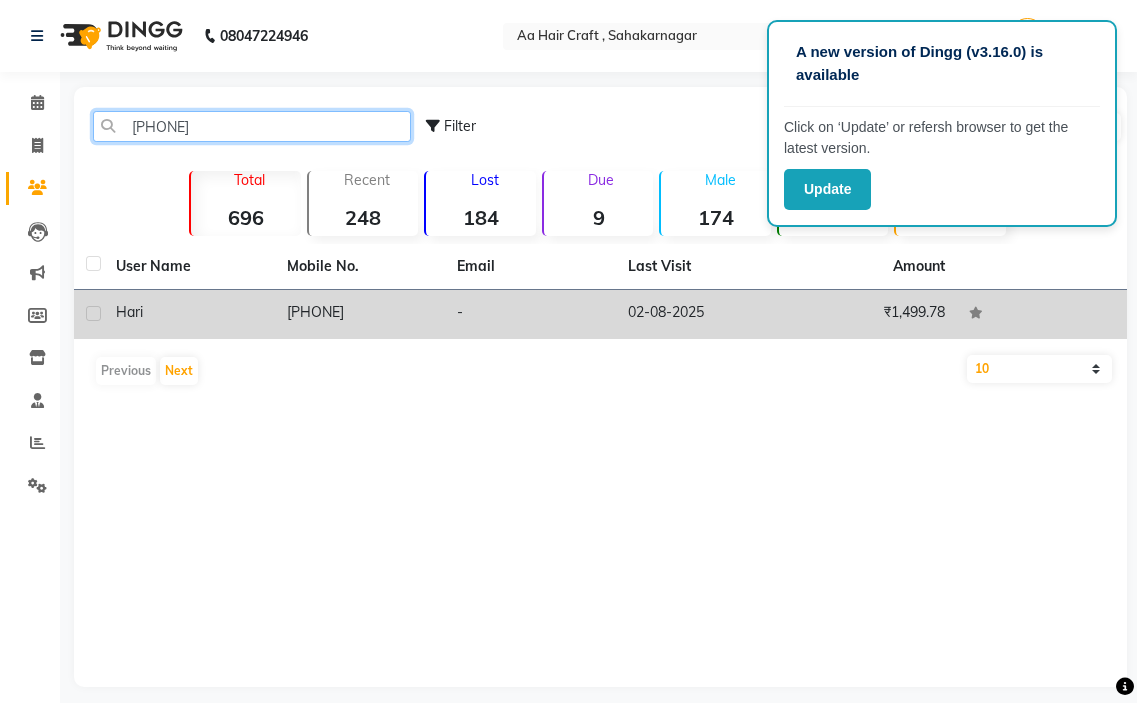 type on "[PHONE]" 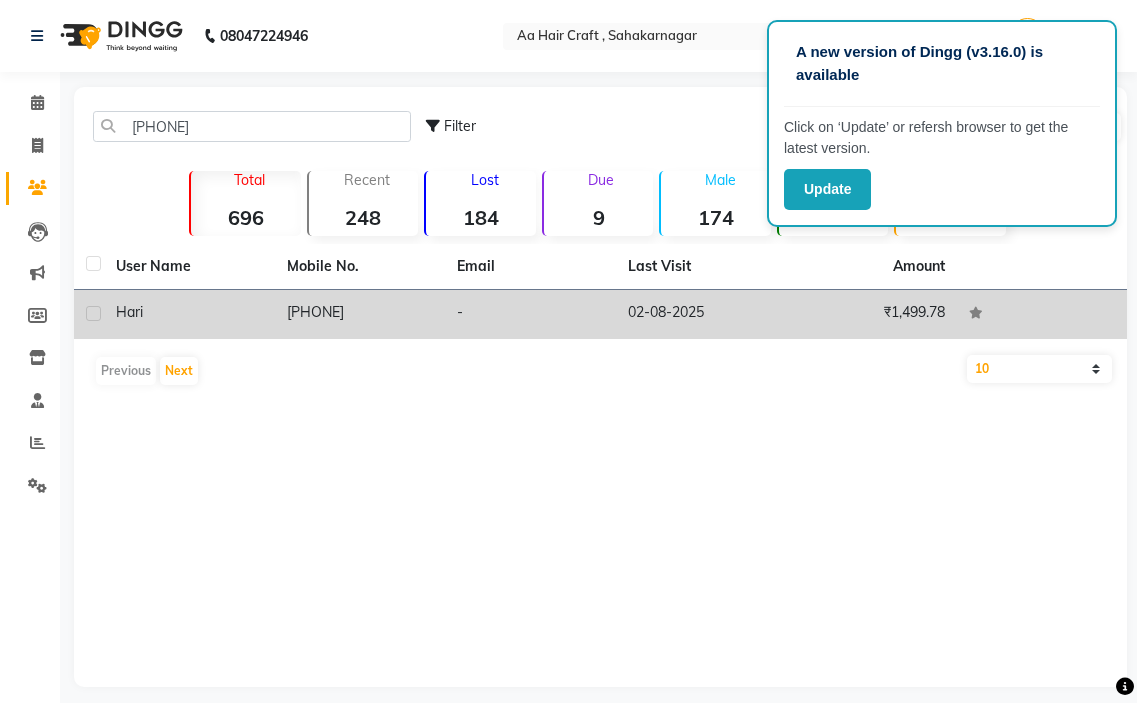 click on "[PHONE]" 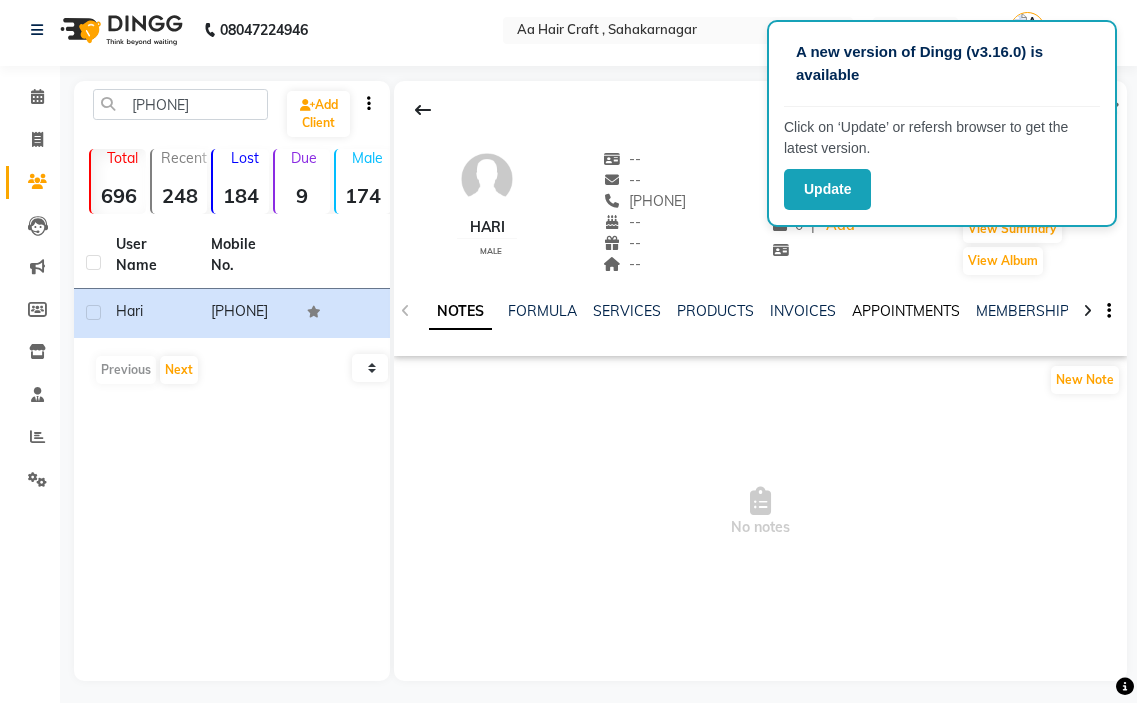 scroll, scrollTop: 0, scrollLeft: 0, axis: both 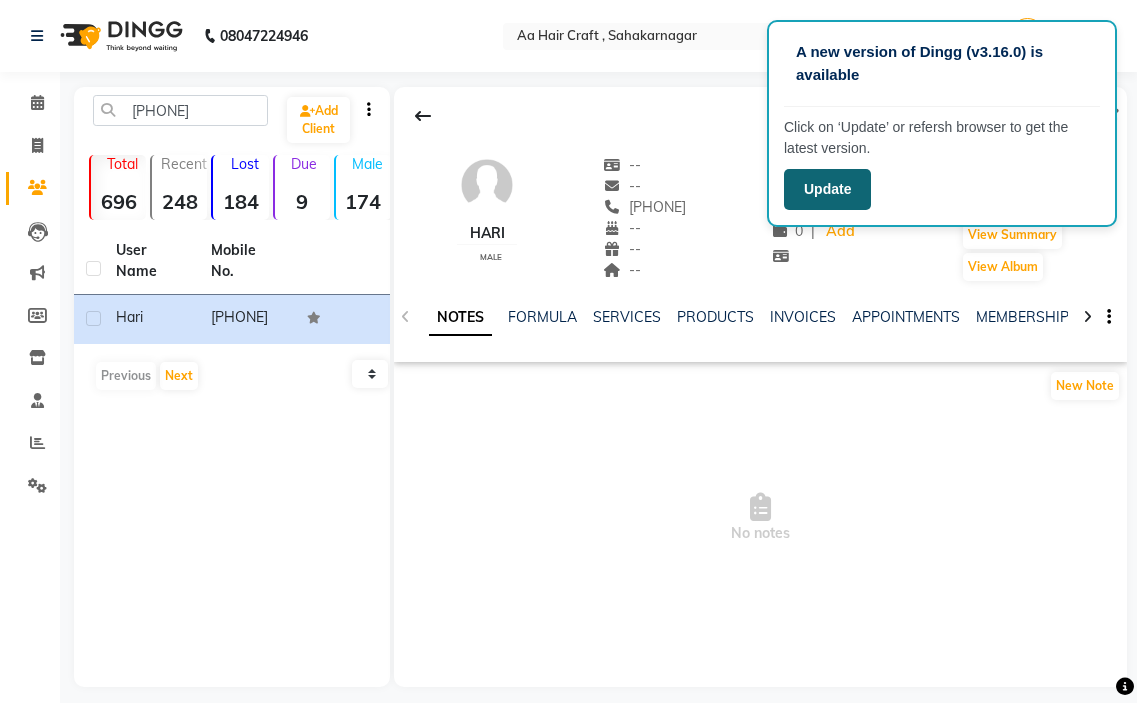 click on "Update" 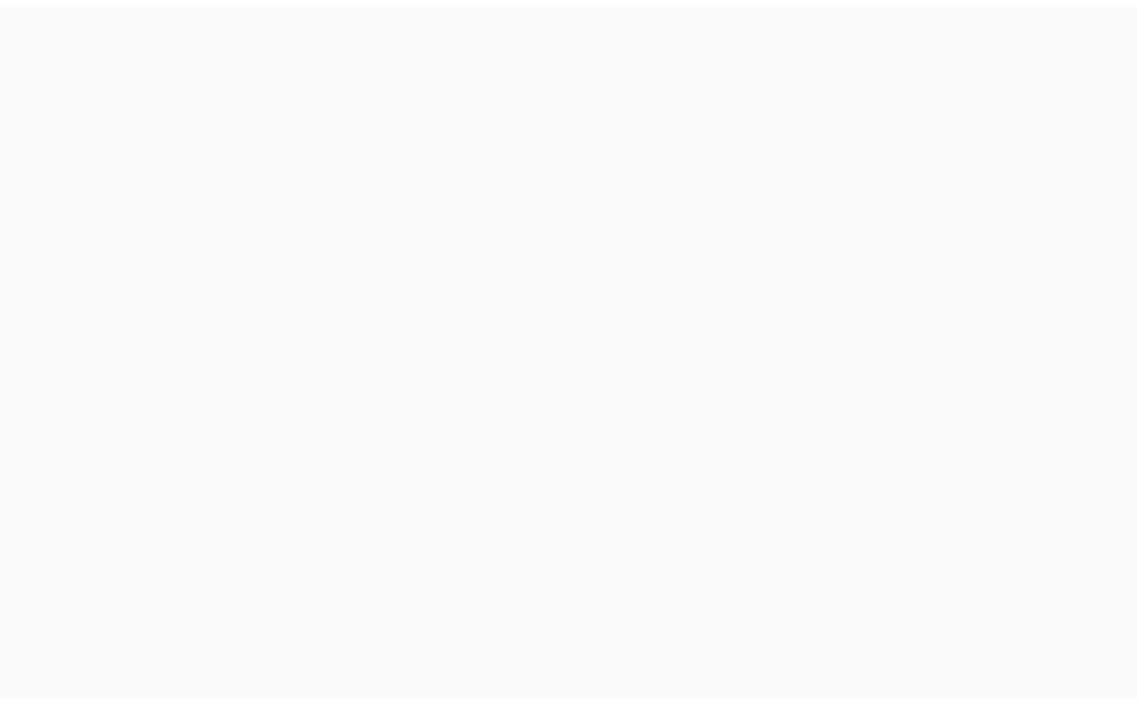 scroll, scrollTop: 0, scrollLeft: 0, axis: both 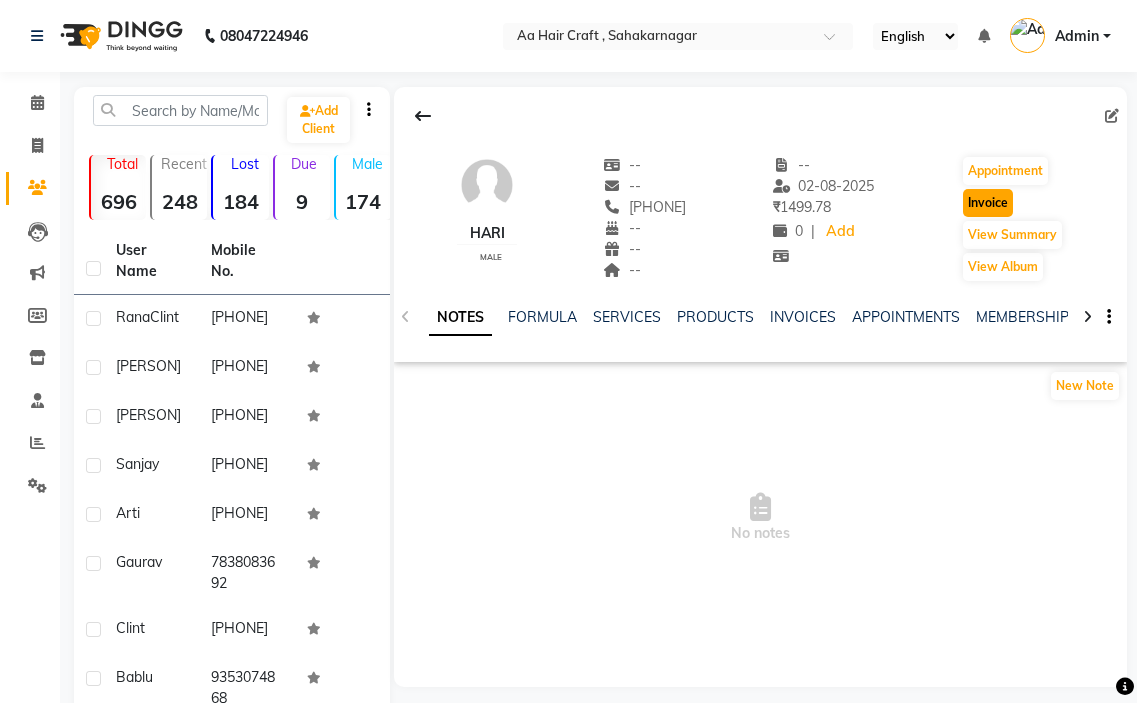 click on "Invoice" 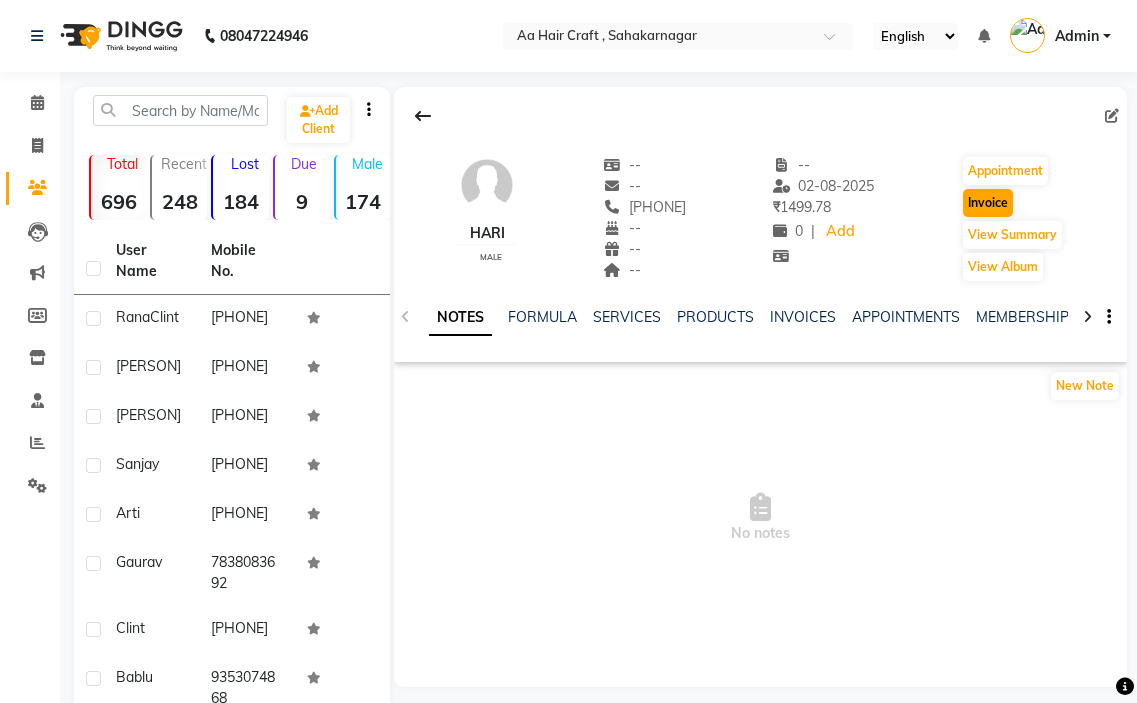 select on "6074" 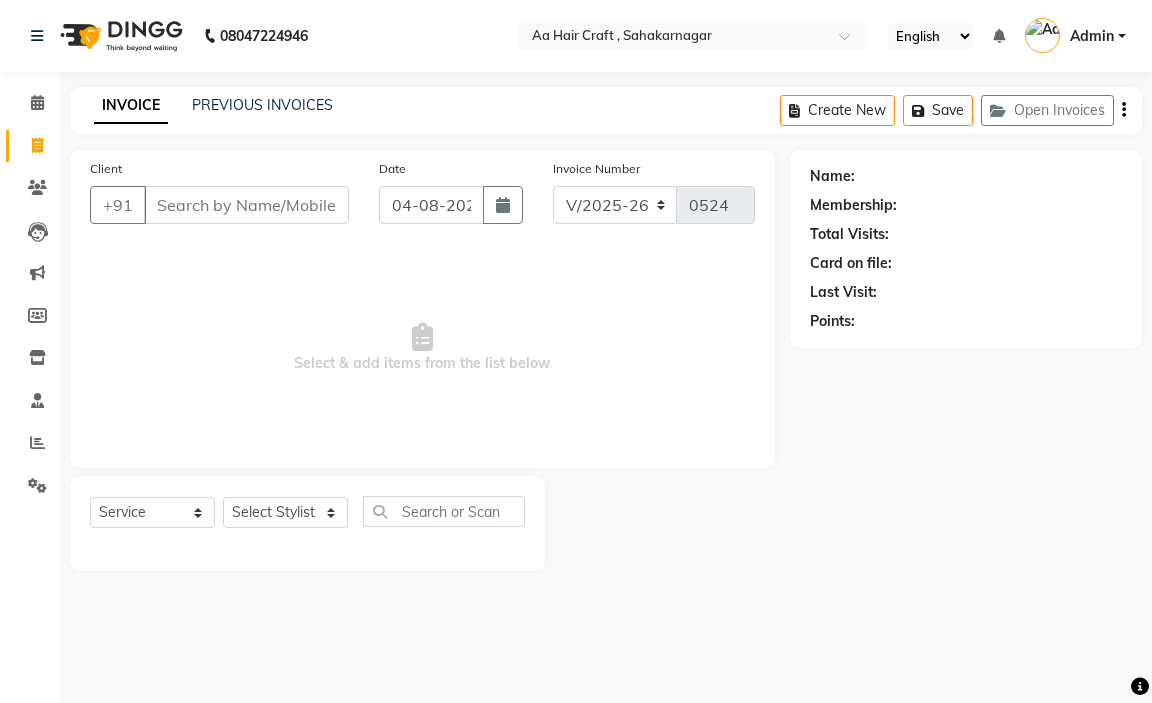 type on "[PHONE]" 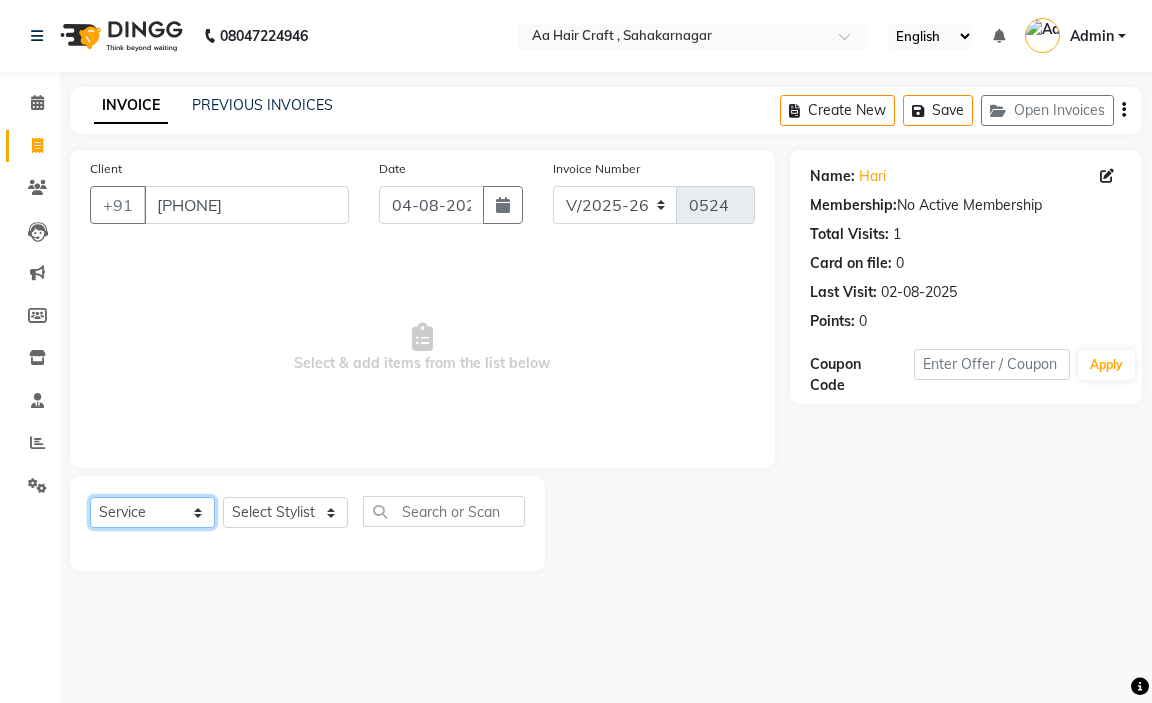click on "Select  Service  Product  Membership  Package Voucher Prepaid Gift Card" 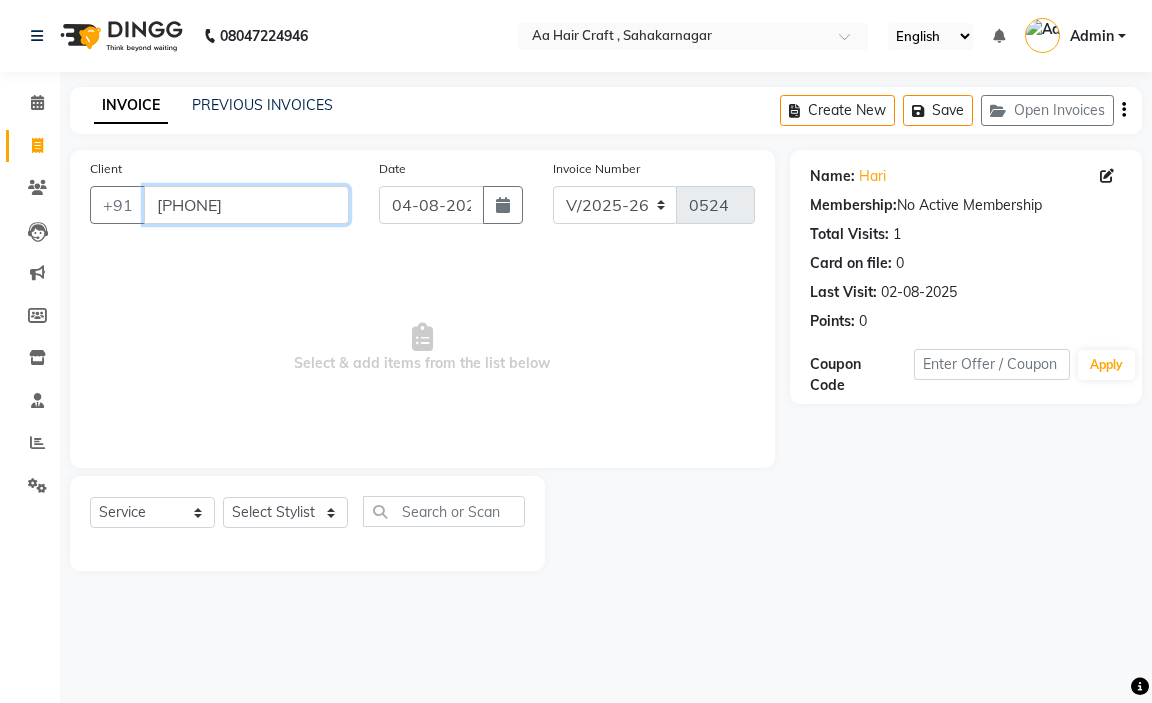 click on "[PHONE]" at bounding box center (246, 205) 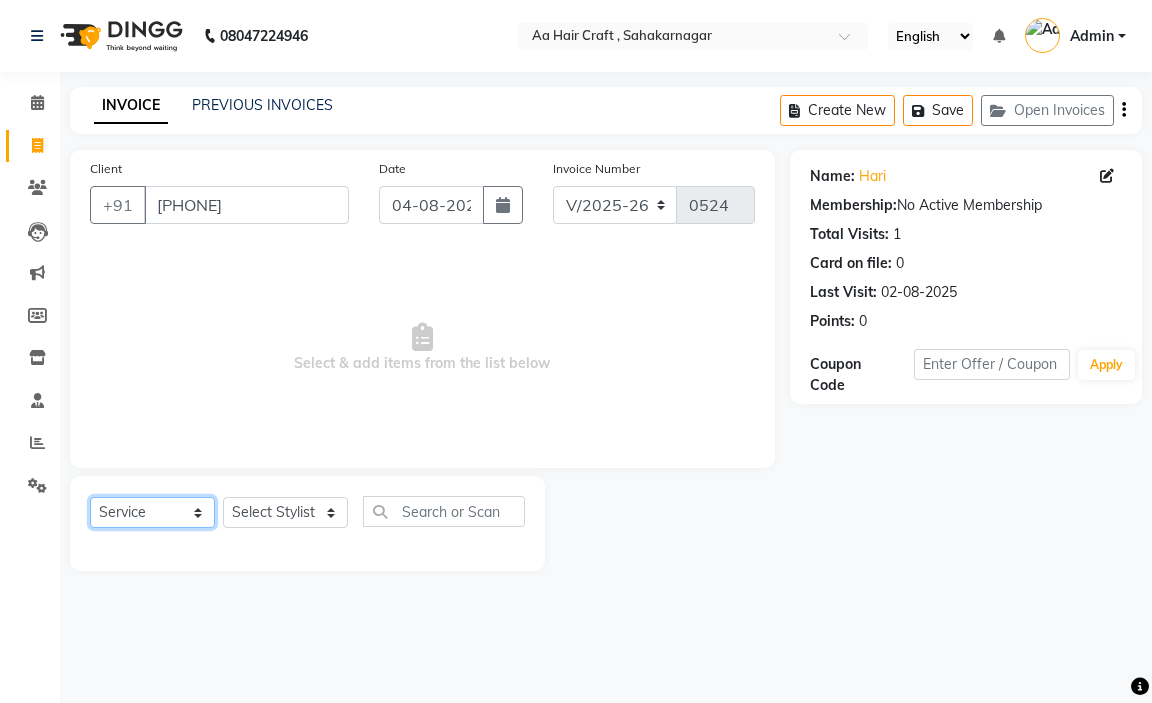 click on "Select  Service  Product  Membership  Package Voucher Prepaid Gift Card" 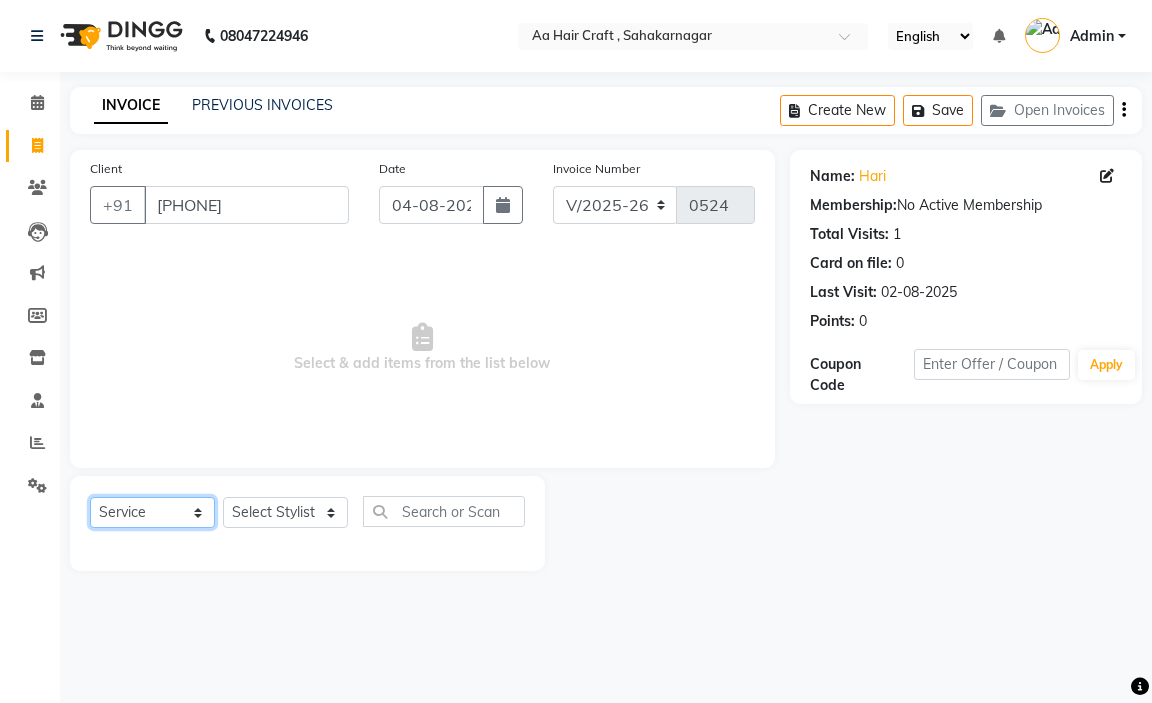 click on "Select  Service  Product  Membership  Package Voucher Prepaid Gift Card" 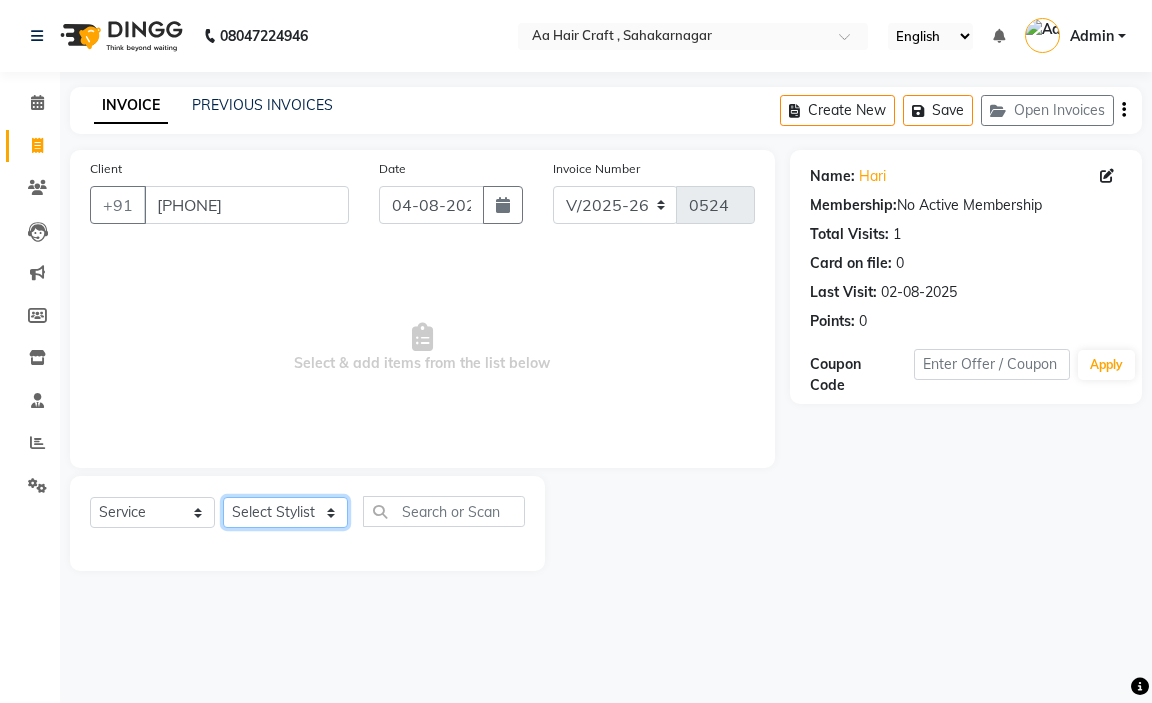 click on "Select Stylist amir hair stylish Anuska krishna pooja beautycian Reema beautycian Rekha Sam Srijana beauty and hair" 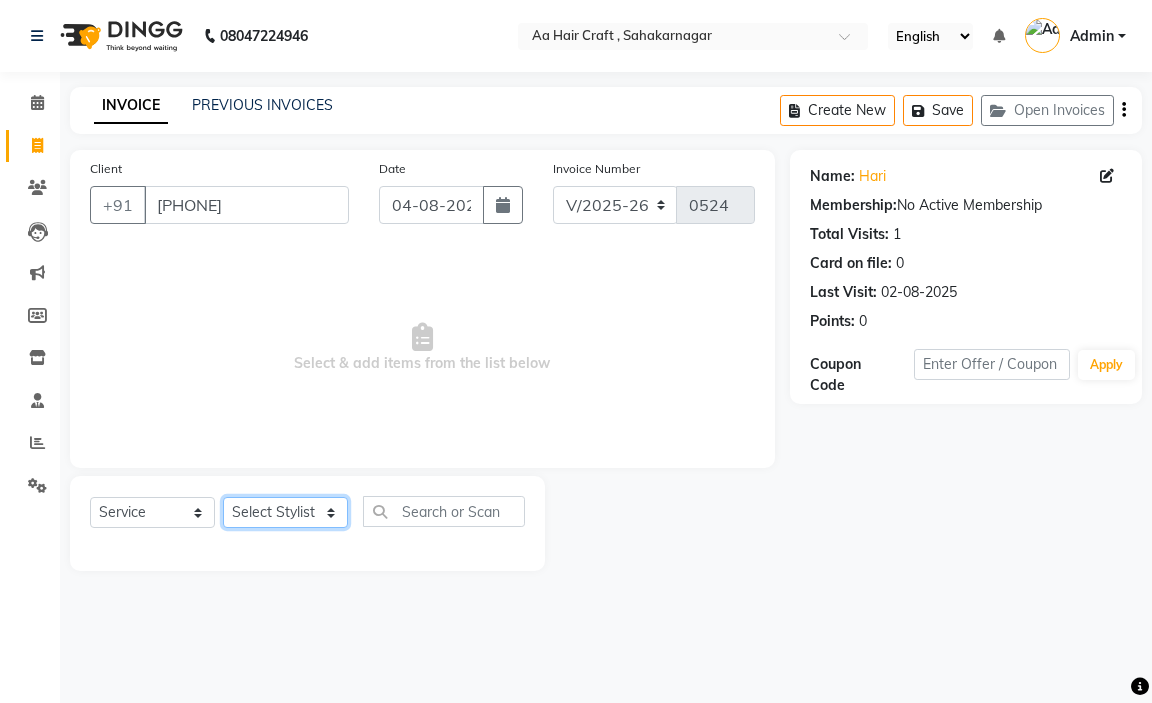 select on "80767" 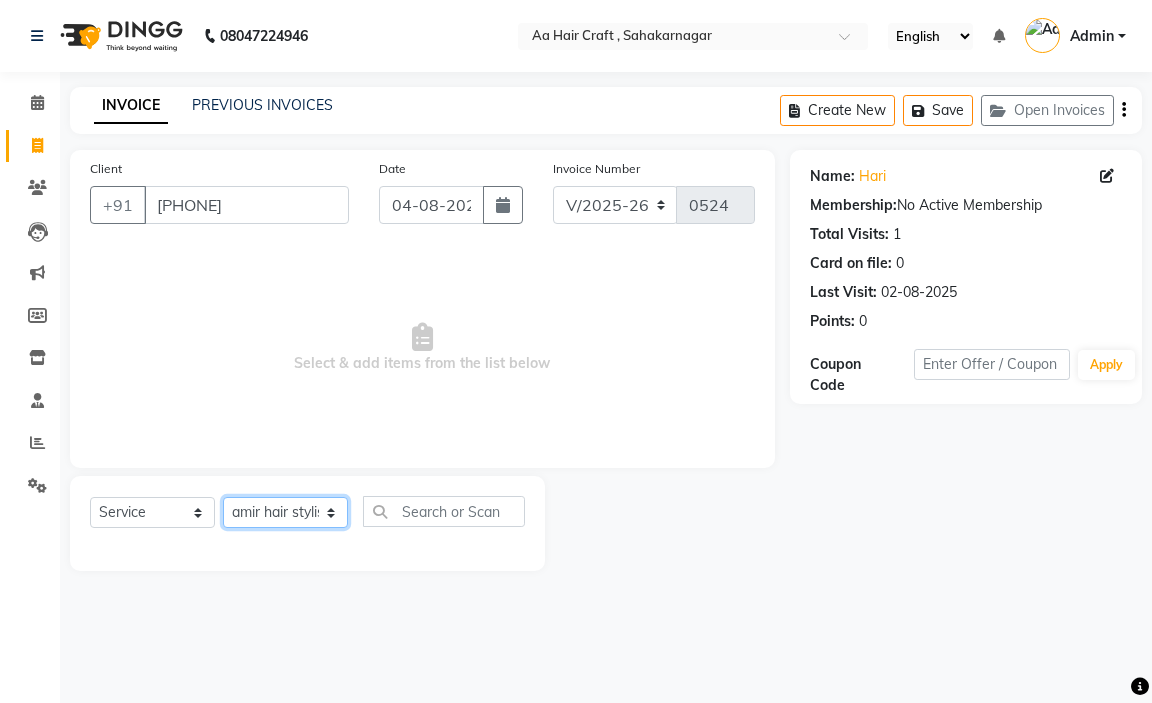 click on "Select Stylist amir hair stylish Anuska krishna pooja beautycian Reema beautycian Rekha Sam Srijana beauty and hair" 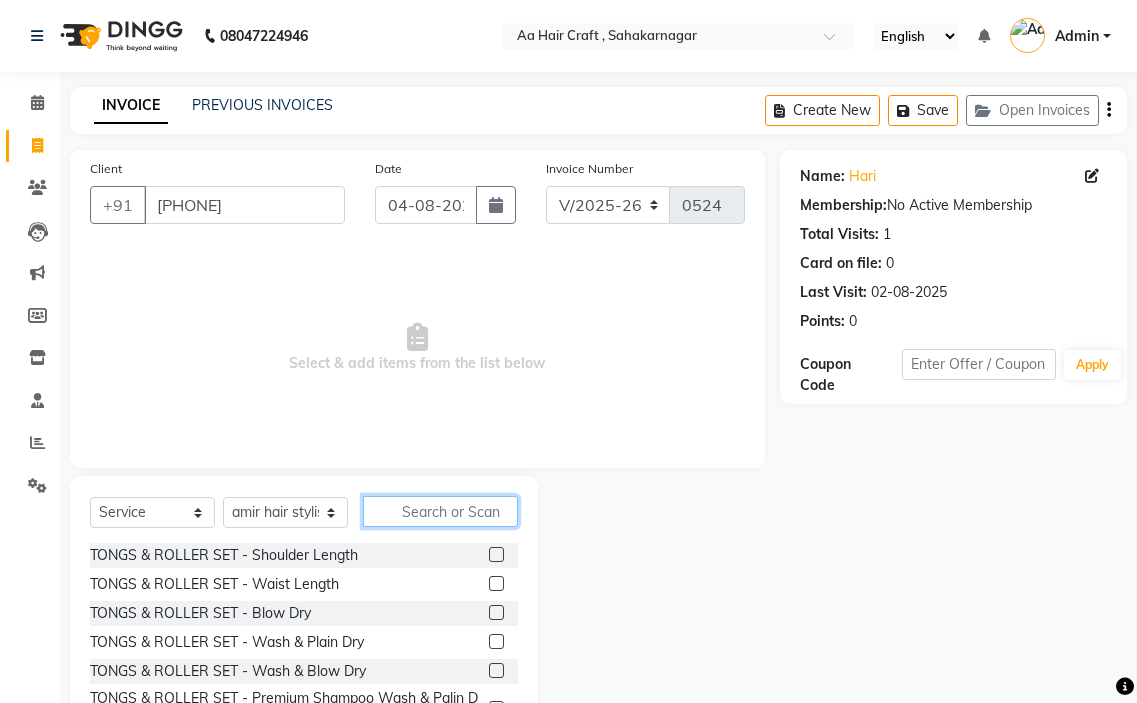 click 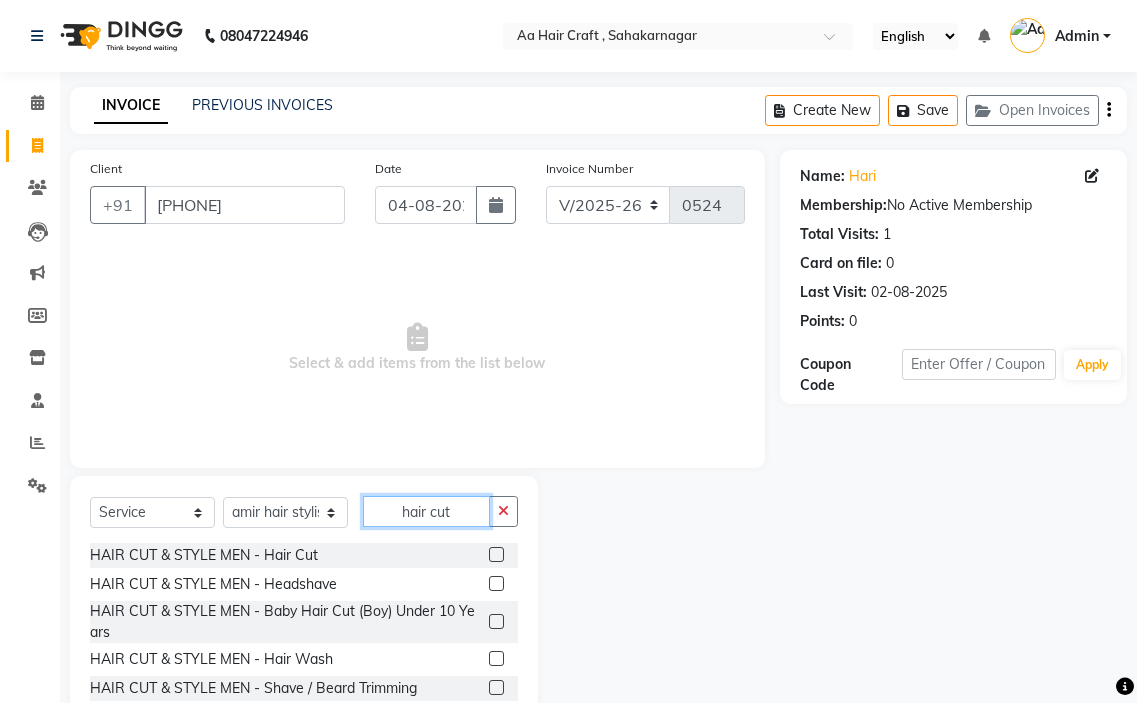type on "hair cut" 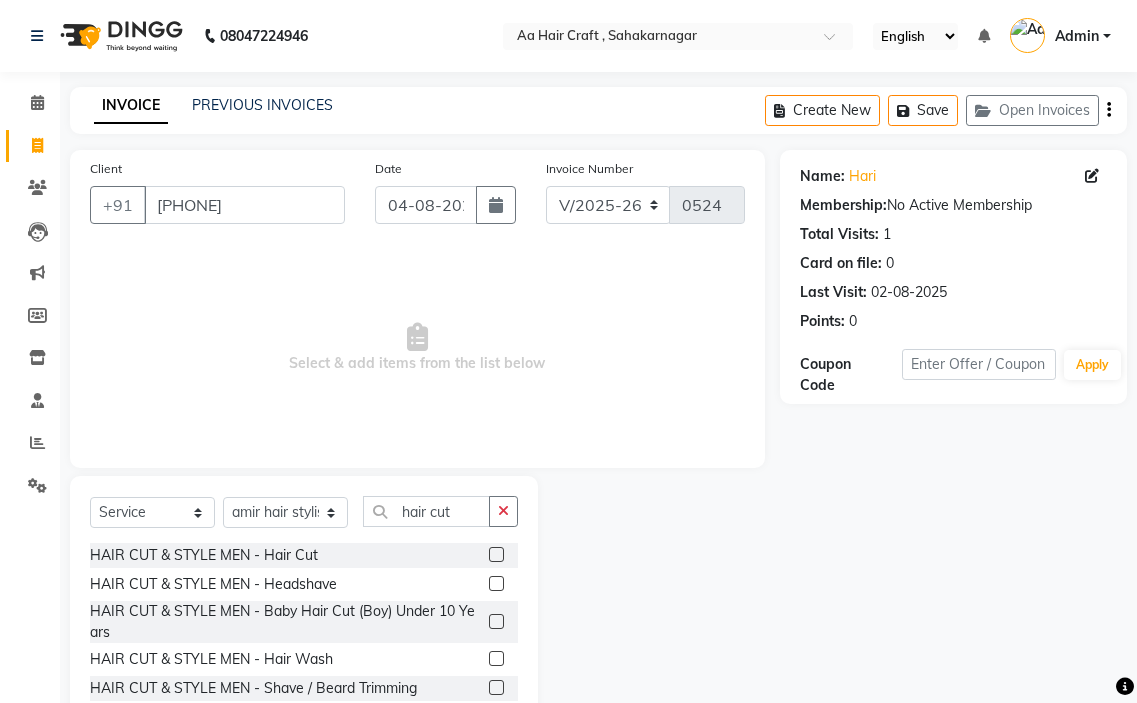 click 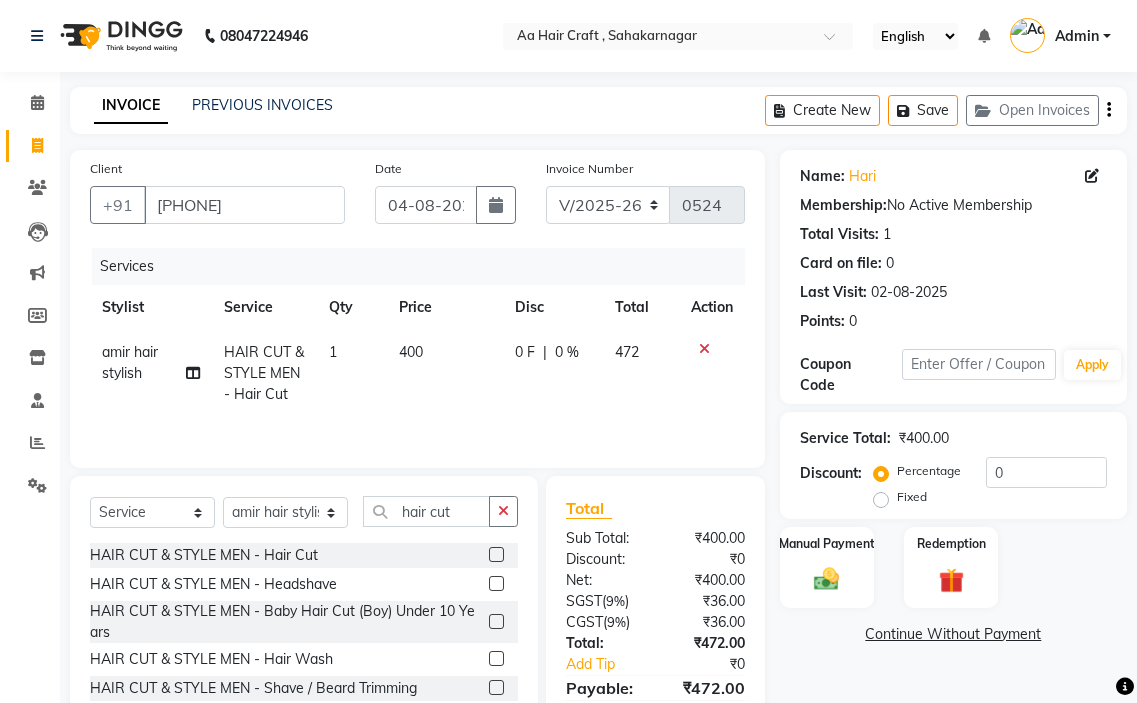 checkbox on "false" 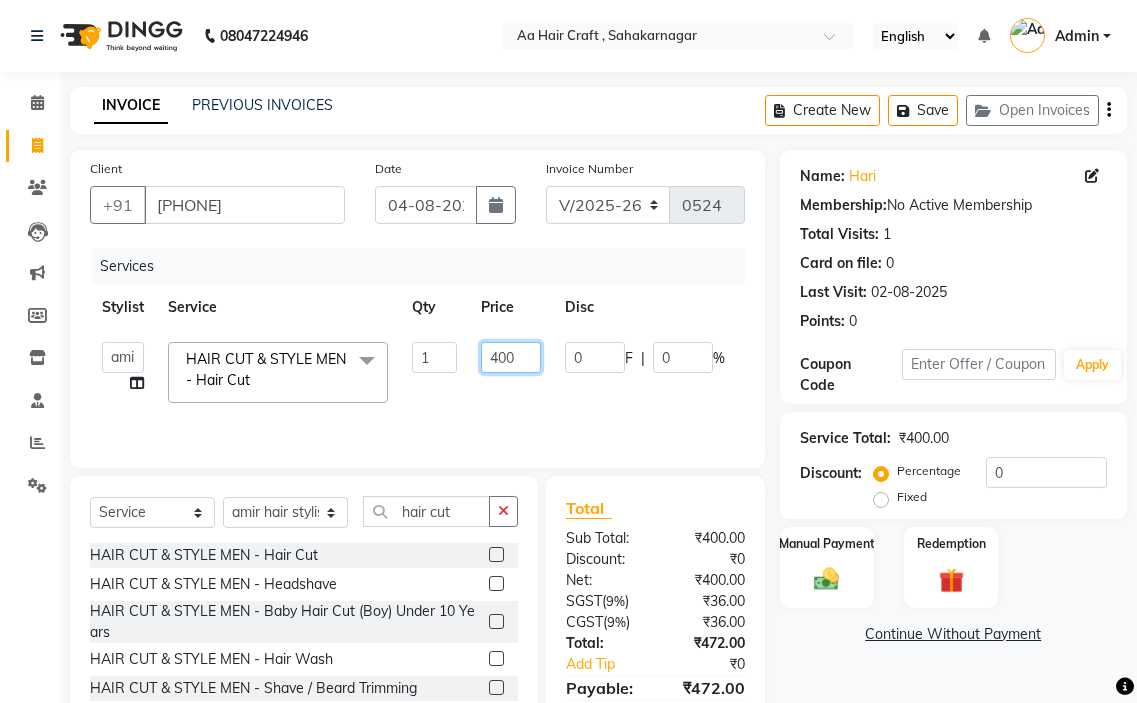 click on "400" 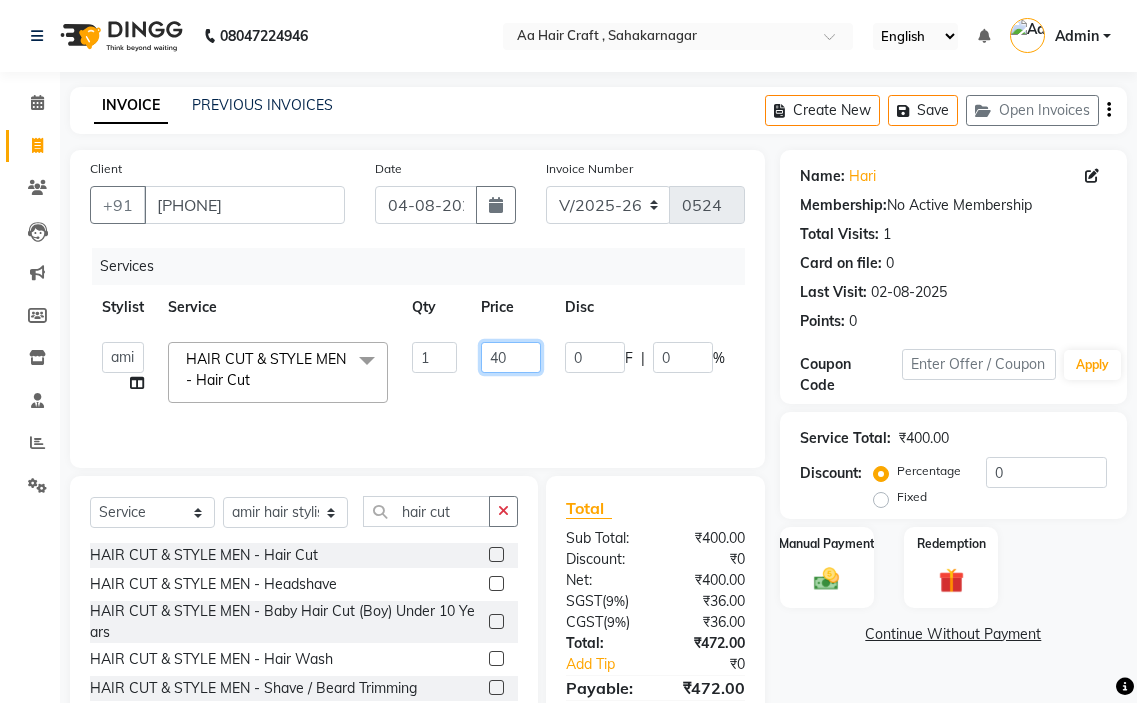 type on "4" 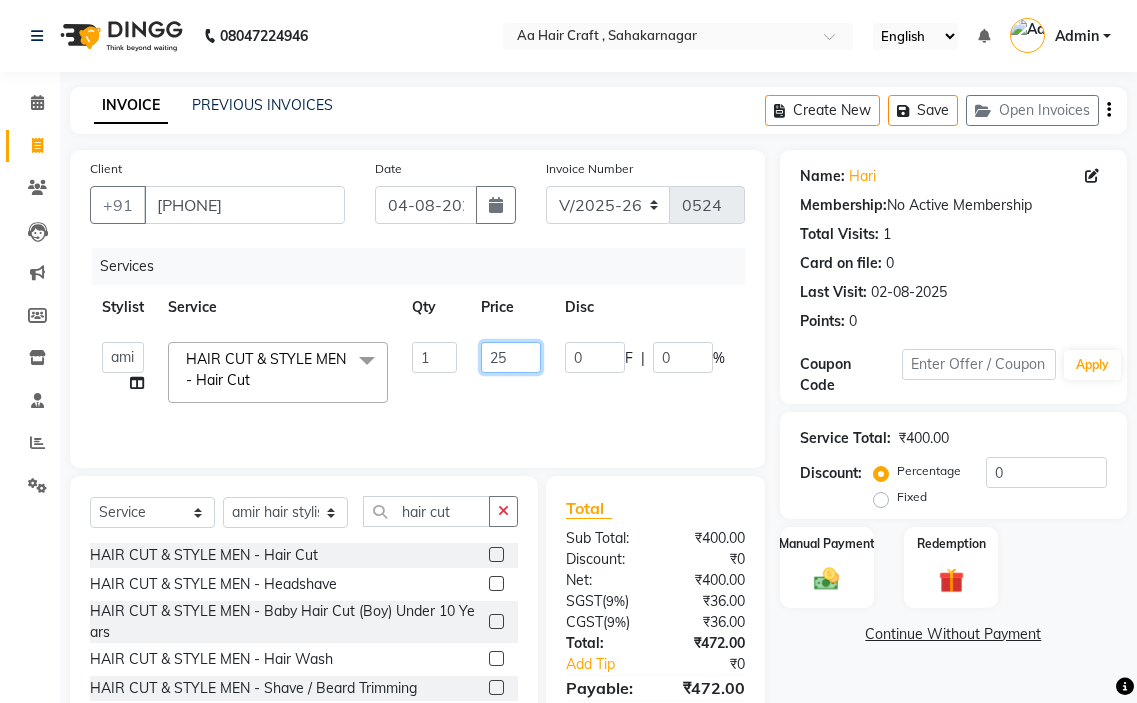 type on "255" 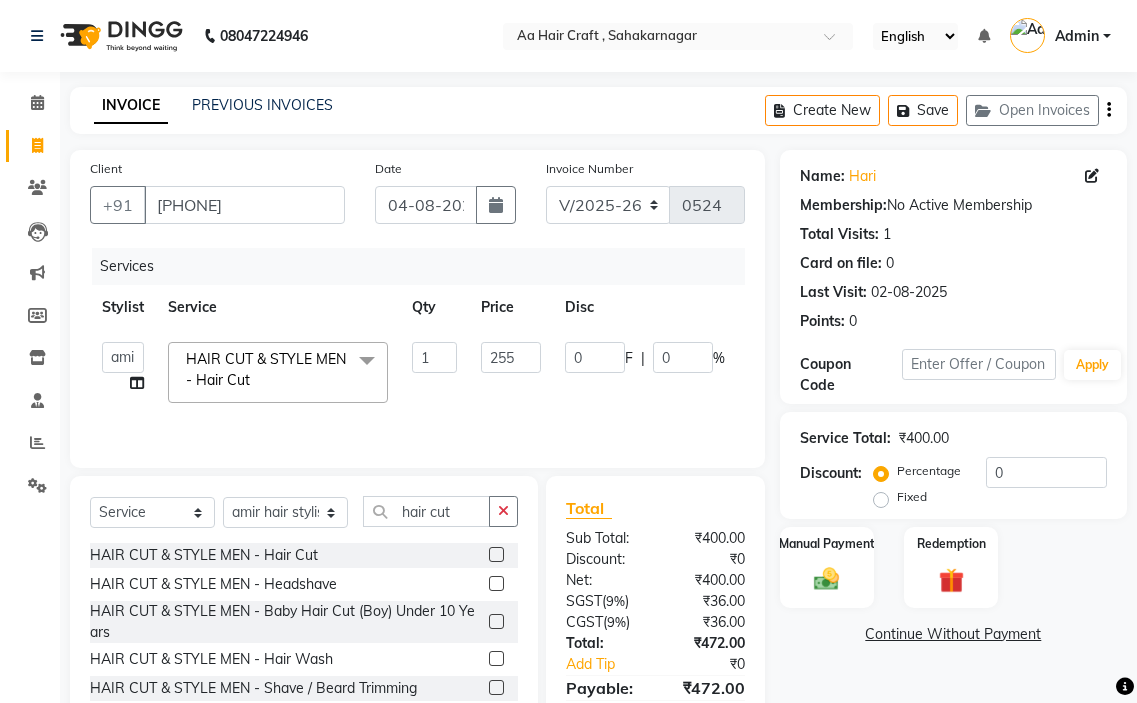 click on "[PERSON] hair stylish   [PERSON]   [PERSON]   [PERSON] beautycian   [PERSON] beautycian   [PERSON]   [PERSON]   [PERSON] beauty and hair  HAIR CUT & STYLE MEN - Hair Cut&nbsp; x TONGS & ROLLER SET - Shoulder Length TONGS & ROLLER SET - Waist Length TONGS & ROLLER SET - Blow Dry TONGS & ROLLER SET - Wash & Plain Dry TONGS & ROLLER SET - Wash & Blow Dry TONGS & ROLLER SET - Premium Shampoo Wash & Palin Dry TONGS & ROLLER SET - Premium Shampoo Wash & Blow Dry nanoplasty treatment GLOBAL HAIR COLOUR ( WITH AMMONIA ) - Upto Neck GLOBAL HAIR COLOUR ( WITH AMMONIA ) - Upto Sholder GLOBAL HAIR COLOUR ( WITH AMMONIA ) - Upto Mid-back GLOBAL HAIR COLOUR ( WITH AMMONIA ) - Waist & Below GLOBAL HAIR COLOUR ( WITH AMMONIA ) - Root touch up (upto 2 inch) GLOBAL HIGHLIGHTS - Upto Neck GLOBAL HIGHLIGHTS - Upto Sholder GLOBAL HIGHLIGHTS - Upto Mid-back GLOBAL HIGHLIGHTS - Waist & Below GLOBAL HIGHLIGHTS - Crown Highlights GLOBAL HIGHLIGHTS - Highlight Perstreaks & Prelightninh SMOOTHENING / REBONDING - Upto Neck SMOOTHENING / REBONDING - Upto Sholder" 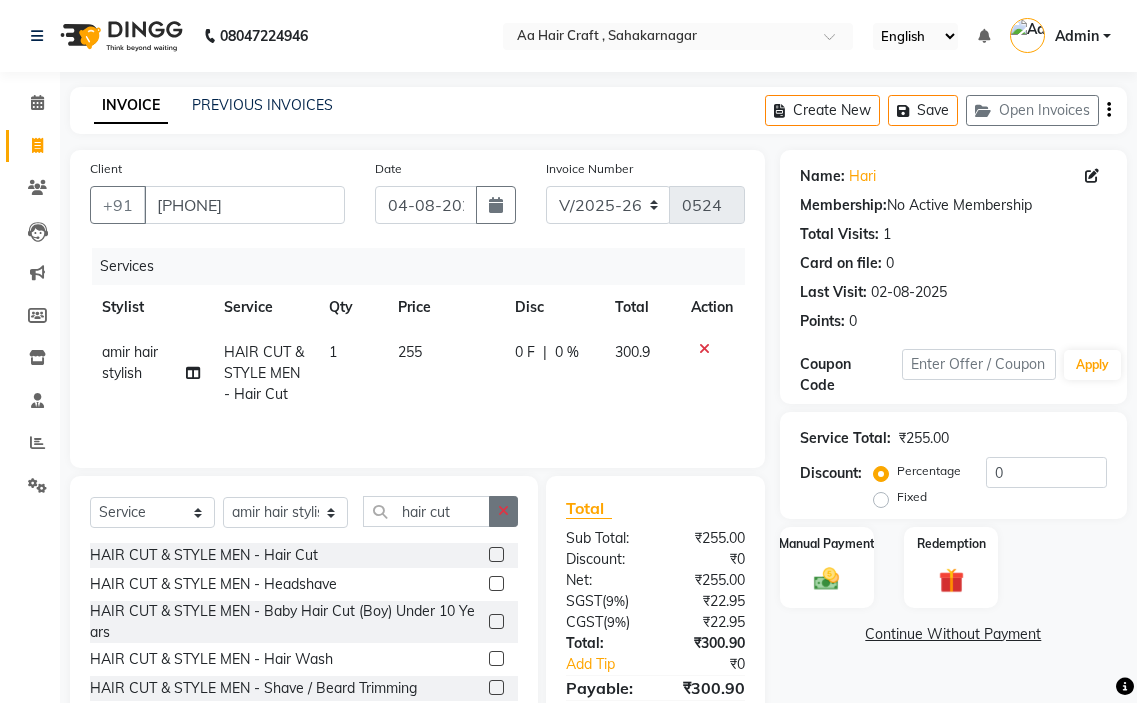click 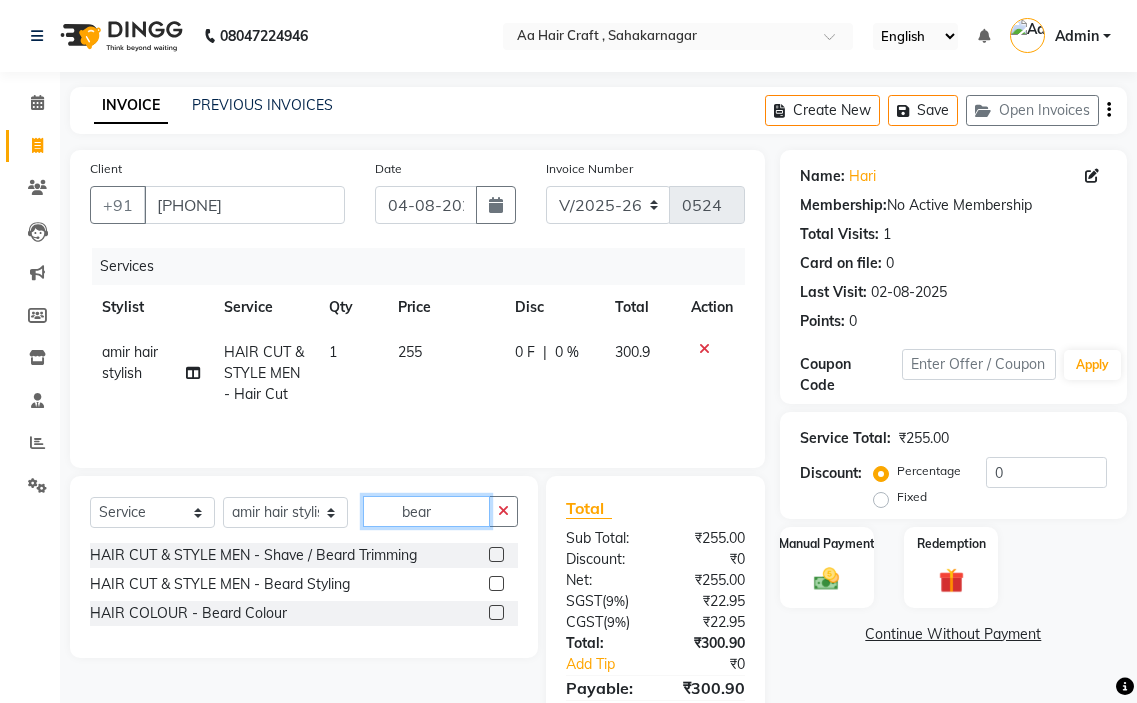 type on "bear" 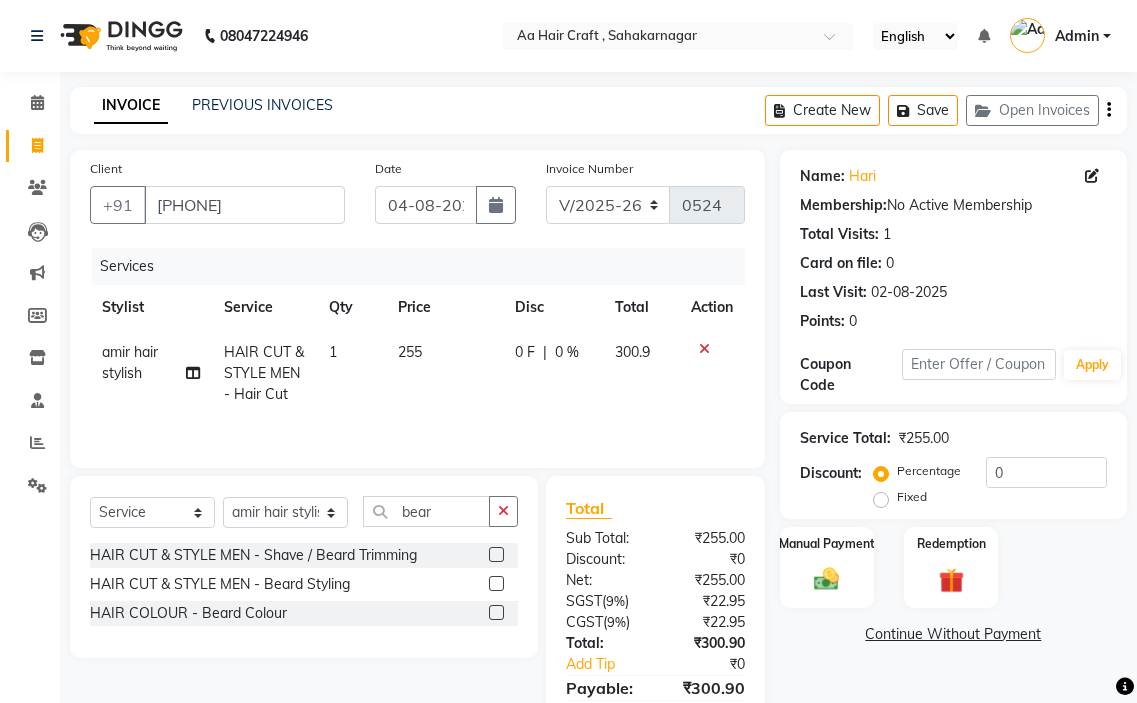click 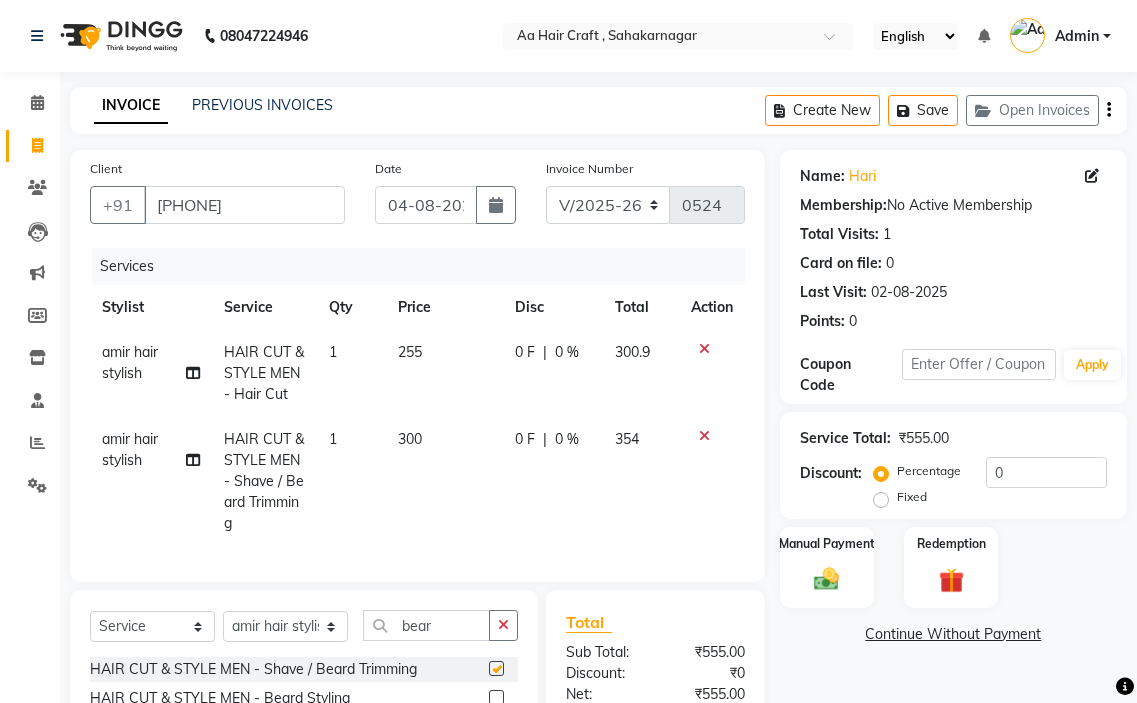 checkbox on "false" 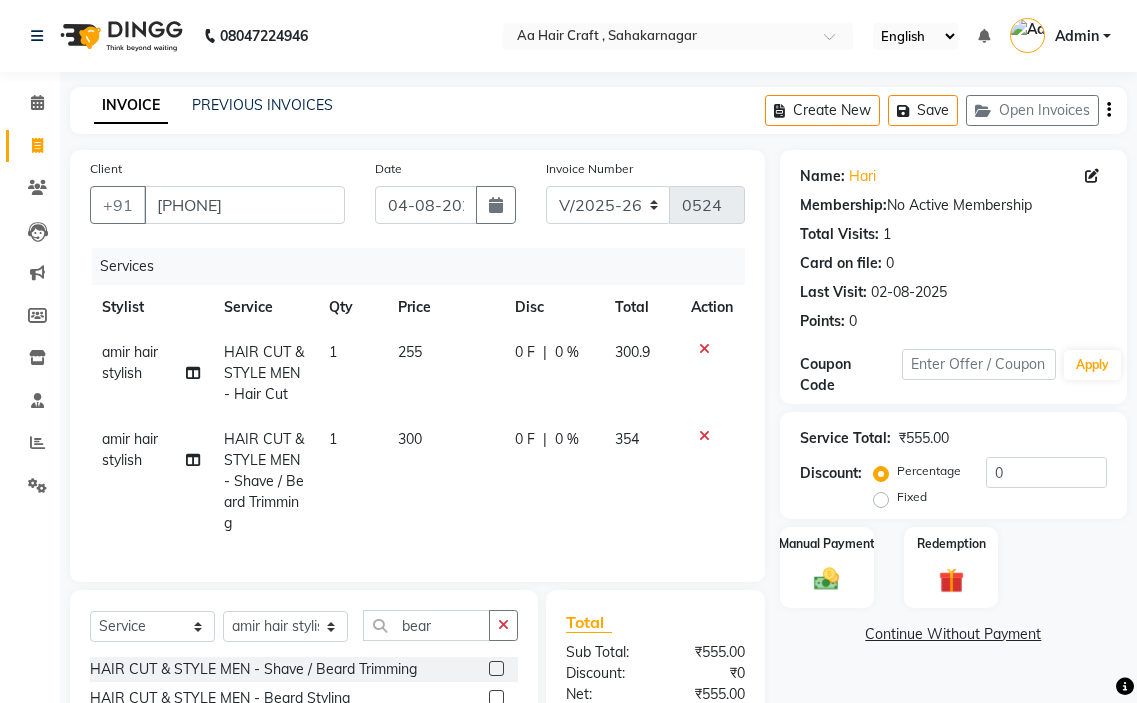 click on "300" 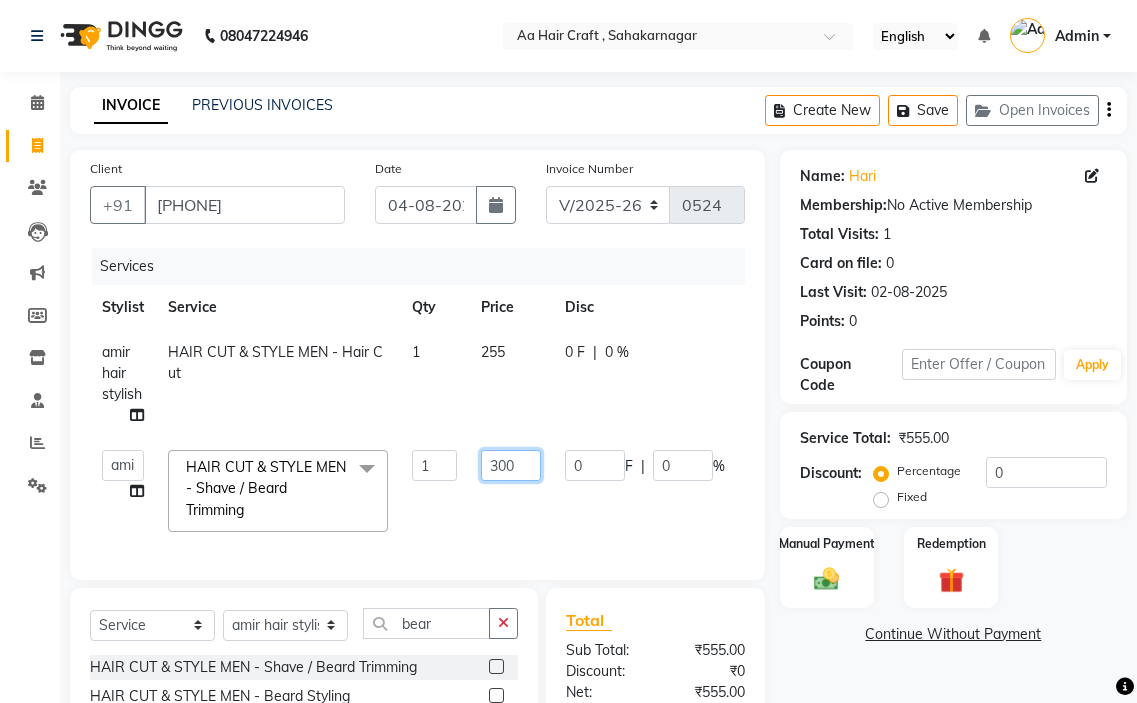 click on "300" 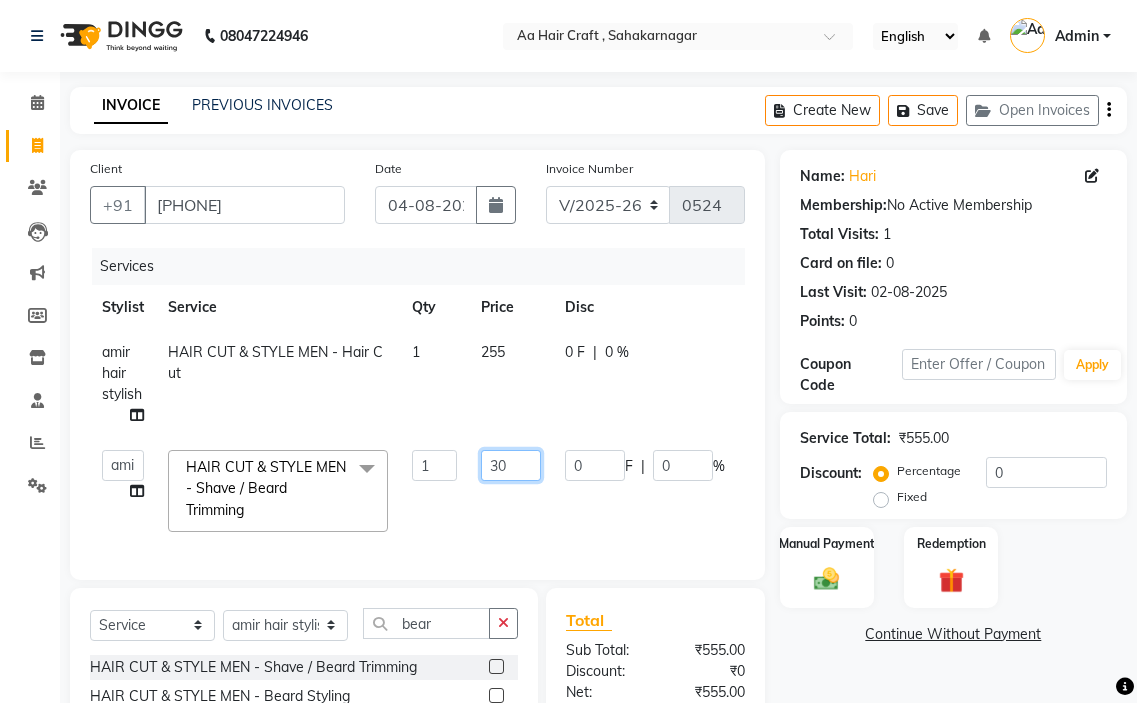 type on "3" 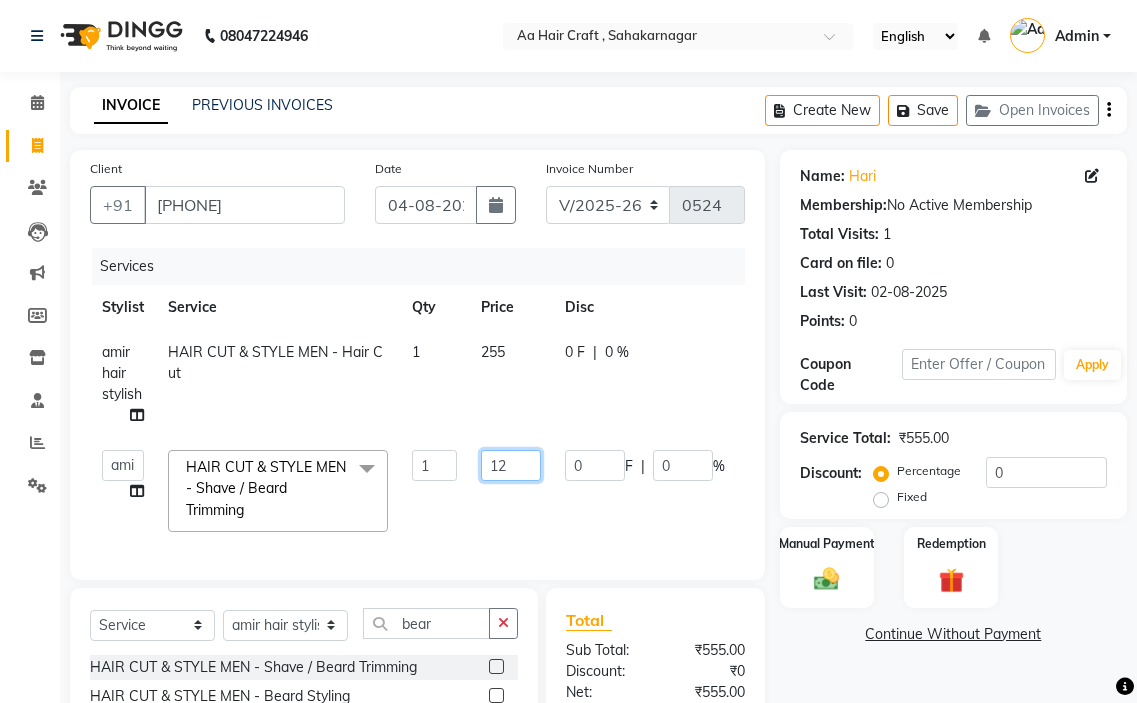 type on "125" 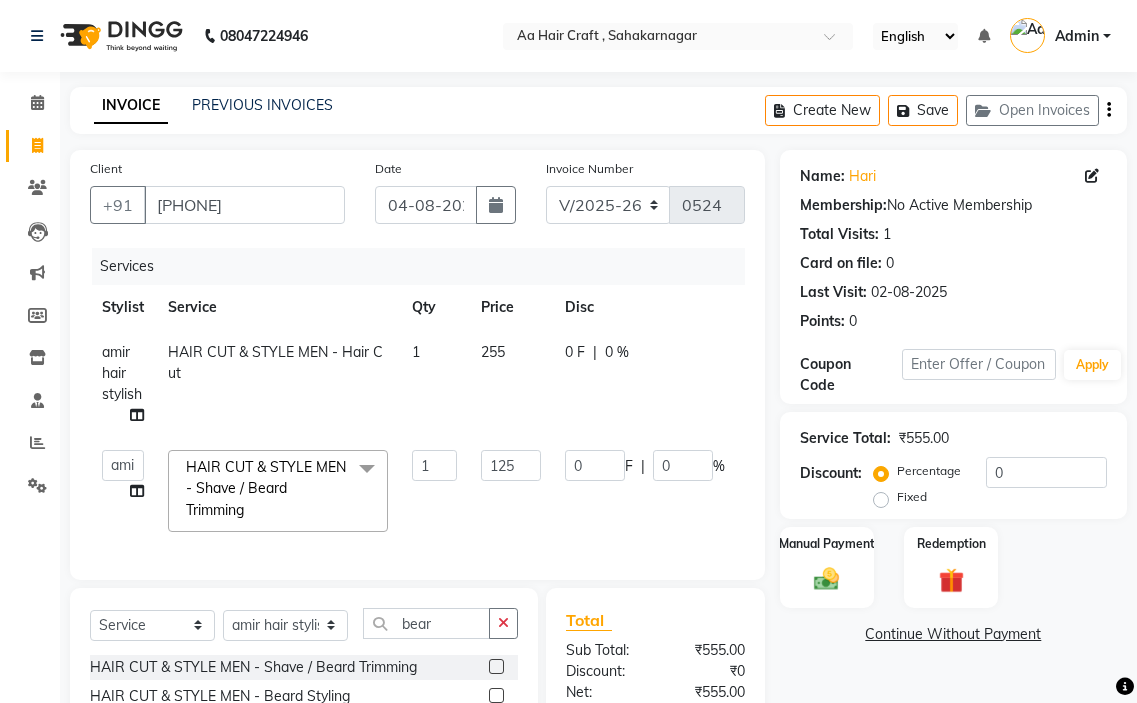 click on "[PERSON] hair stylish   [PERSON]   [PERSON]   [PERSON] beautycian   [PERSON] beautycian   [PERSON]   [PERSON]   [PERSON] beauty and hair  HAIR CUT & STYLE MEN - Shave / Beard Trimming&nbsp; x TONGS & ROLLER SET - Shoulder Length TONGS & ROLLER SET - Waist Length TONGS & ROLLER SET - Blow Dry TONGS & ROLLER SET - Wash & Plain Dry TONGS & ROLLER SET - Wash & Blow Dry TONGS & ROLLER SET - Premium Shampoo Wash & Palin Dry TONGS & ROLLER SET - Premium Shampoo Wash & Blow Dry nanoplasty treatment GLOBAL HAIR COLOUR ( WITH AMMONIA ) - Upto Neck GLOBAL HAIR COLOUR ( WITH AMMONIA ) - Upto Sholder GLOBAL HAIR COLOUR ( WITH AMMONIA ) - Upto Mid-back GLOBAL HAIR COLOUR ( WITH AMMONIA ) - Waist & Below GLOBAL HAIR COLOUR ( WITH AMMONIA ) - Root touch up (upto 2 inch) GLOBAL HIGHLIGHTS - Upto Neck GLOBAL HIGHLIGHTS - Upto Sholder GLOBAL HIGHLIGHTS - Upto Mid-back GLOBAL HIGHLIGHTS - Waist & Below GLOBAL HIGHLIGHTS - Crown Highlights GLOBAL HIGHLIGHTS - Highlight Perstreaks & Prelightninh SMOOTHENING / REBONDING - Upto Neck KERATIN - Upto Neck 1 0" 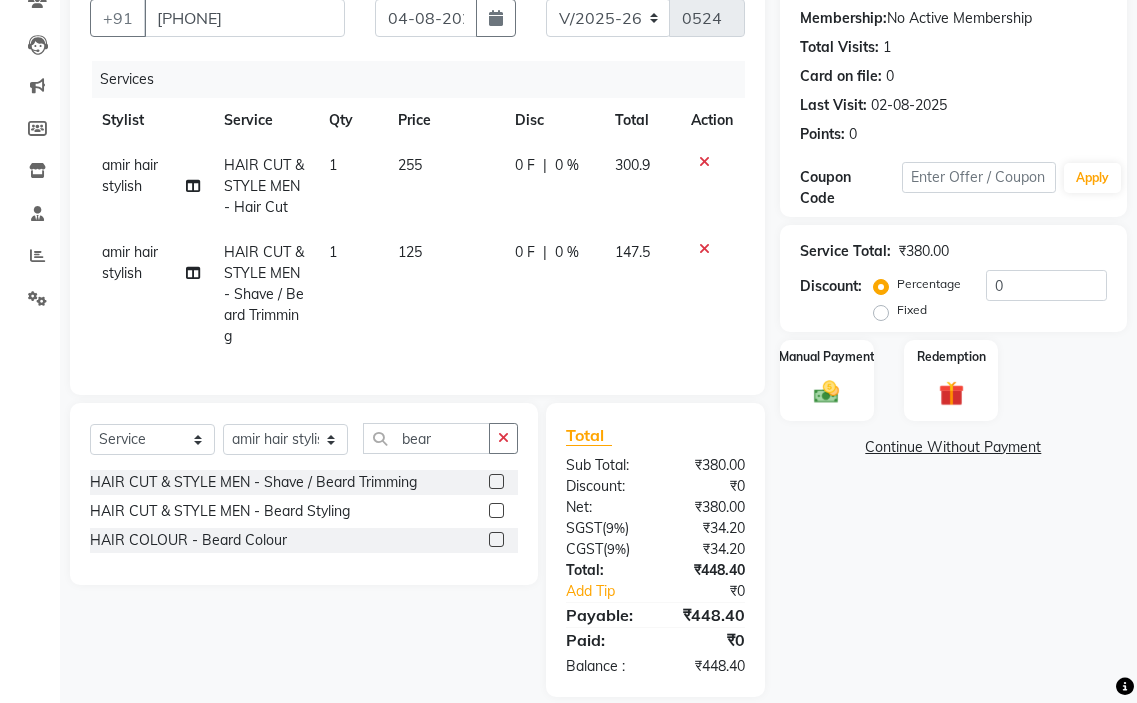 scroll, scrollTop: 200, scrollLeft: 0, axis: vertical 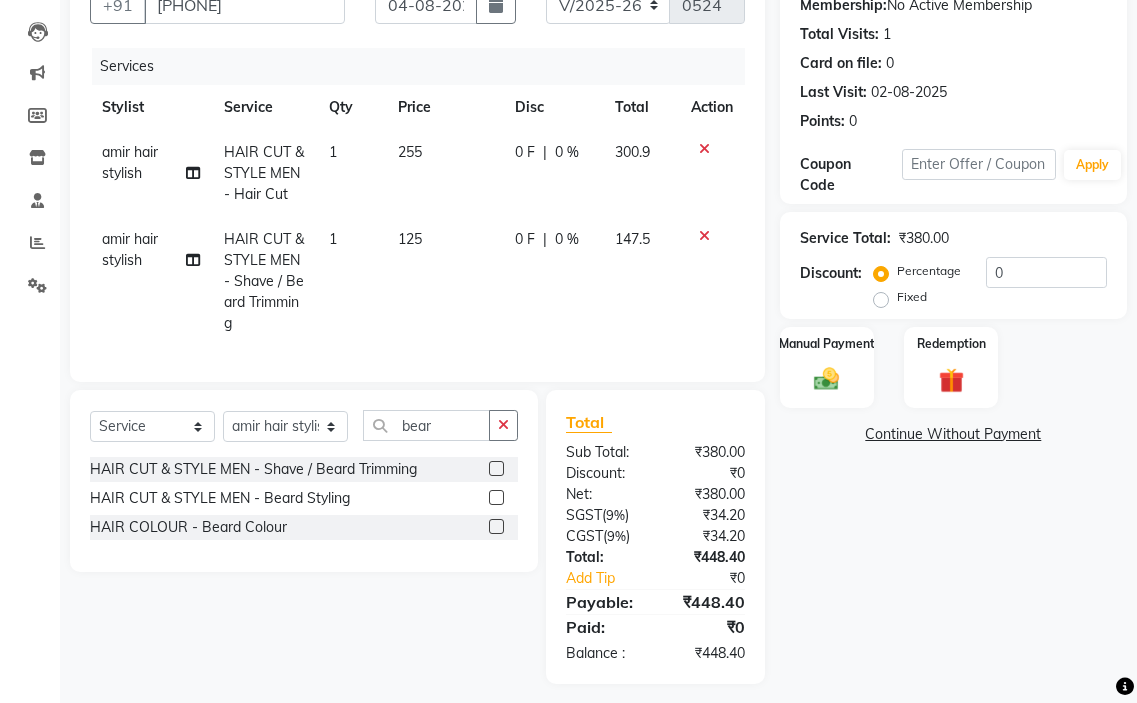 click on "125" 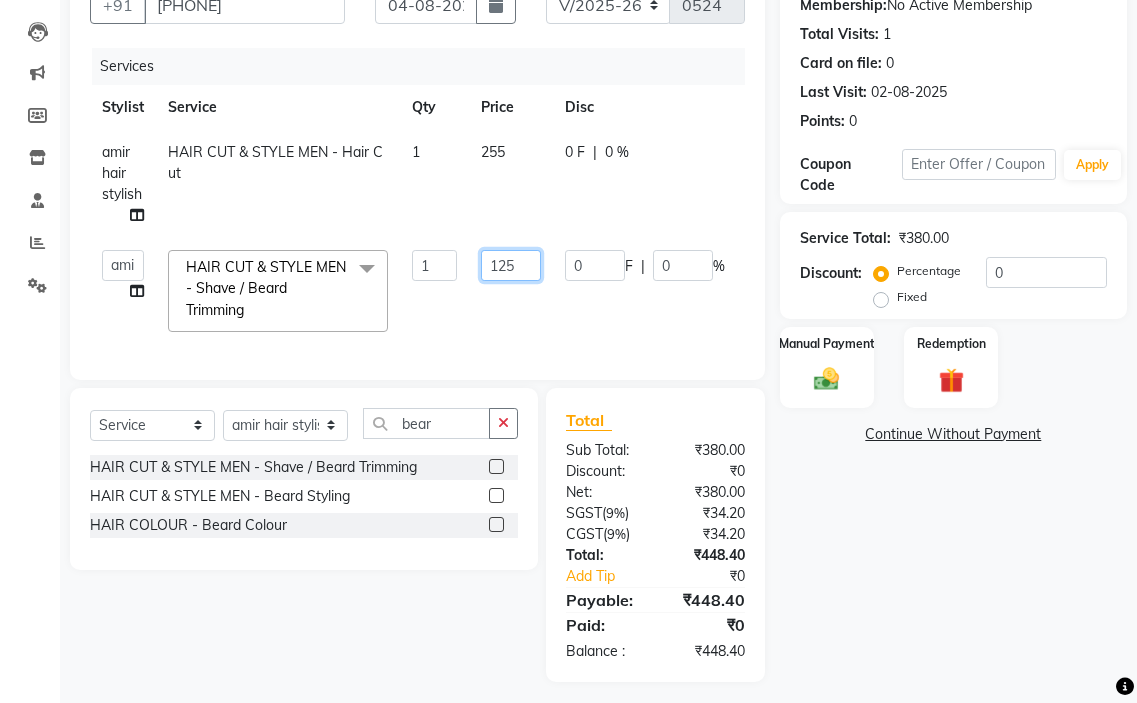 click on "125" 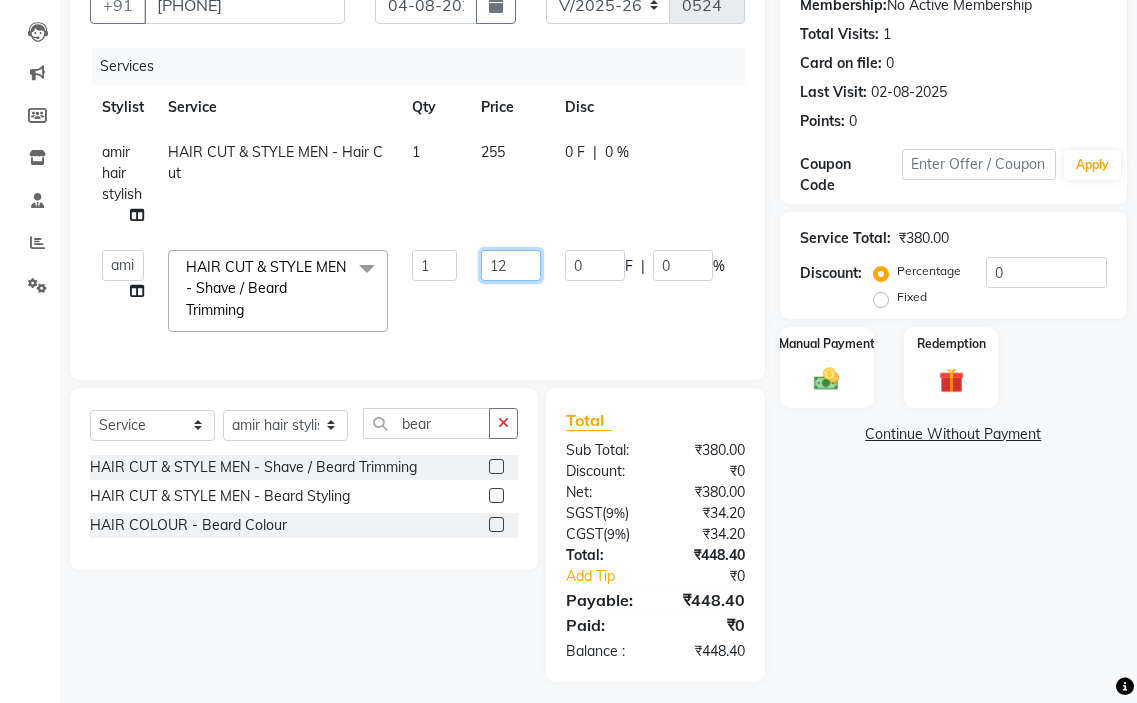type on "127" 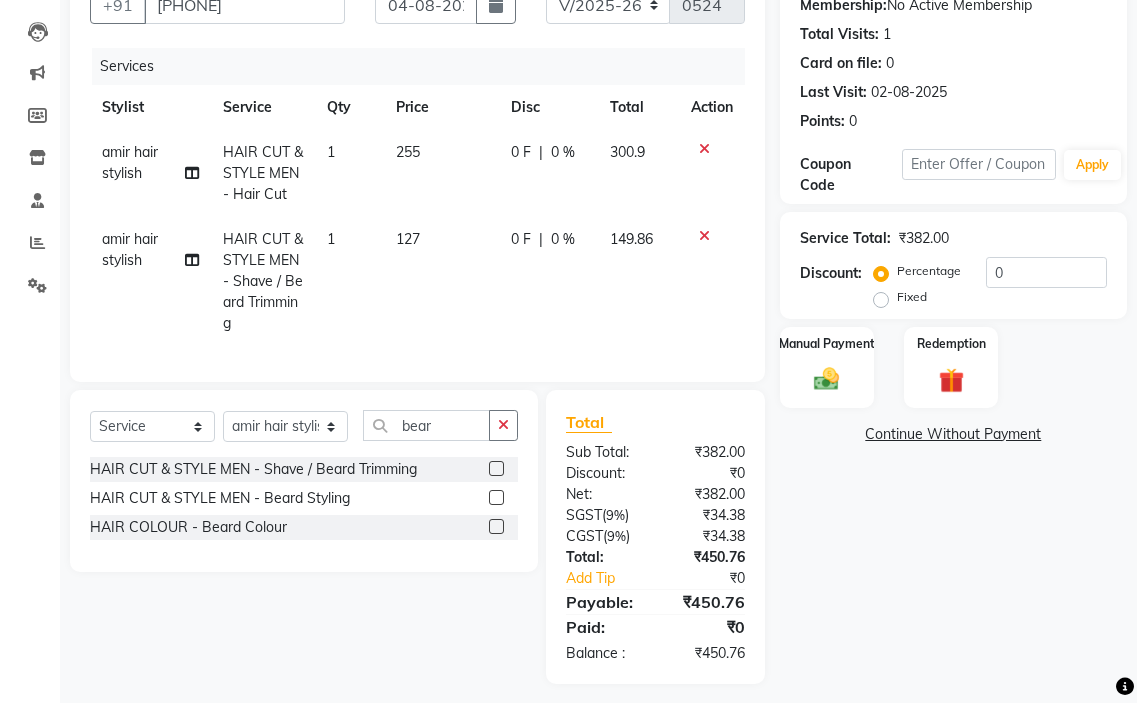 click on "[PERSON] hair stylish HAIR CUT & STYLE MEN - Shave / Beard Trimming 1 127 0 F | 0 % 149.86" 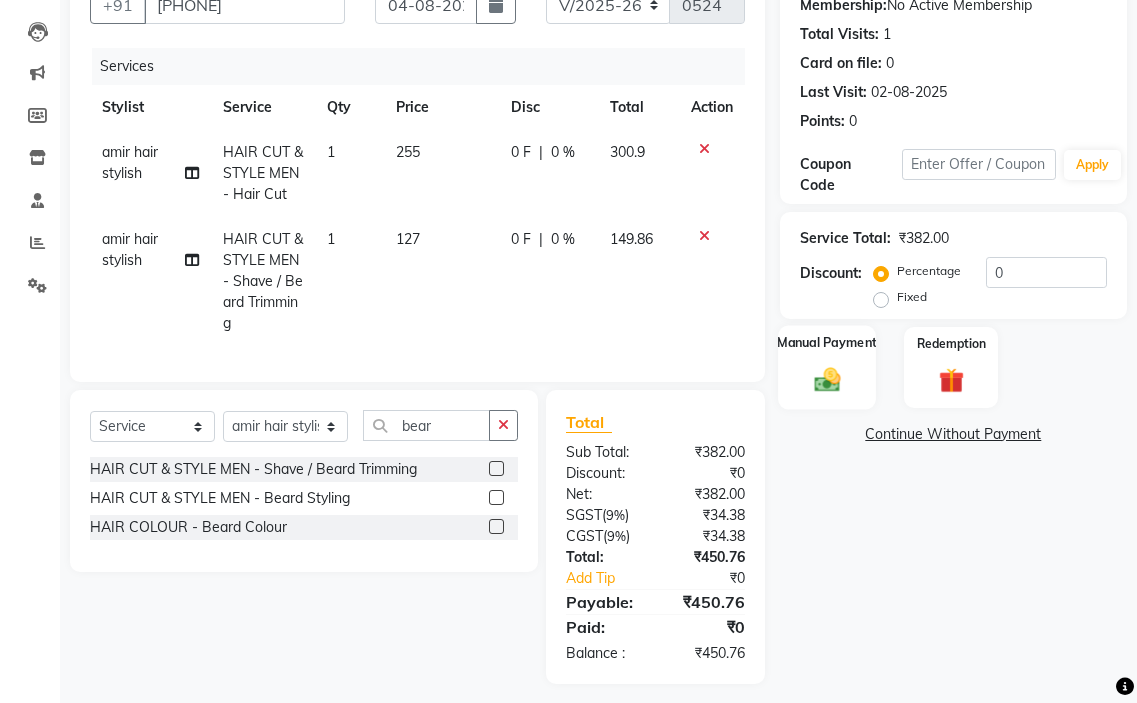 click 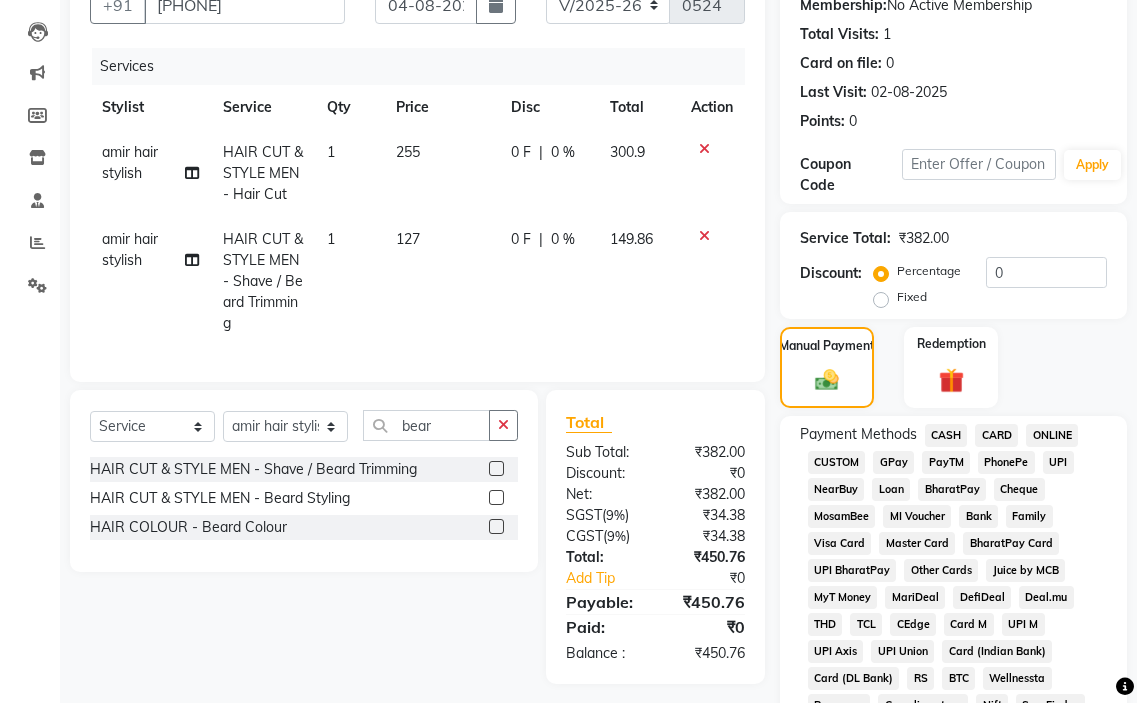 click on "GPay" 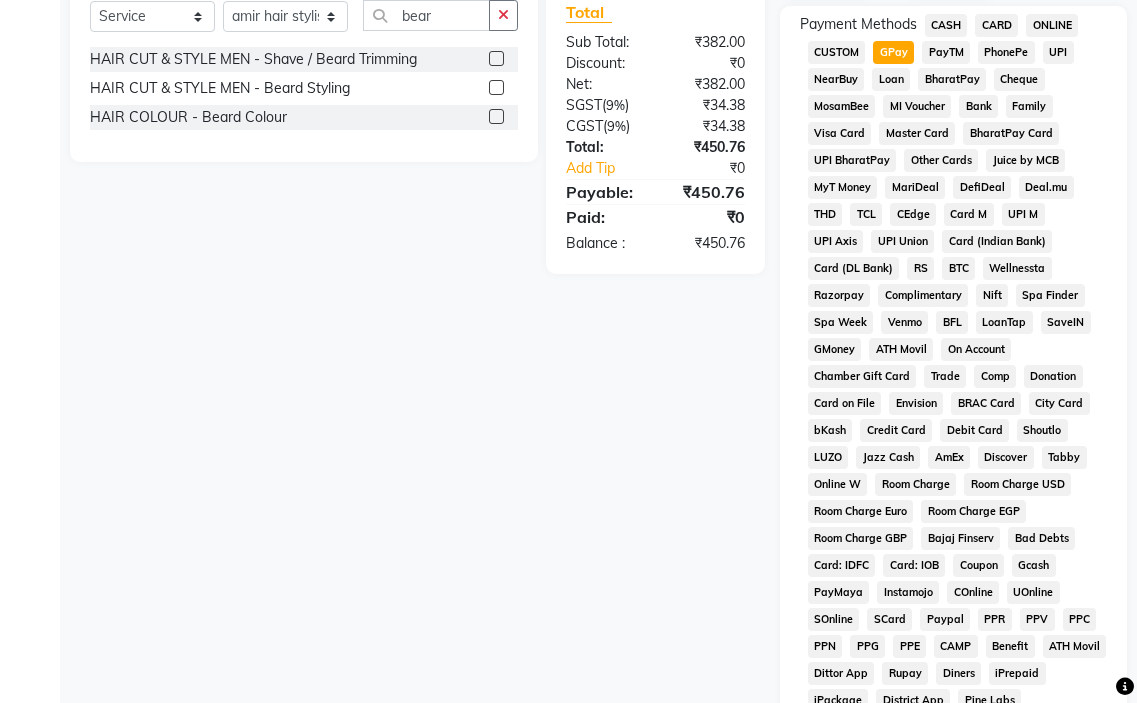 scroll, scrollTop: 1010, scrollLeft: 0, axis: vertical 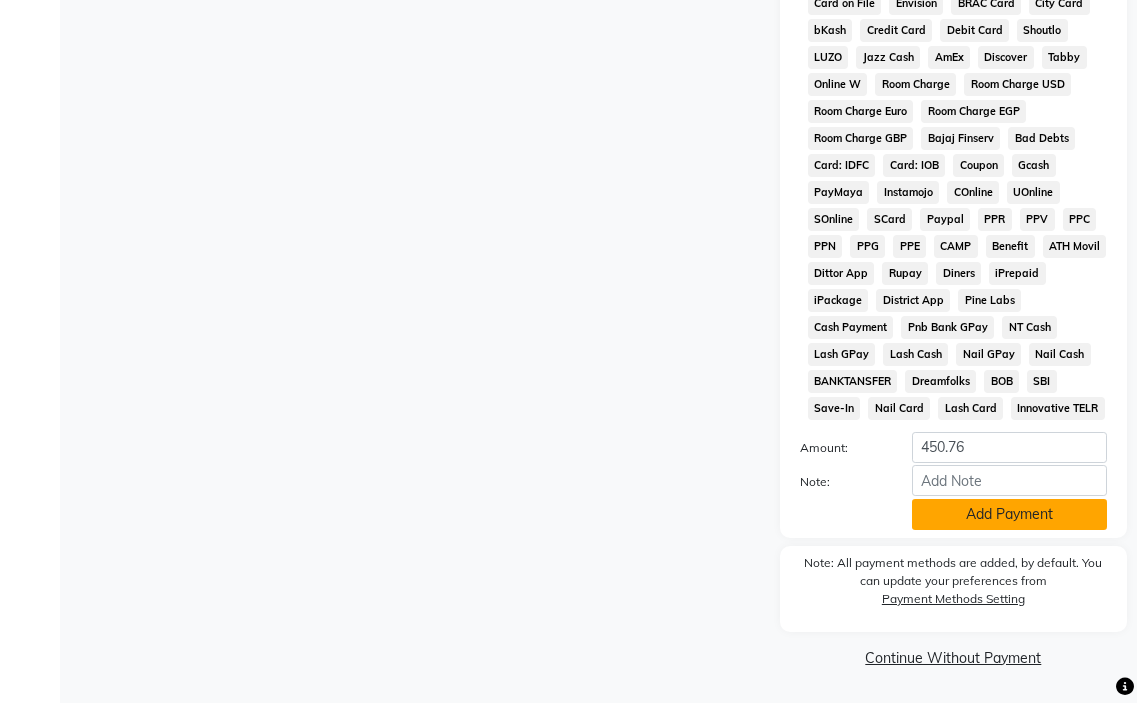 click on "Add Payment" 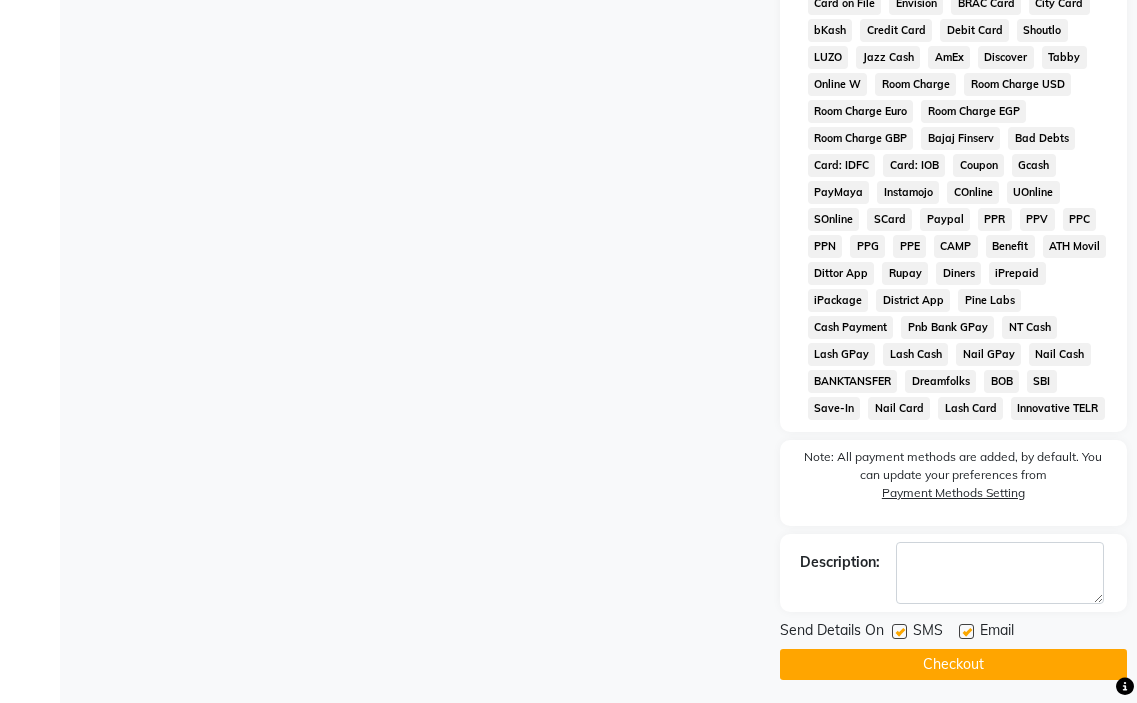 click 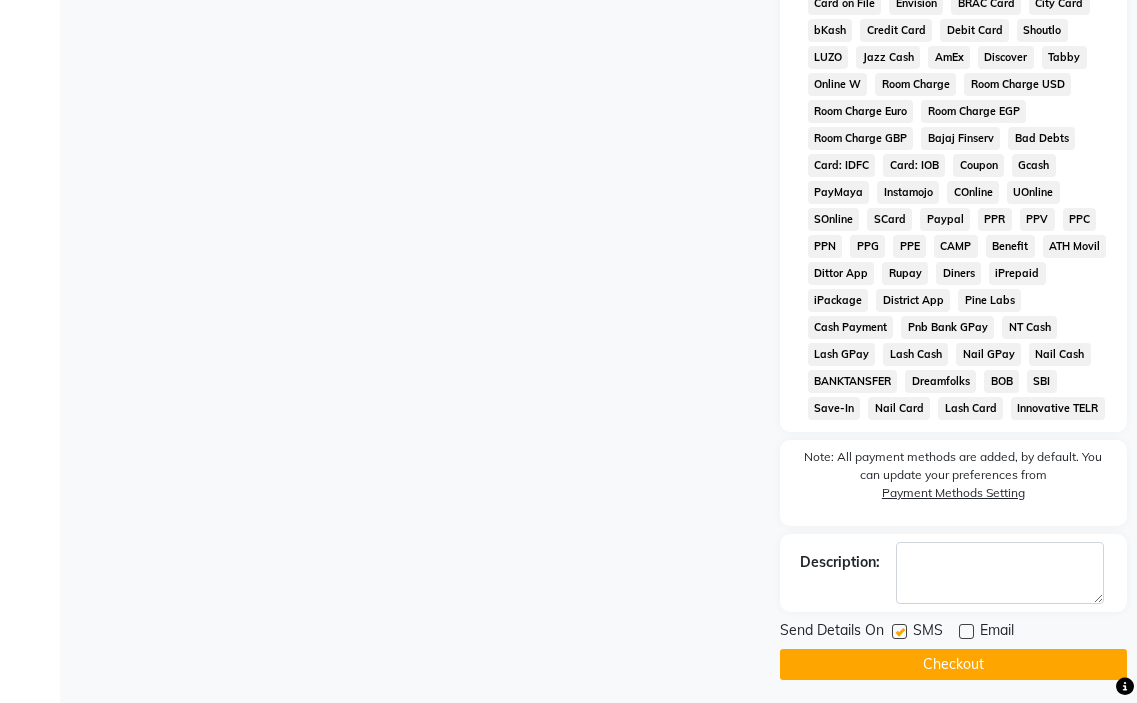 click on "Checkout" 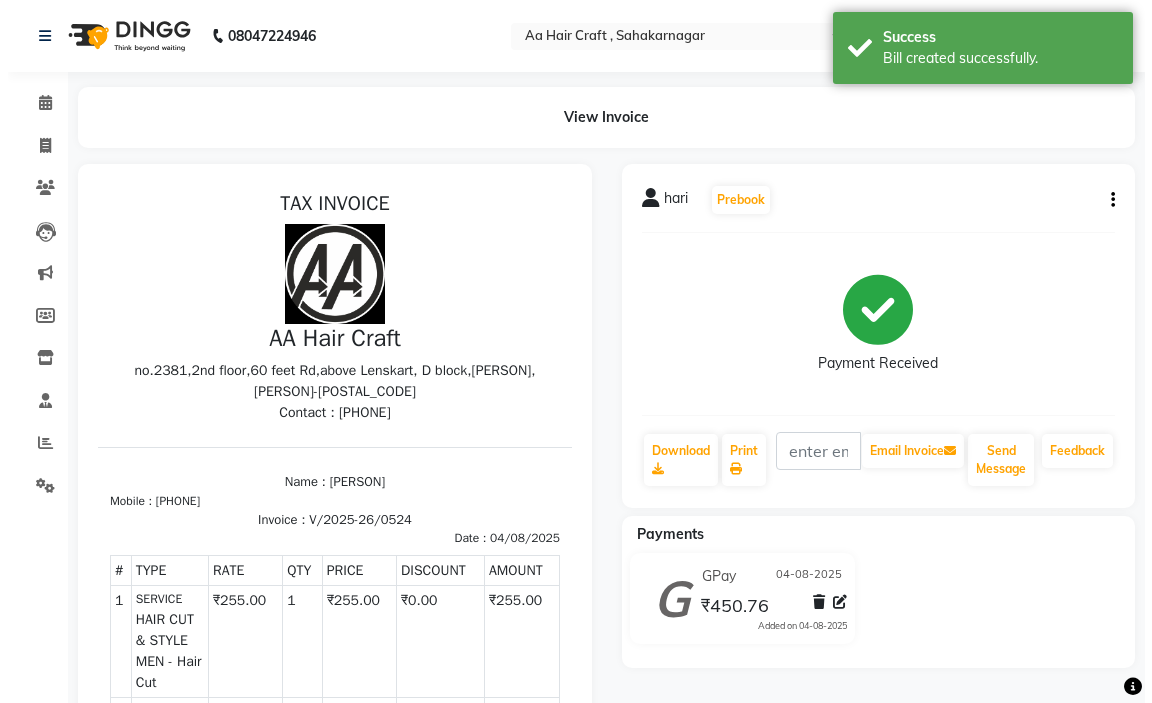 scroll, scrollTop: 0, scrollLeft: 0, axis: both 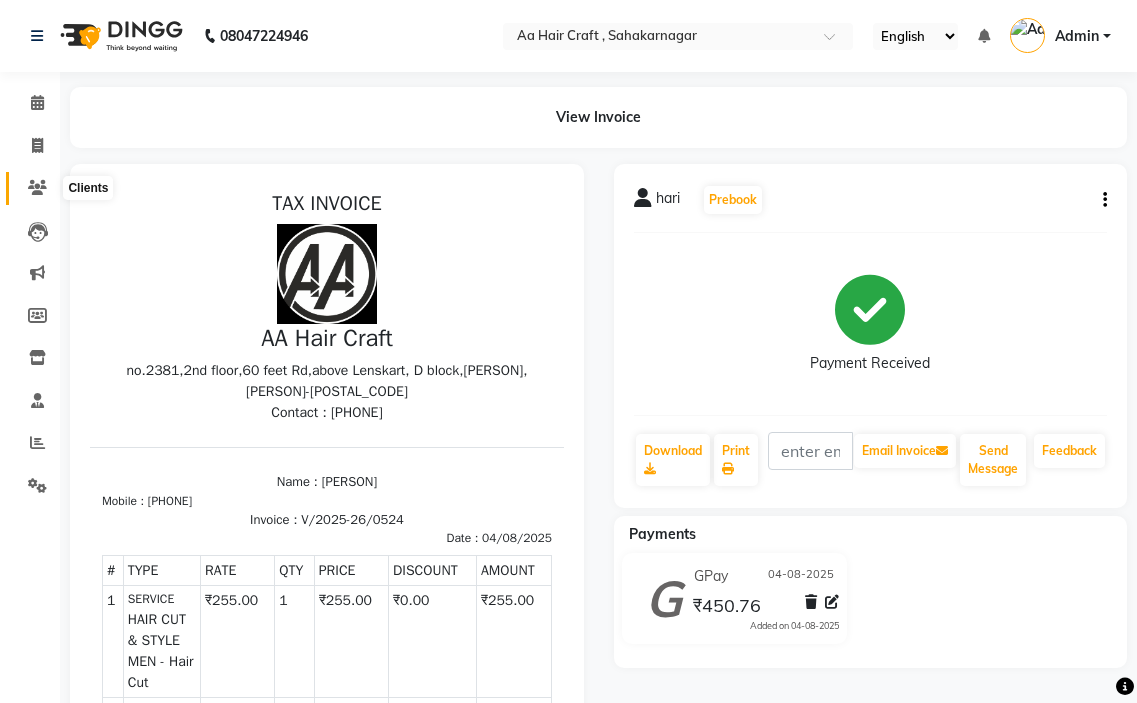 click 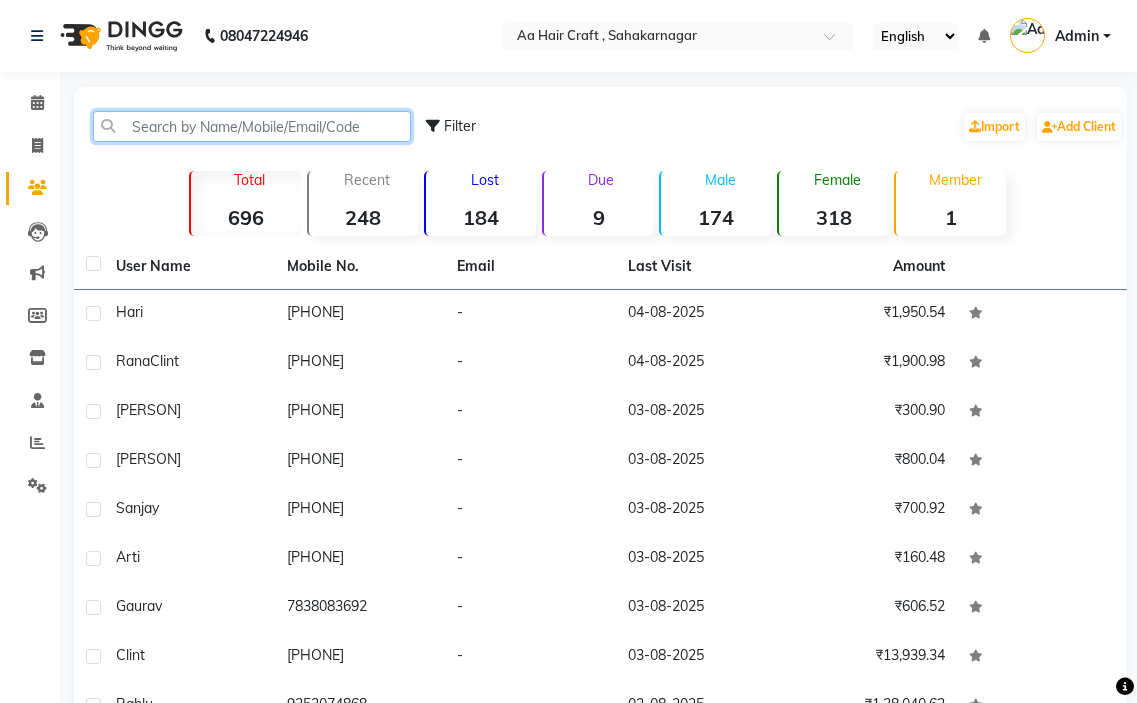 click 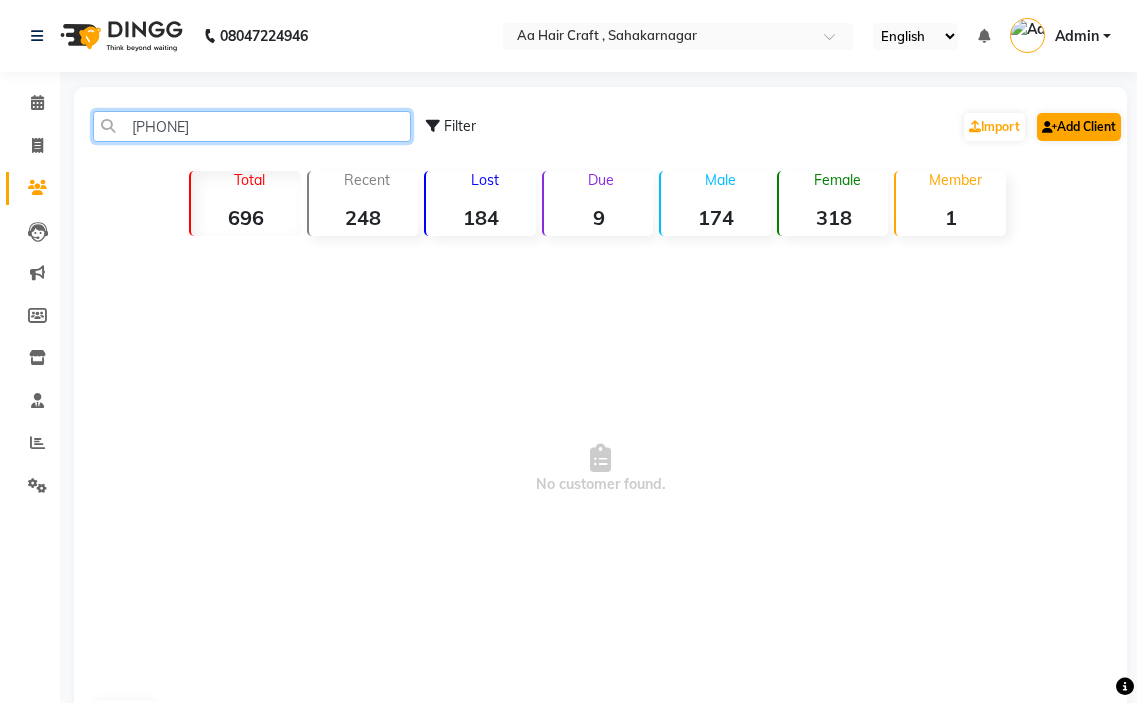 type on "[PHONE]" 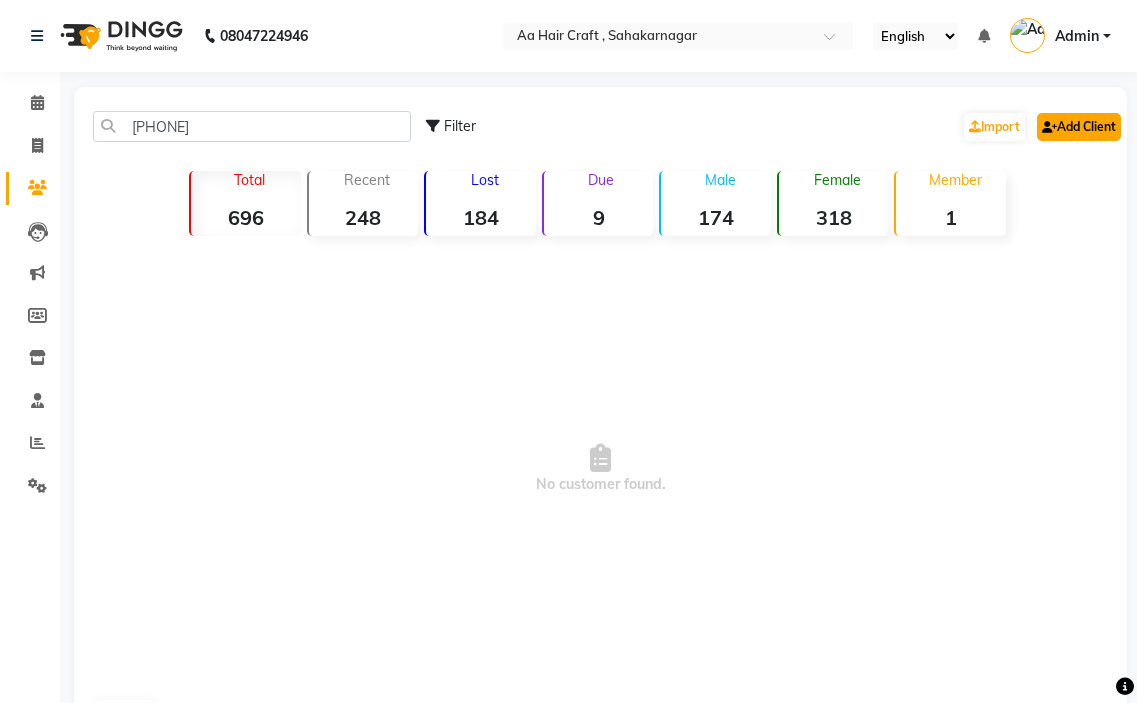 click on "Add Client" 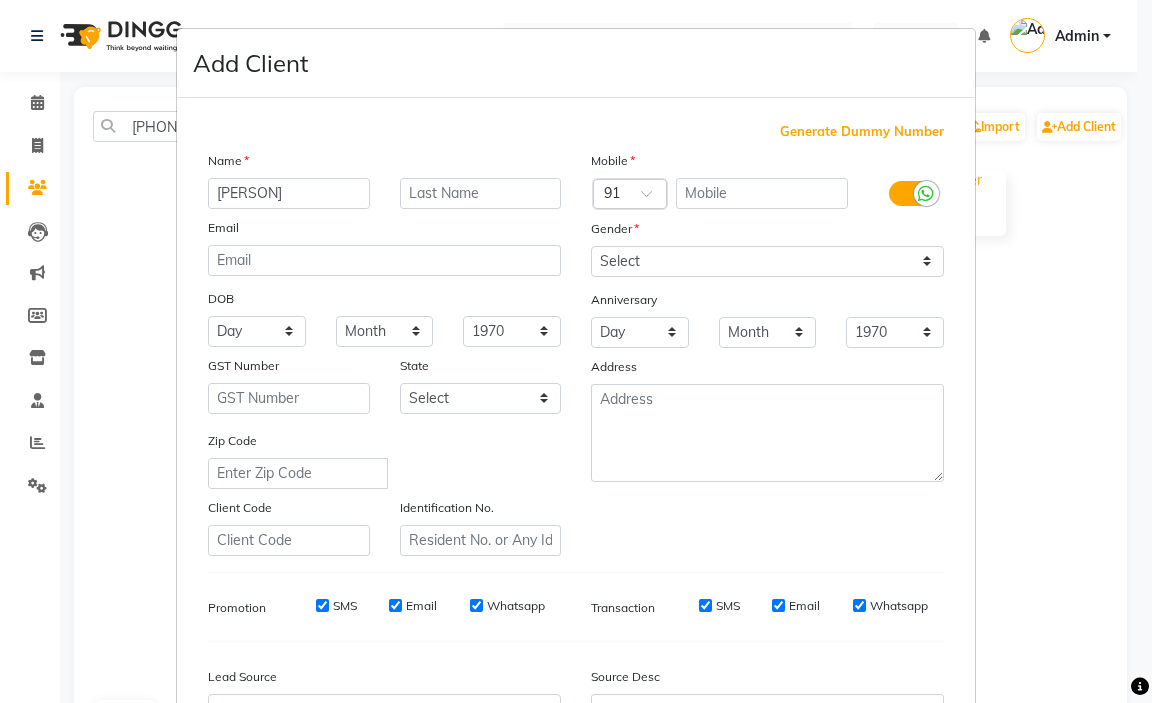 type on "[PERSON]" 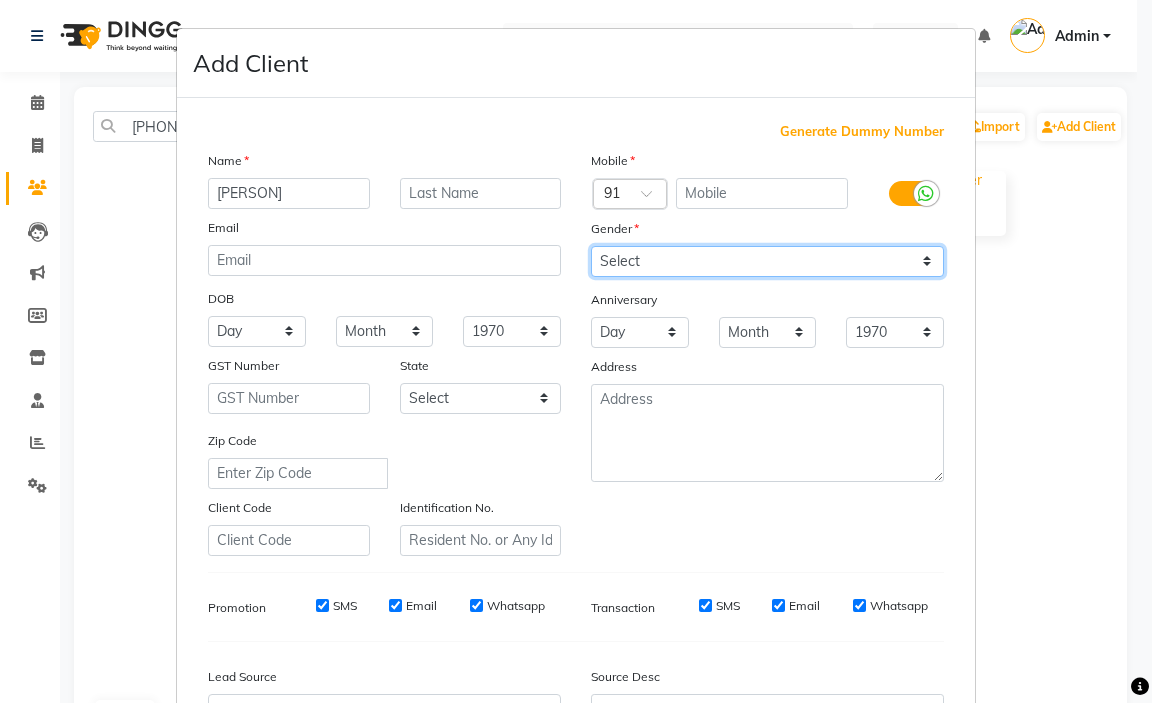 click on "Select Male Female Other Prefer Not To Say" at bounding box center [767, 261] 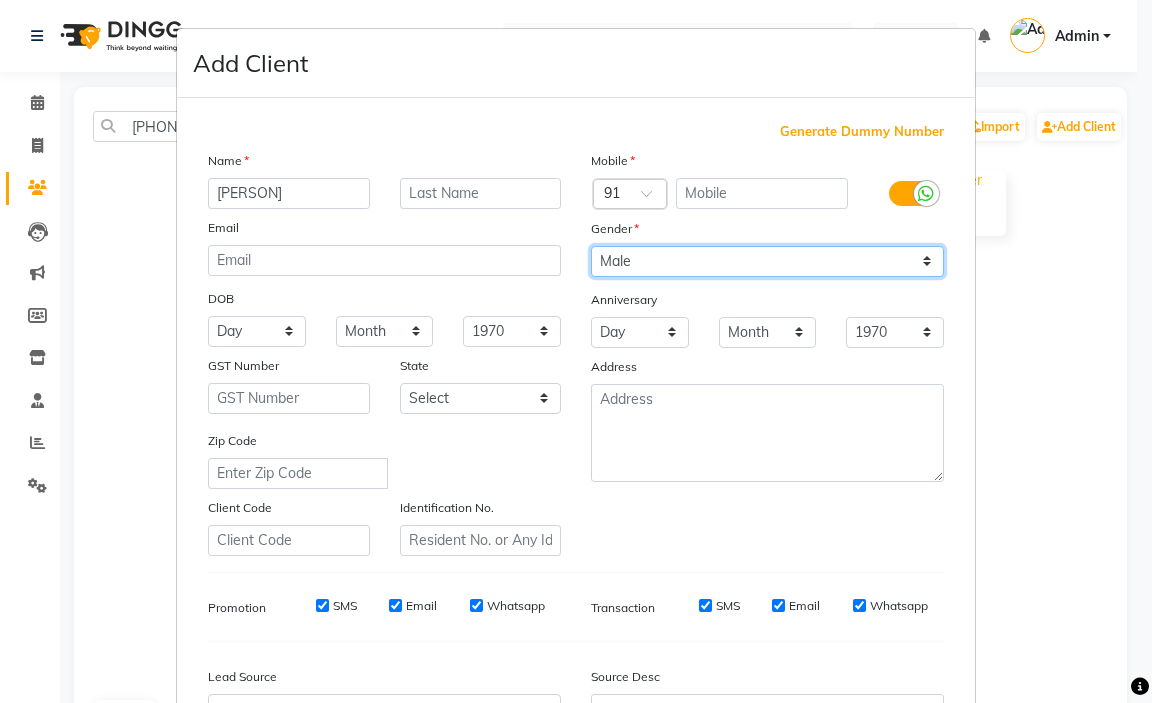 click on "Select Male Female Other Prefer Not To Say" at bounding box center (767, 261) 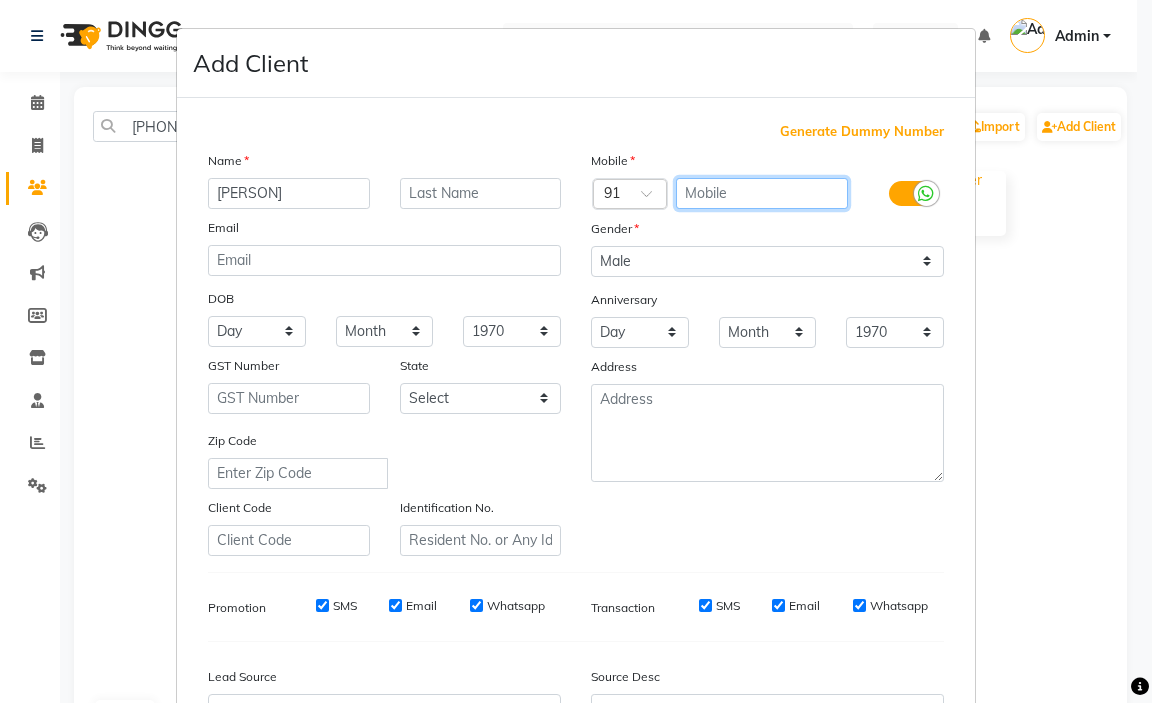 click at bounding box center [762, 193] 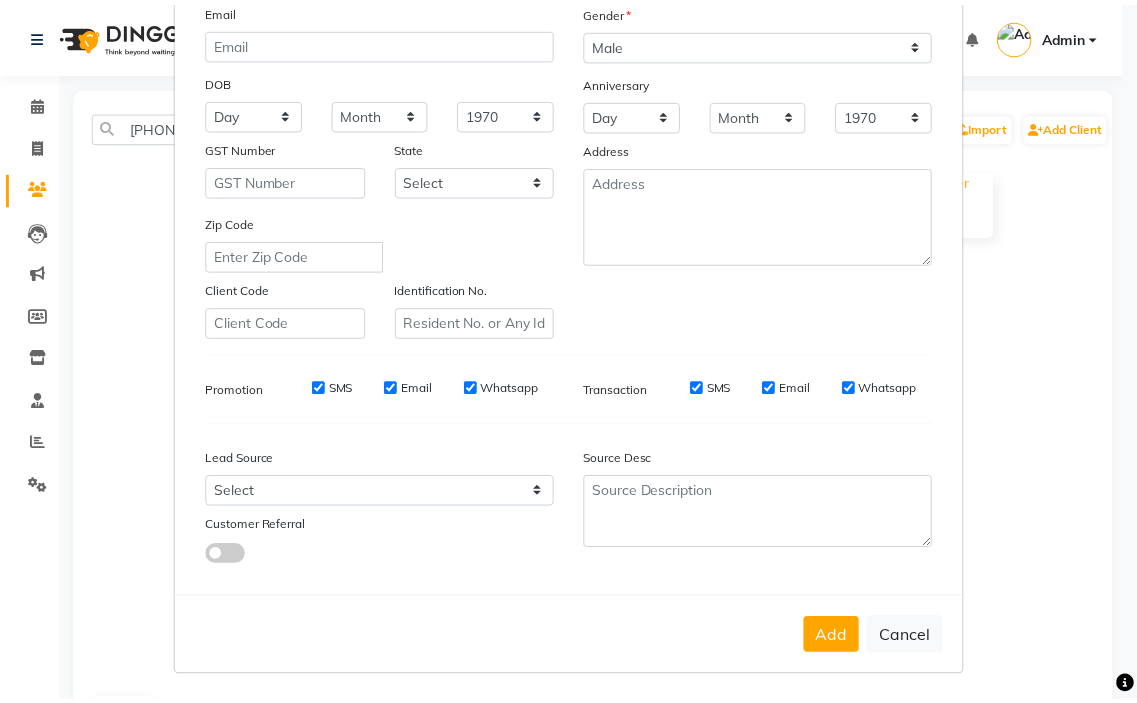 scroll, scrollTop: 220, scrollLeft: 0, axis: vertical 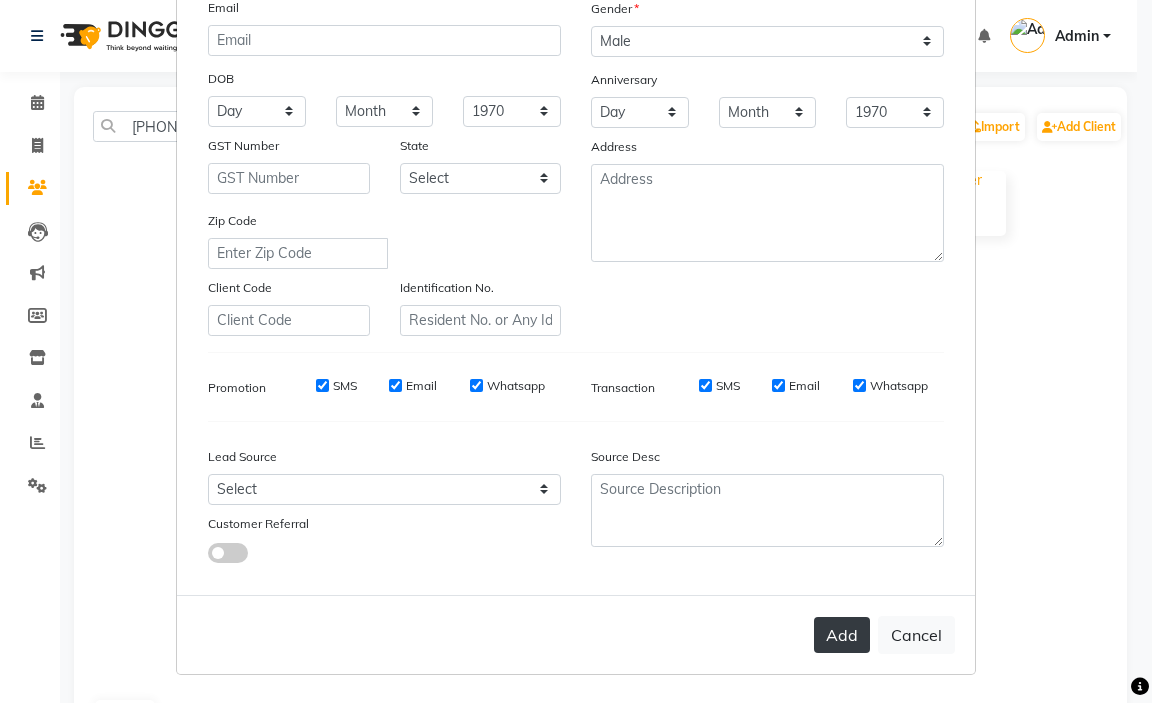 type on "[PHONE]" 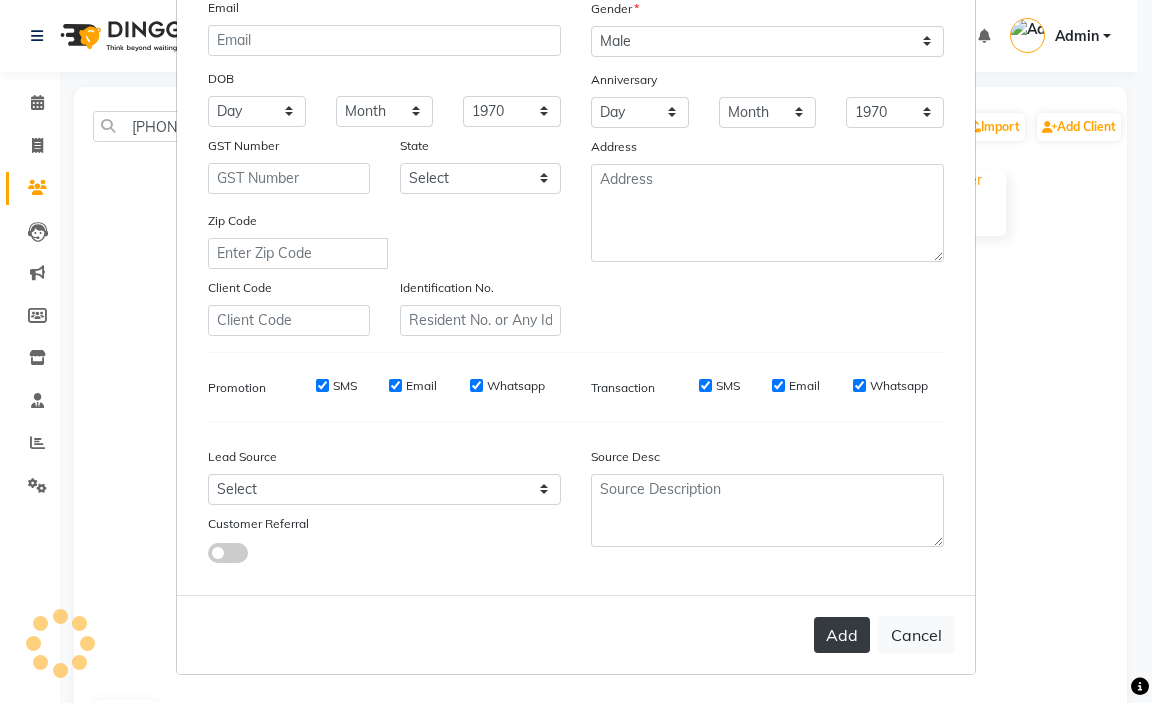 click on "Add" at bounding box center [842, 635] 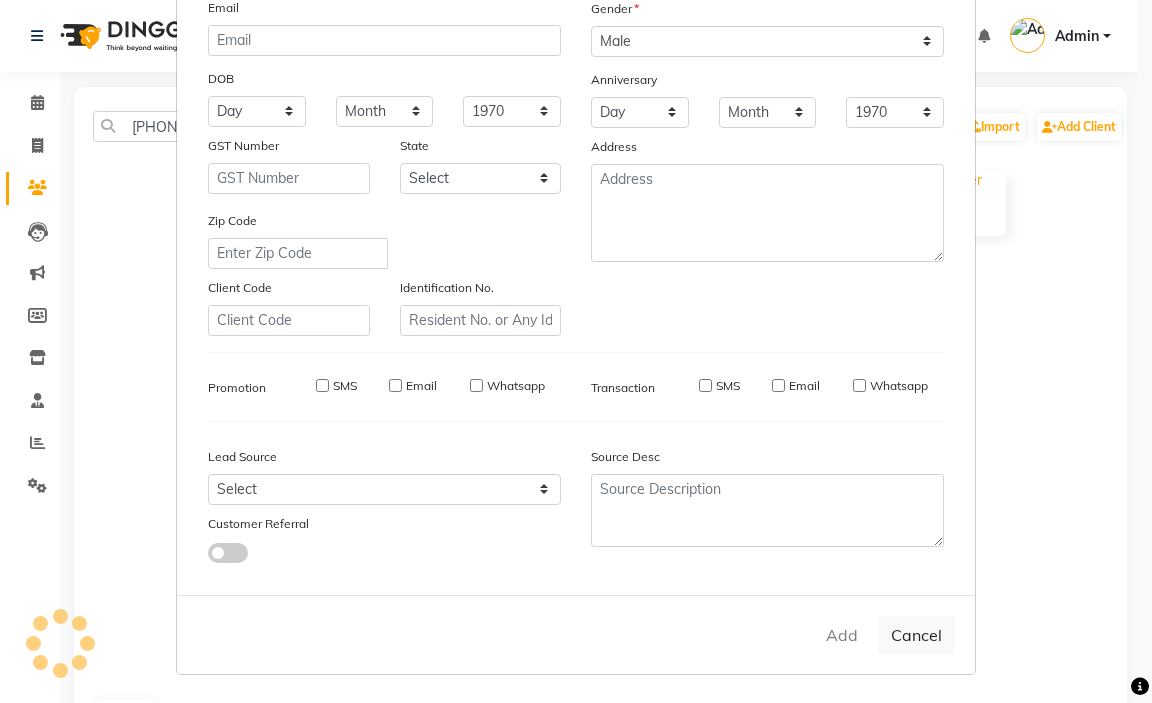 type 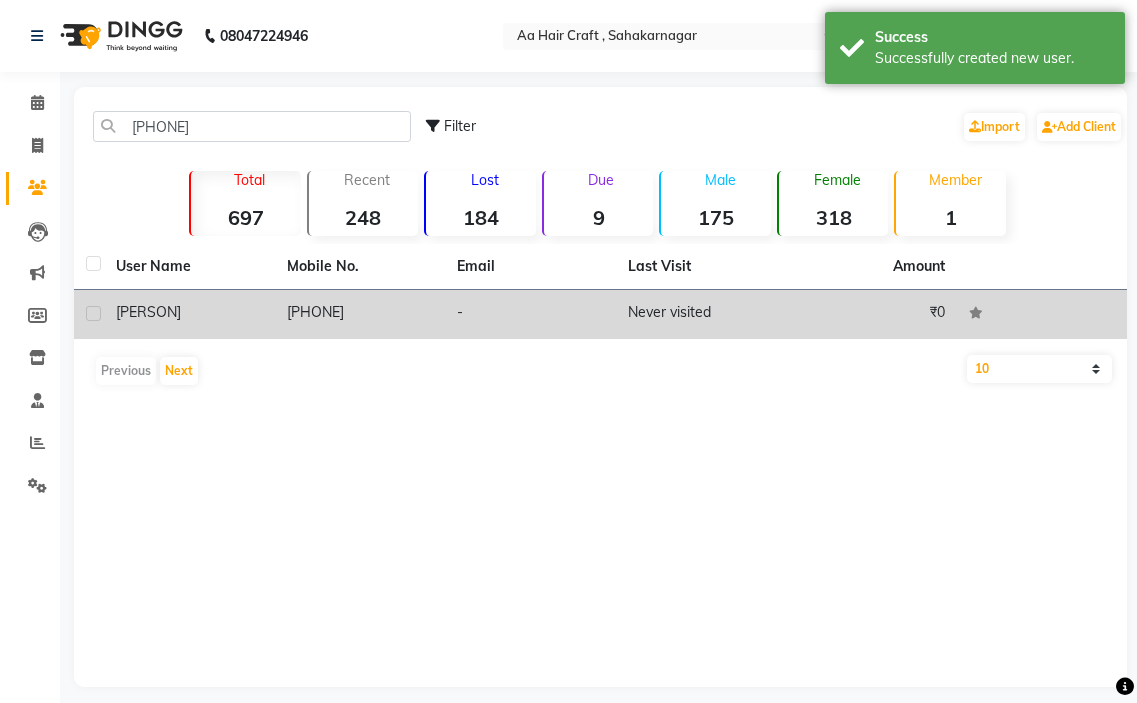 drag, startPoint x: 288, startPoint y: 310, endPoint x: 387, endPoint y: 299, distance: 99.60924 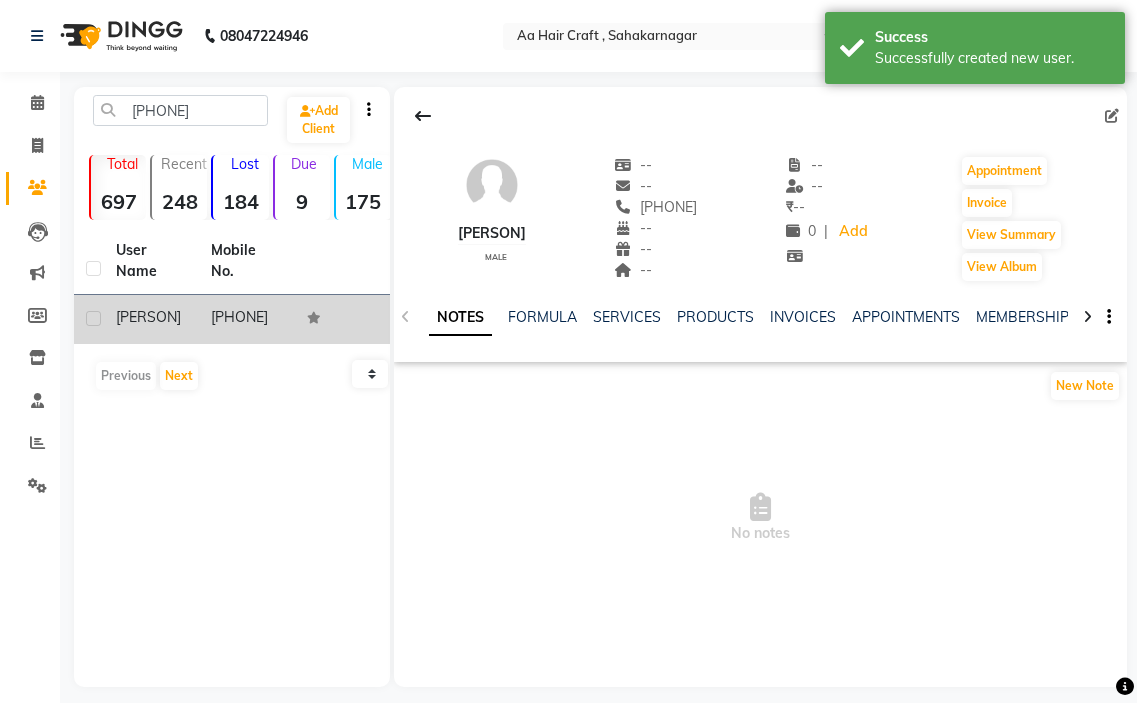 click on "[PHONE]" 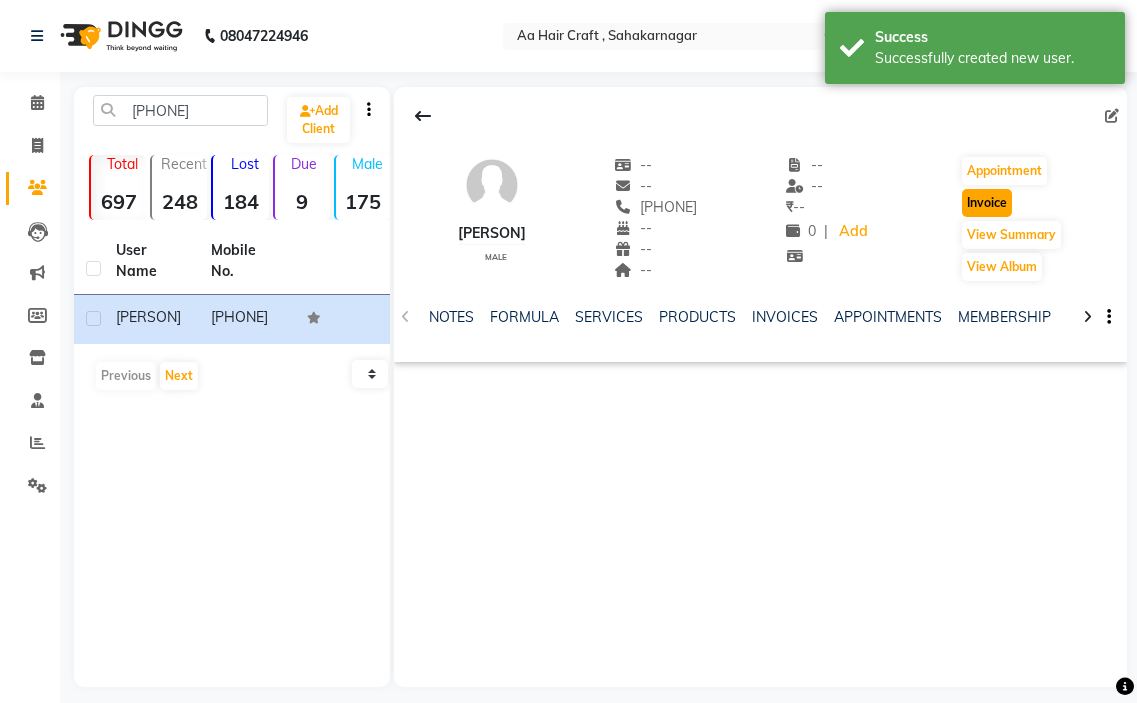 click on "Invoice" 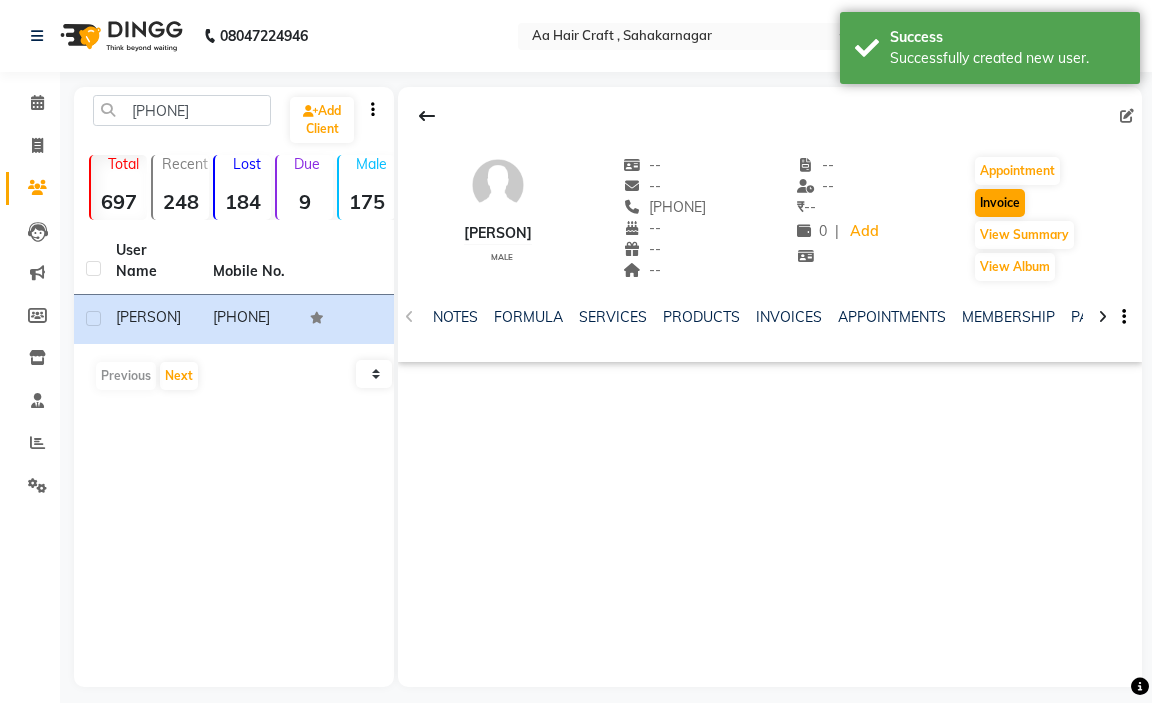 select on "6074" 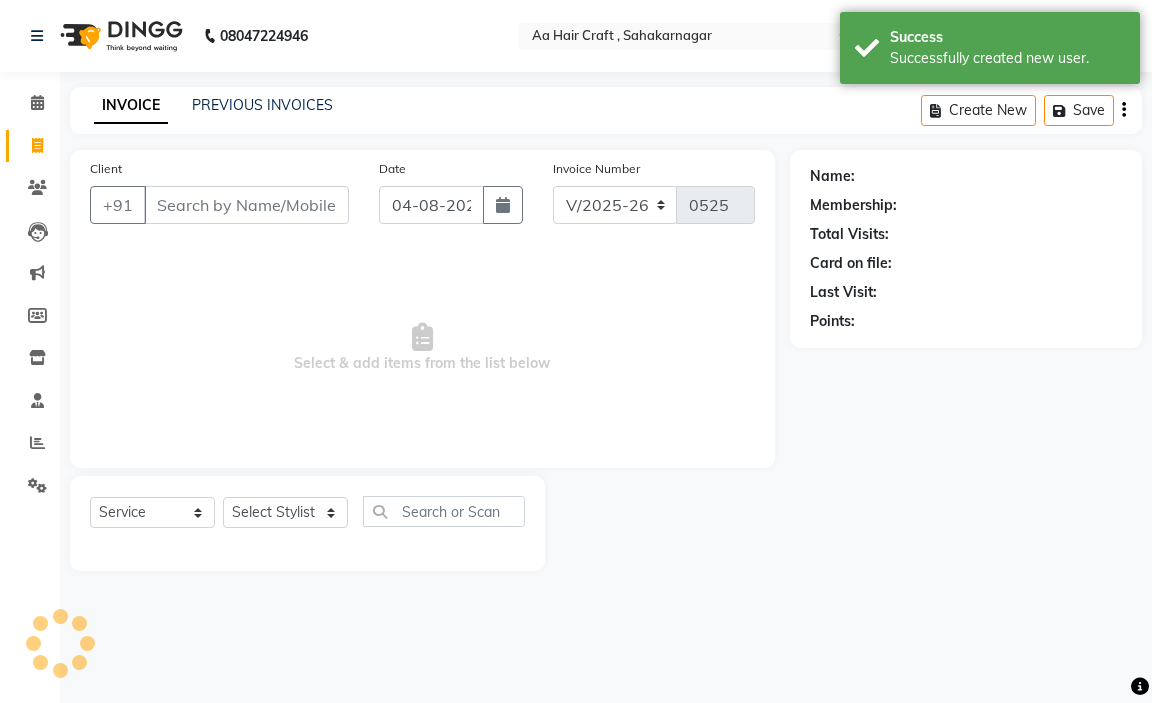 type on "[PHONE]" 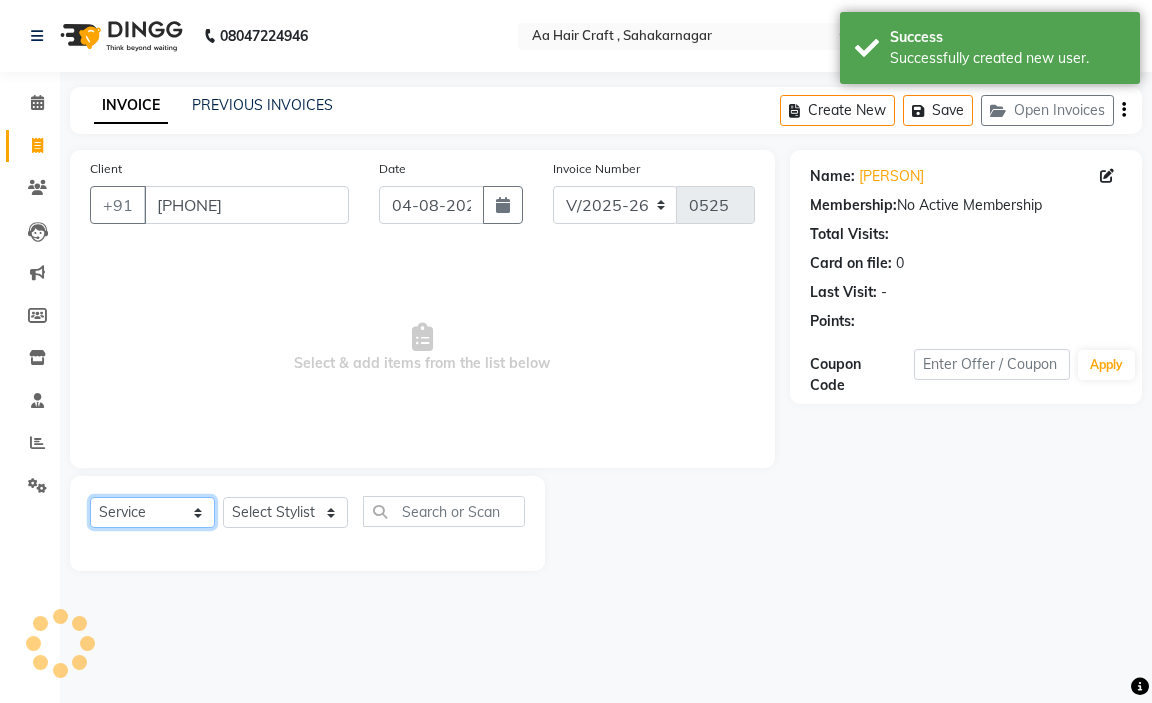 click on "Select  Service  Product  Membership  Package Voucher Prepaid Gift Card" 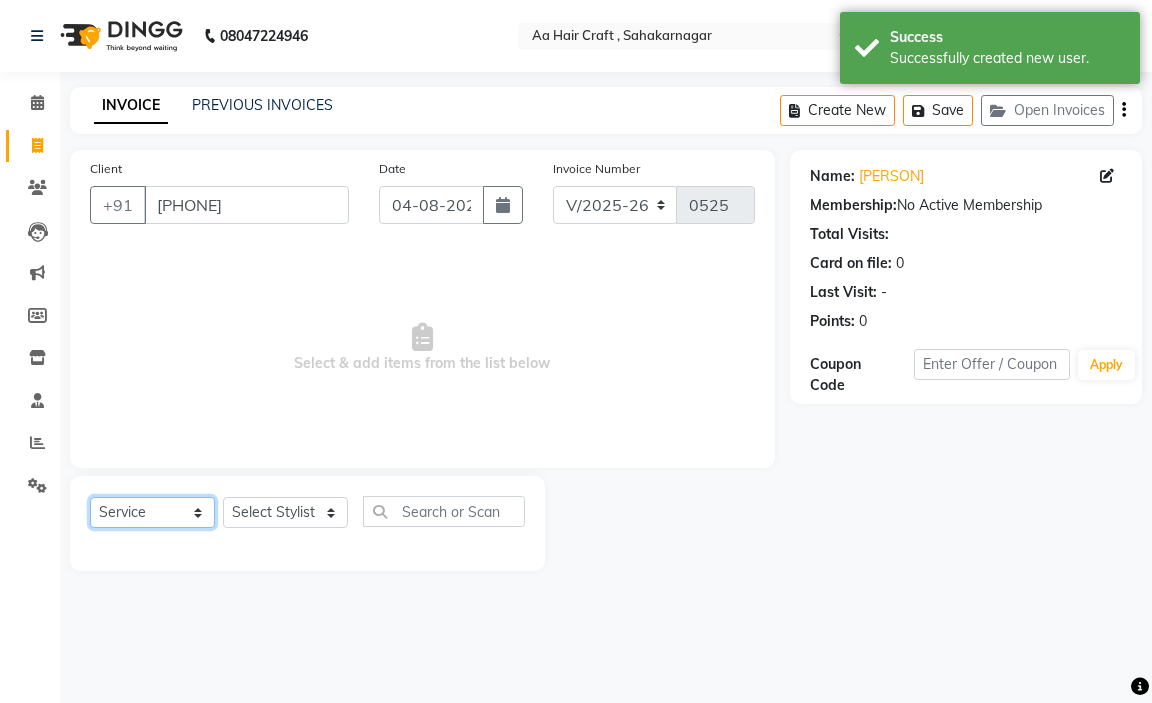 click on "Select  Service  Product  Membership  Package Voucher Prepaid Gift Card" 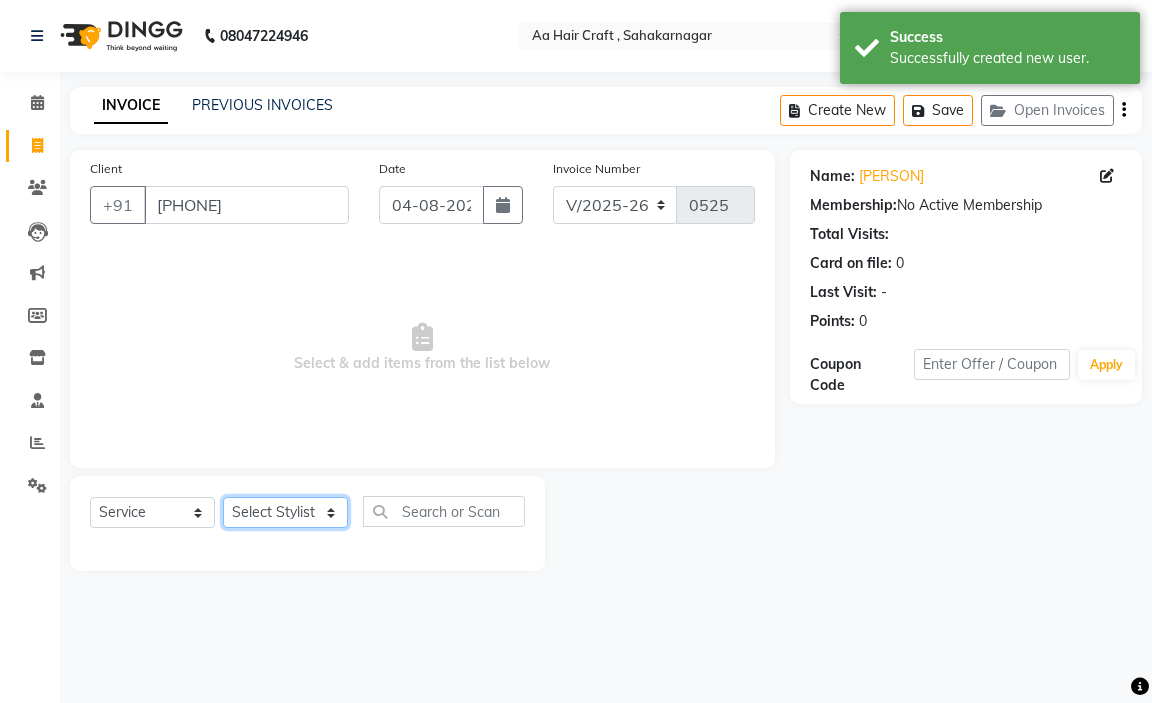 click on "Select Stylist amir hair stylish Anuska krishna pooja beautycian Reema beautycian Rekha Sam Srijana beauty and hair" 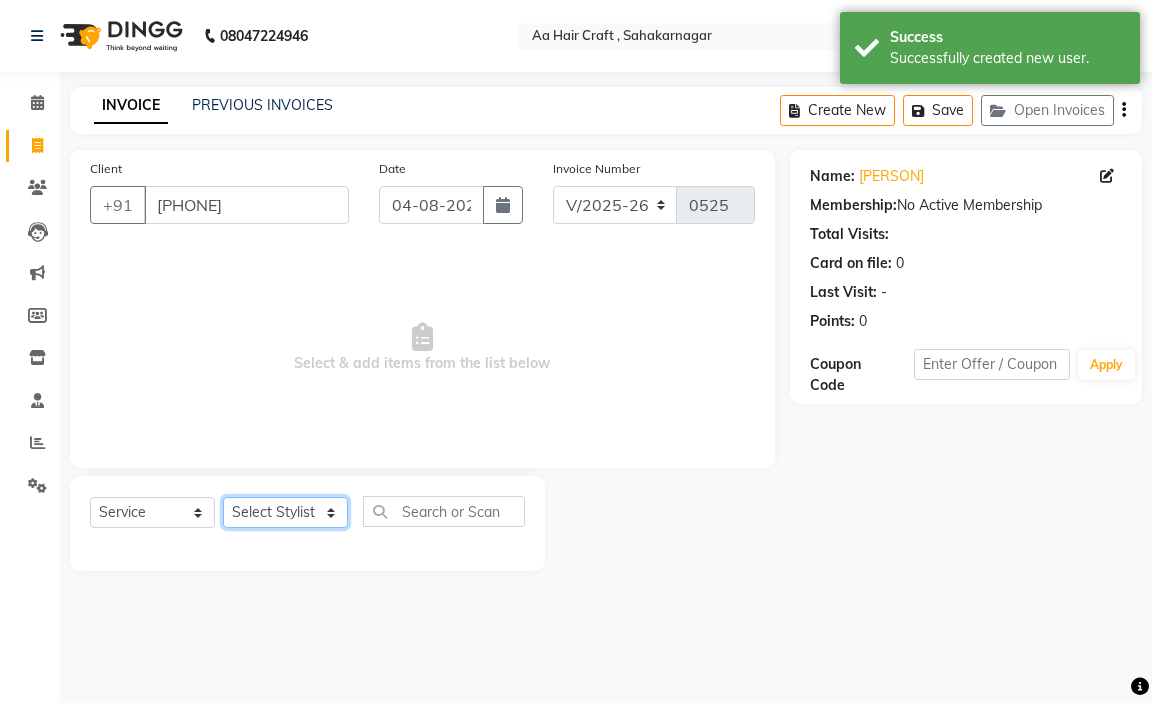 select on "80767" 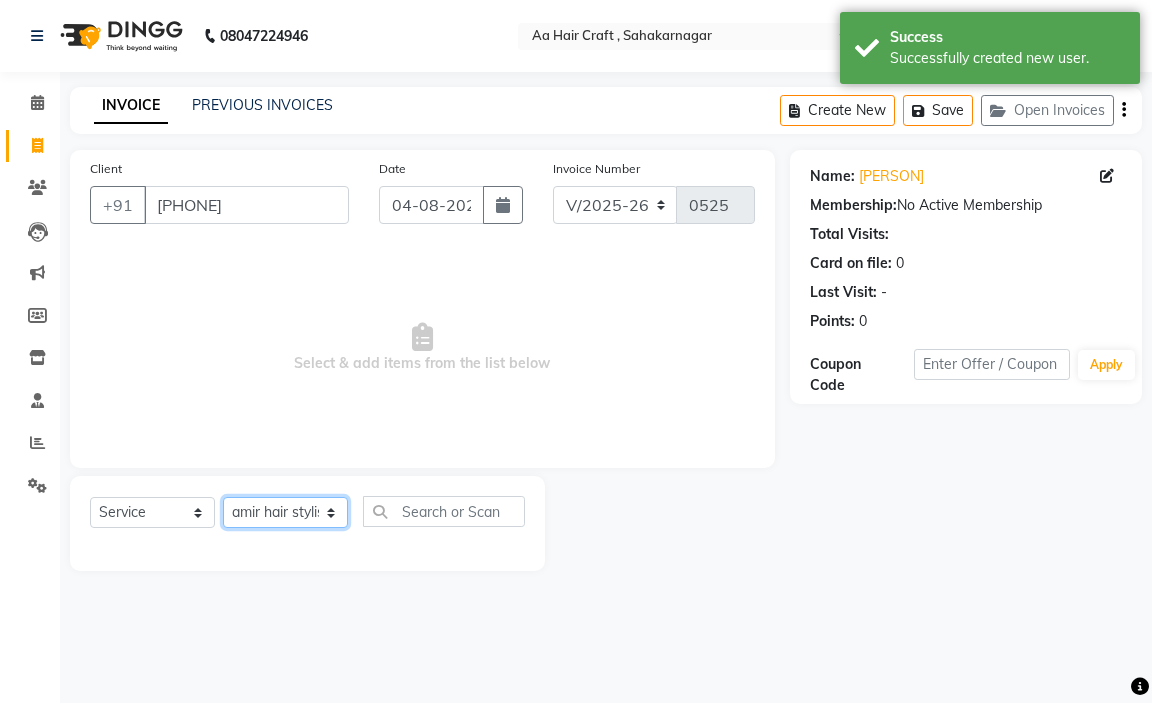 click on "Select Stylist amir hair stylish Anuska krishna pooja beautycian Reema beautycian Rekha Sam Srijana beauty and hair" 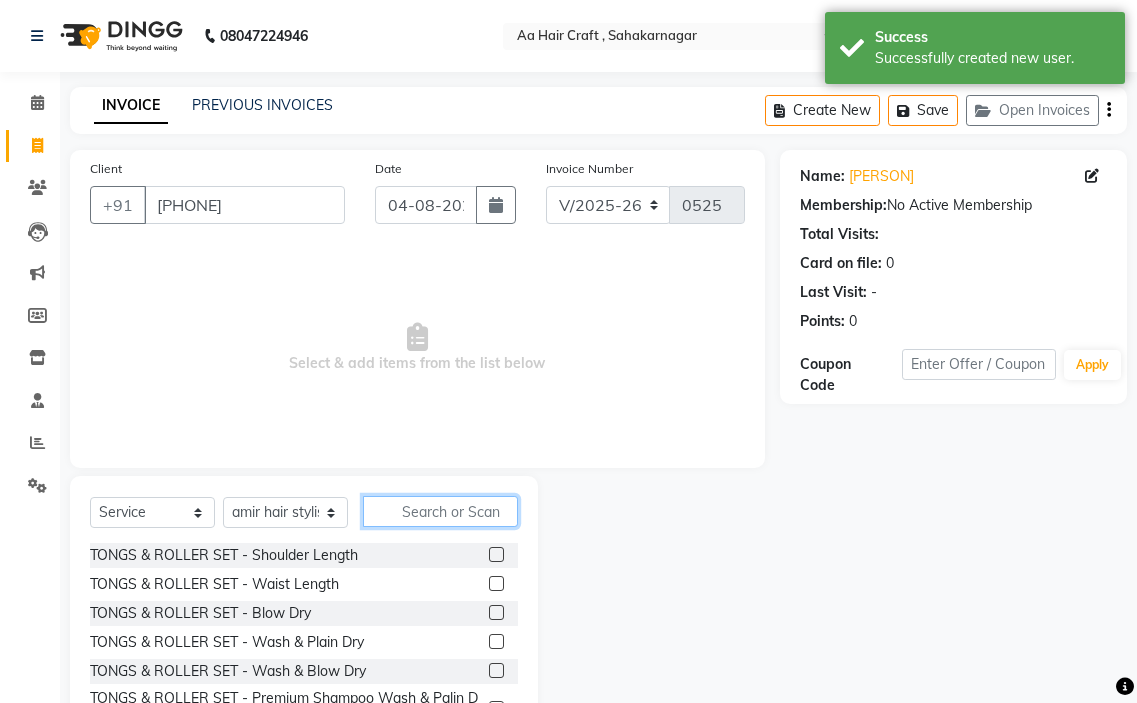 click 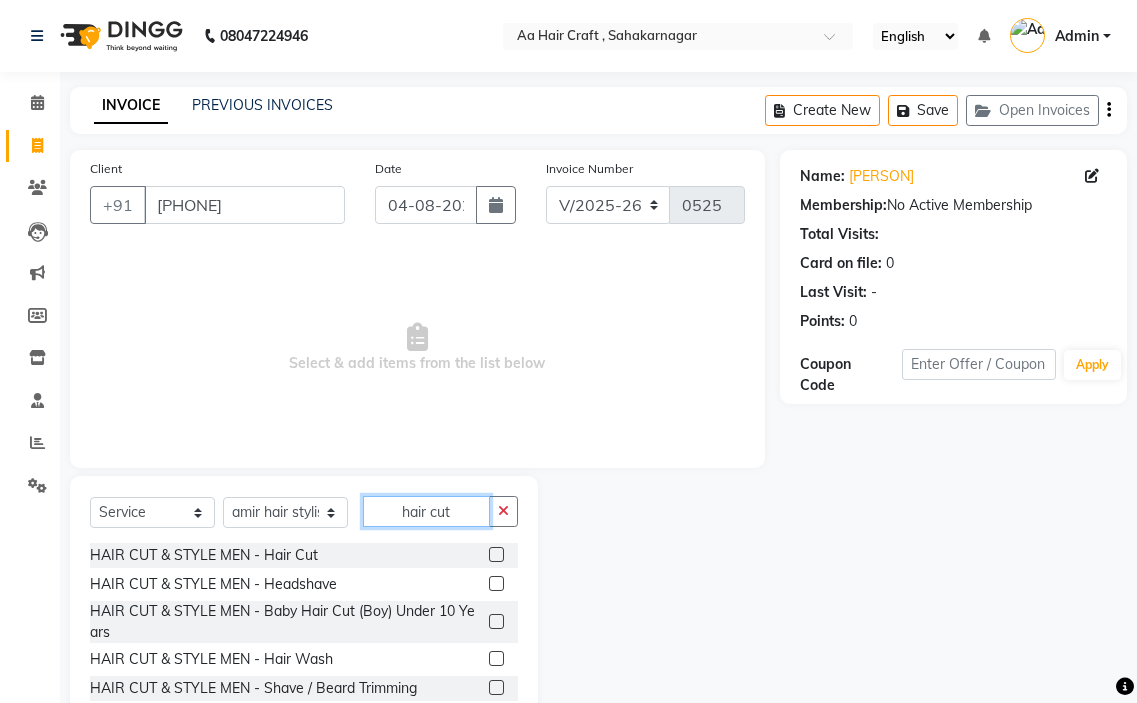 type on "hair cut" 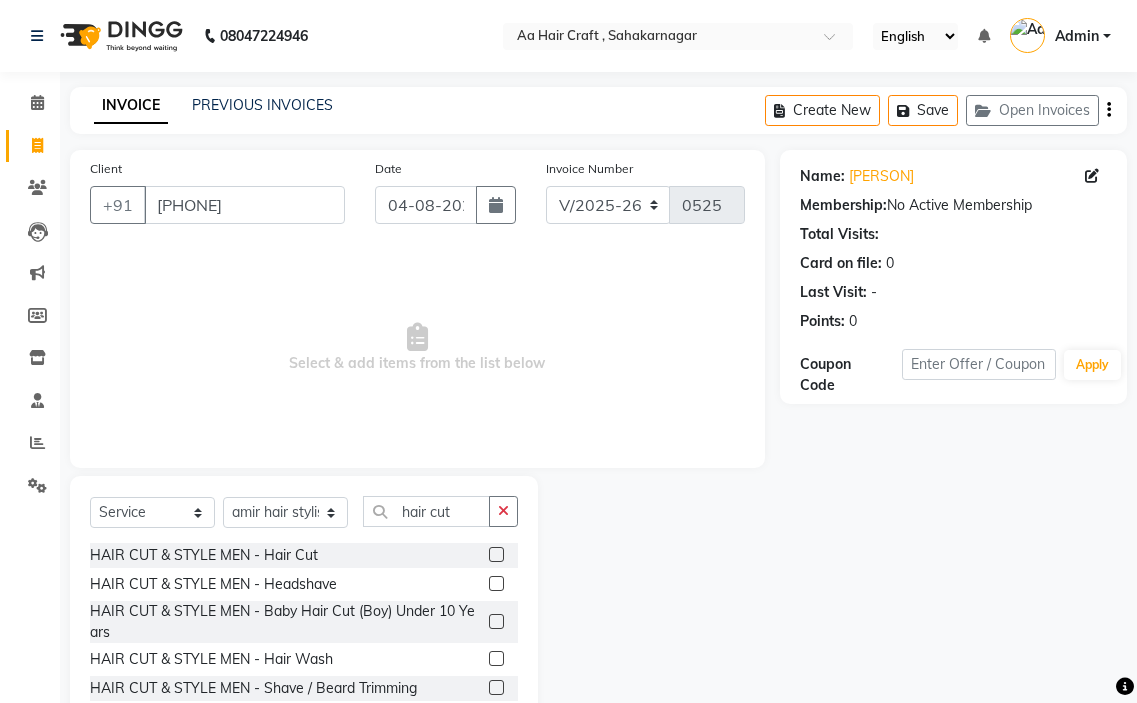 click 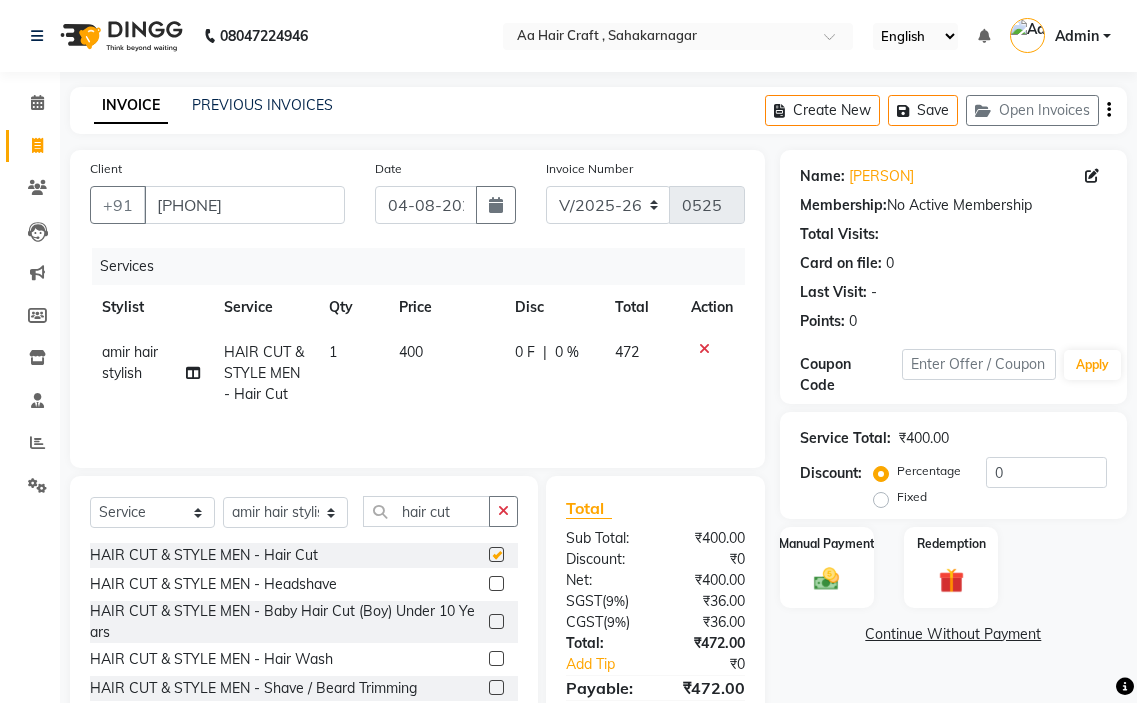 checkbox on "false" 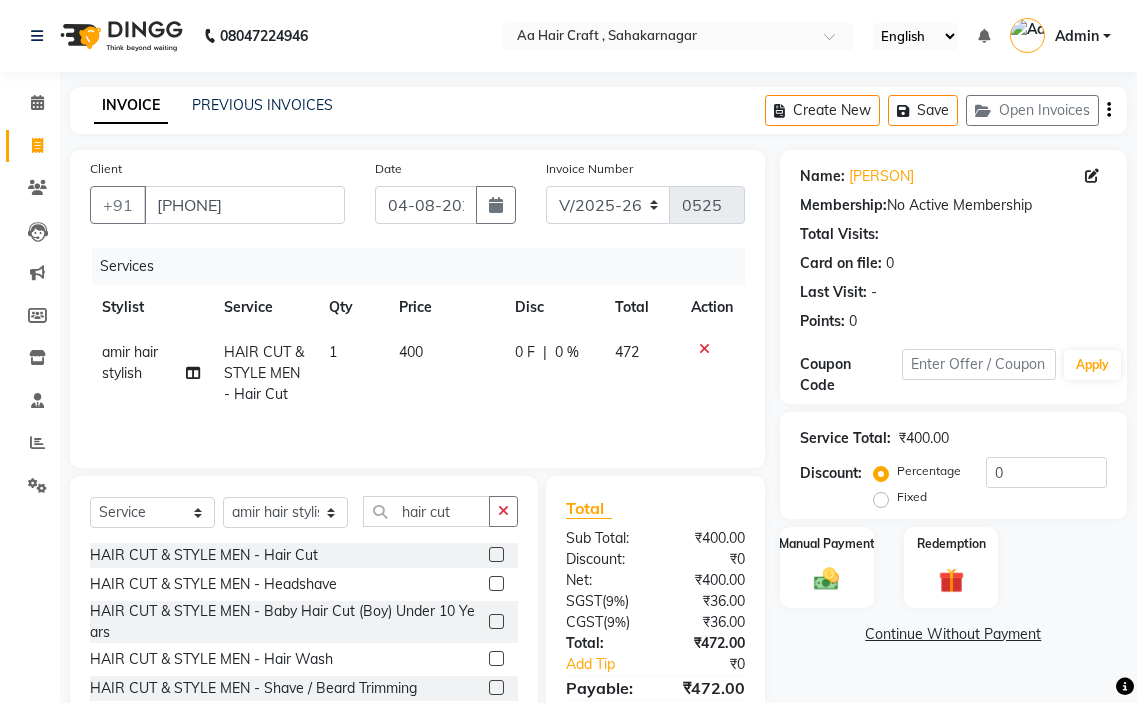 click on "400" 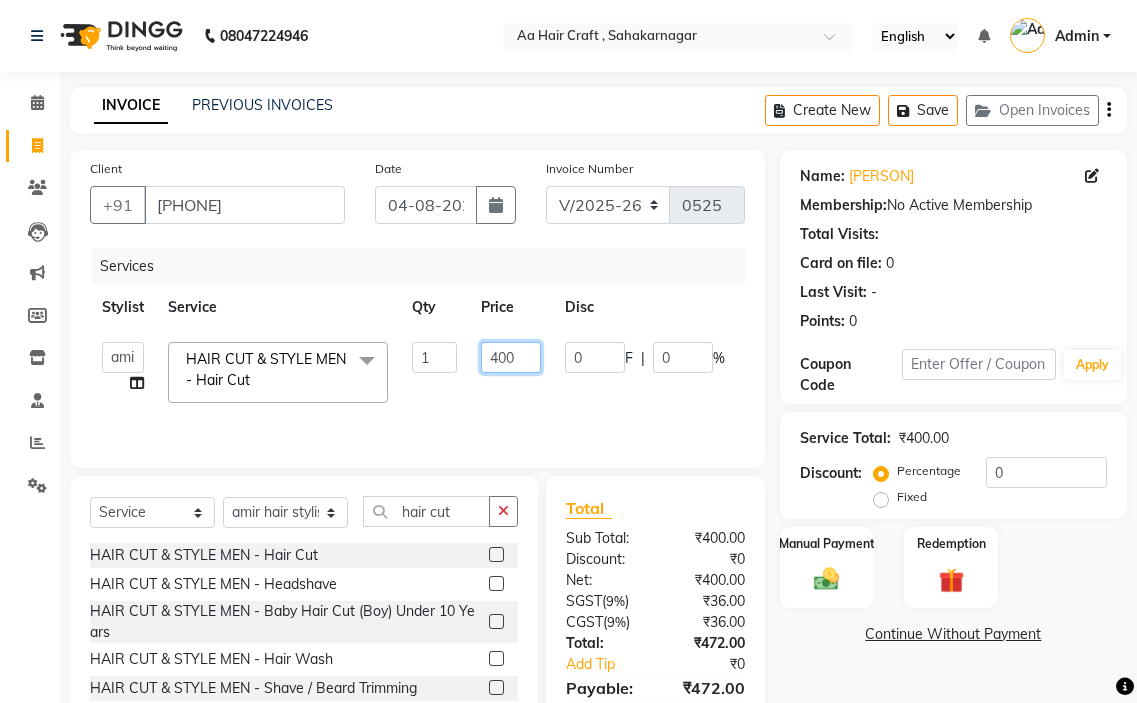 click on "400" 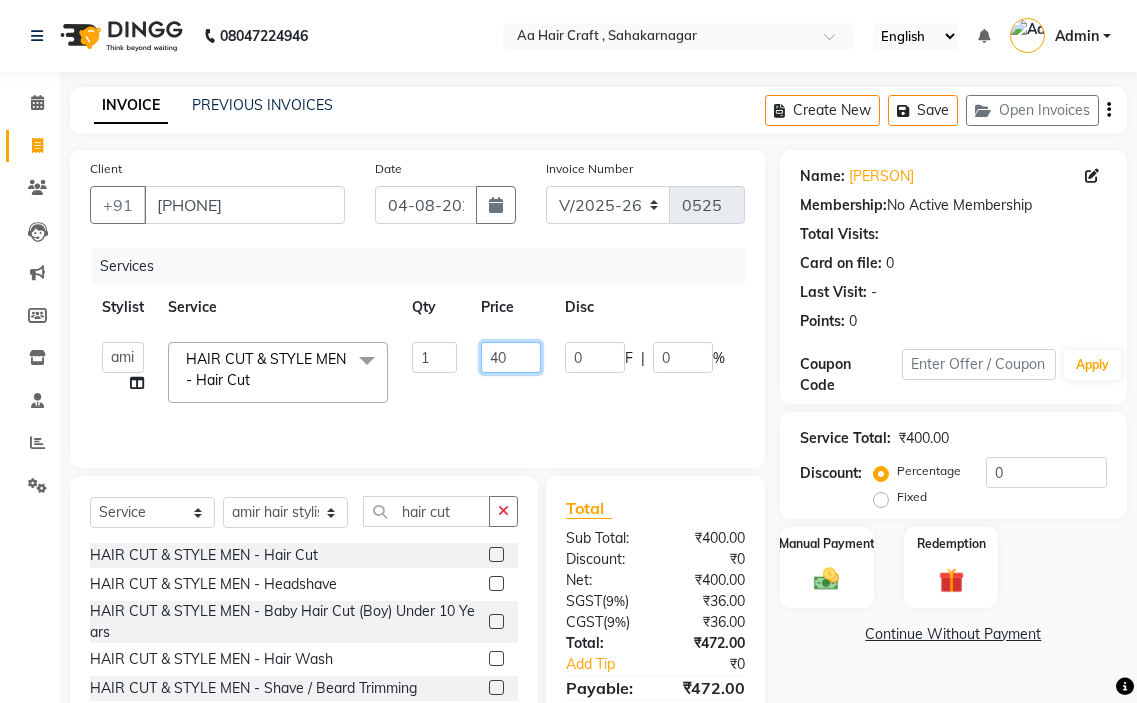type on "4" 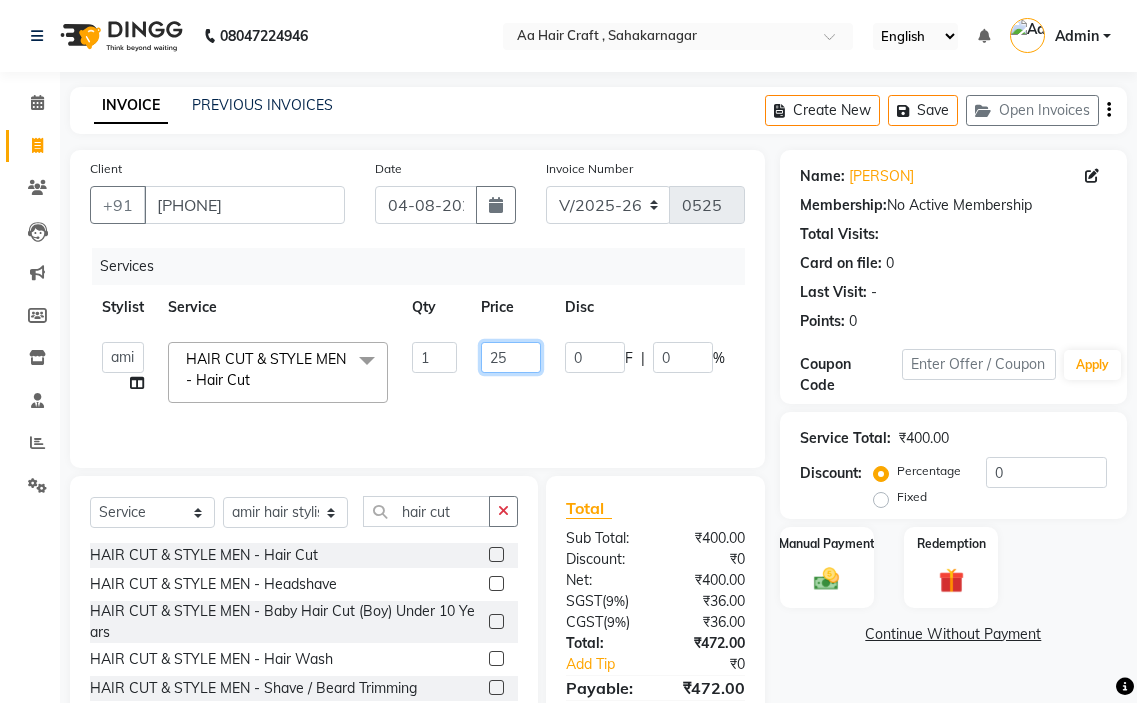 type on "255" 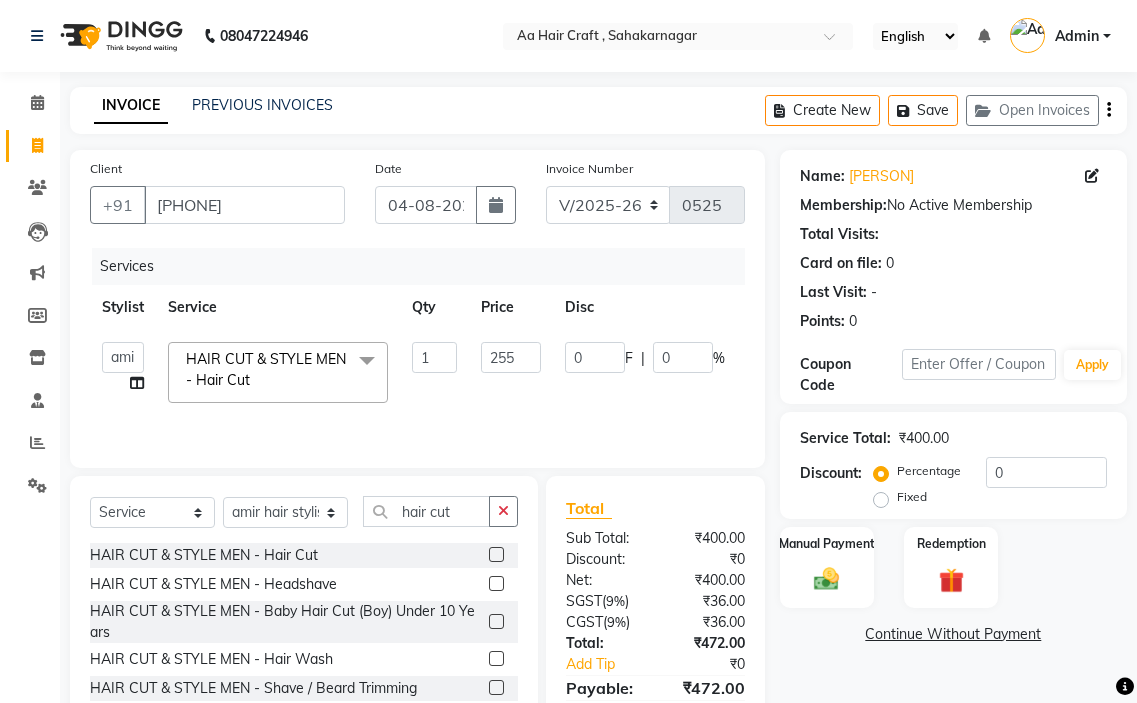 click on "0 F | 0 %" 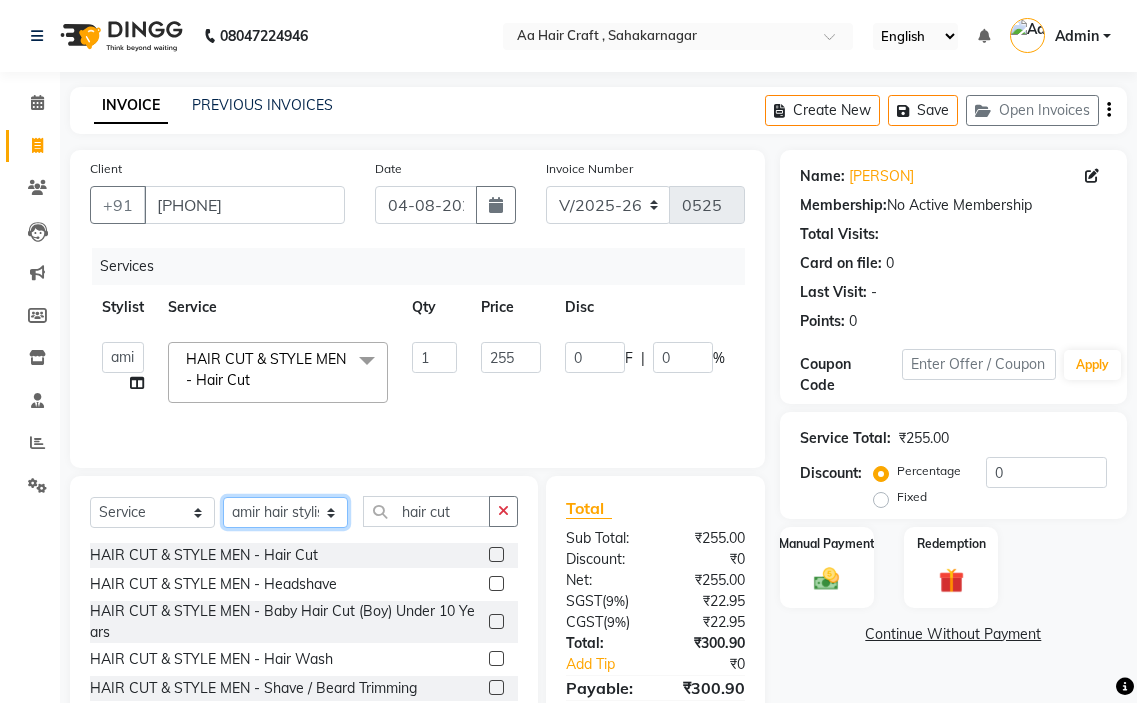 click on "Select Stylist amir hair stylish Anuska krishna pooja beautycian Reema beautycian Rekha Sam Srijana beauty and hair" 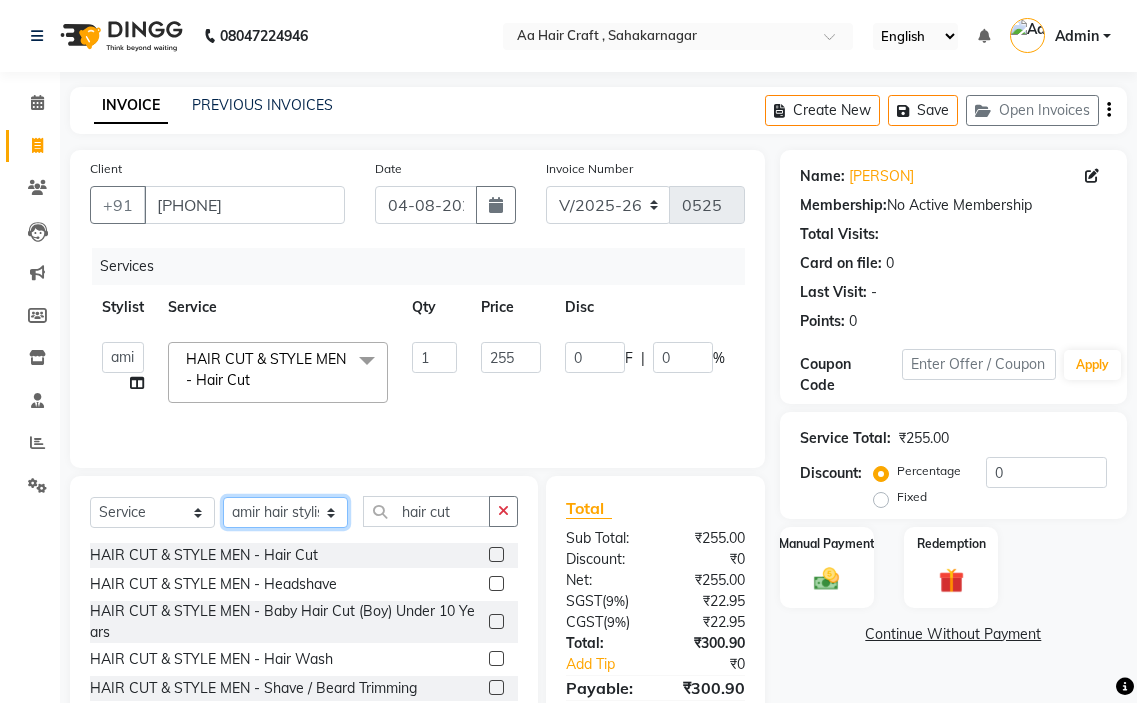 select on "61631" 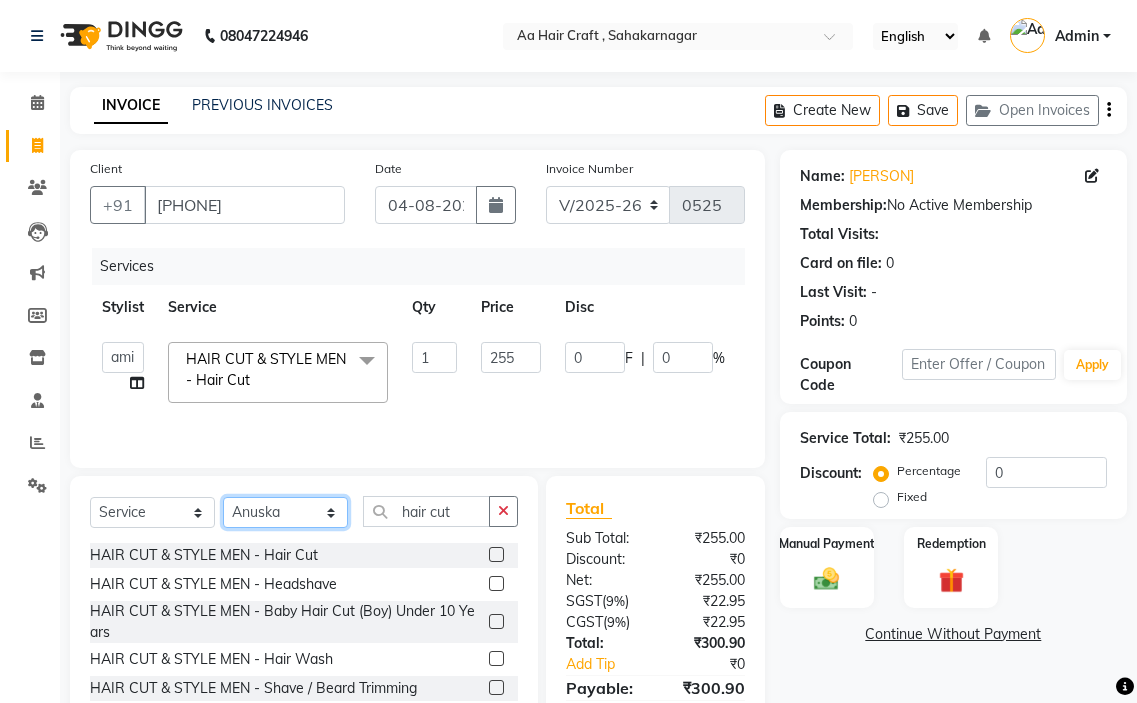 click on "Select Stylist amir hair stylish Anuska krishna pooja beautycian Reema beautycian Rekha Sam Srijana beauty and hair" 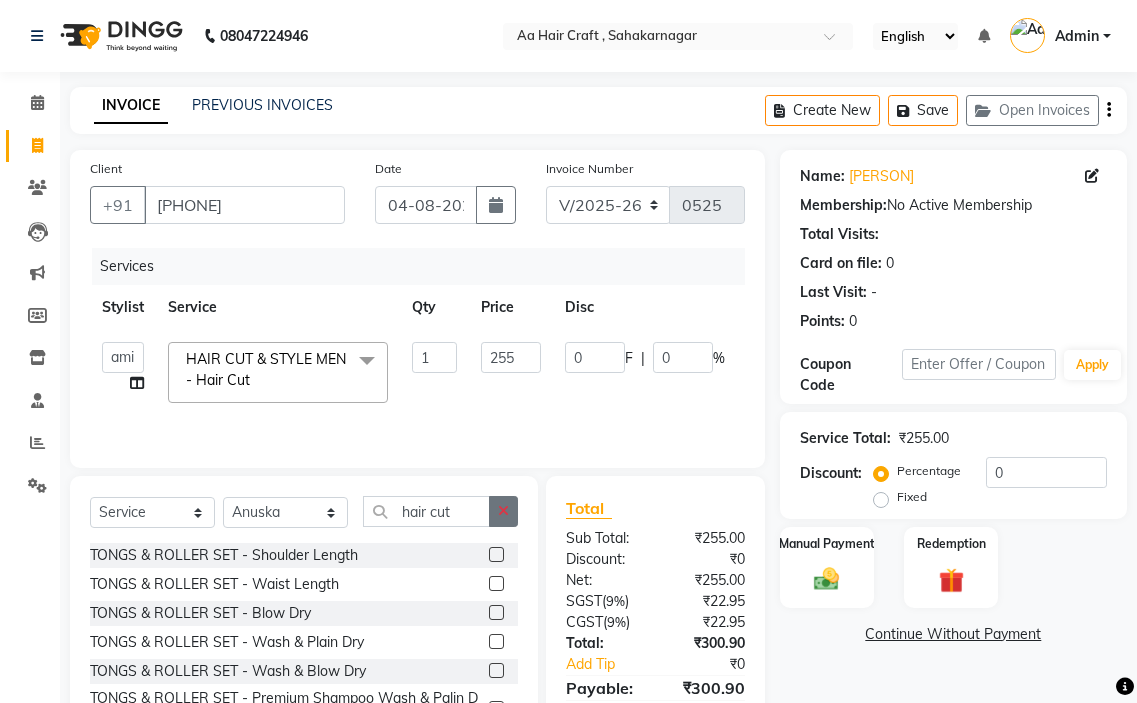 click 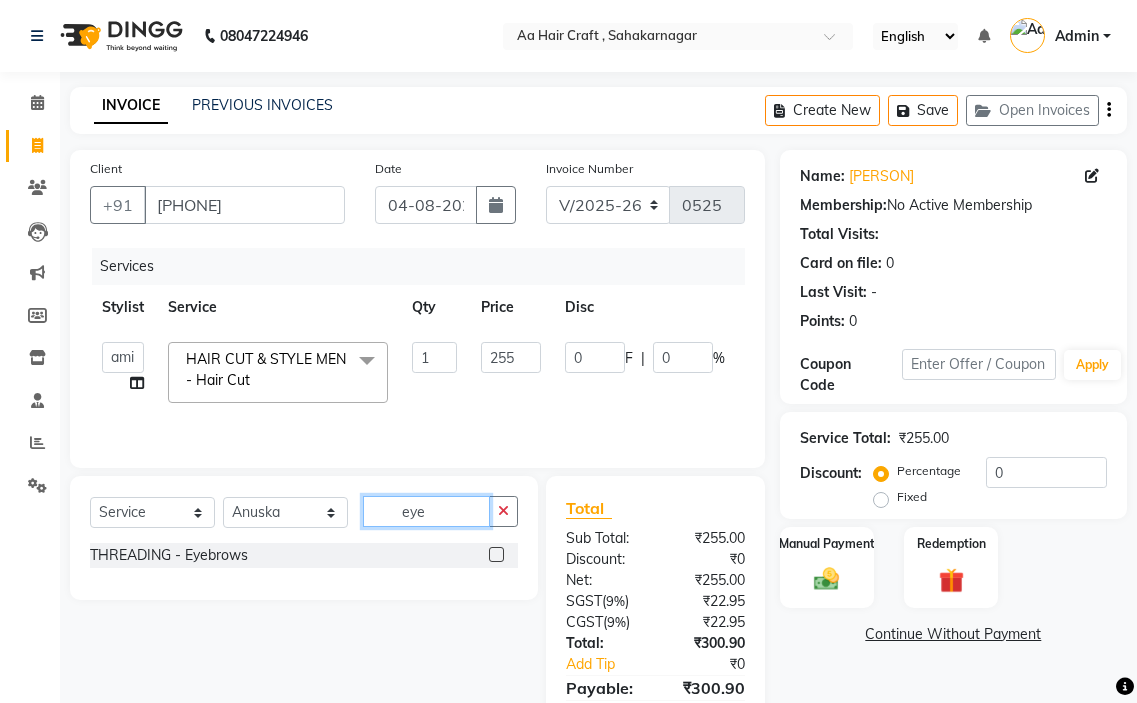type on "eye" 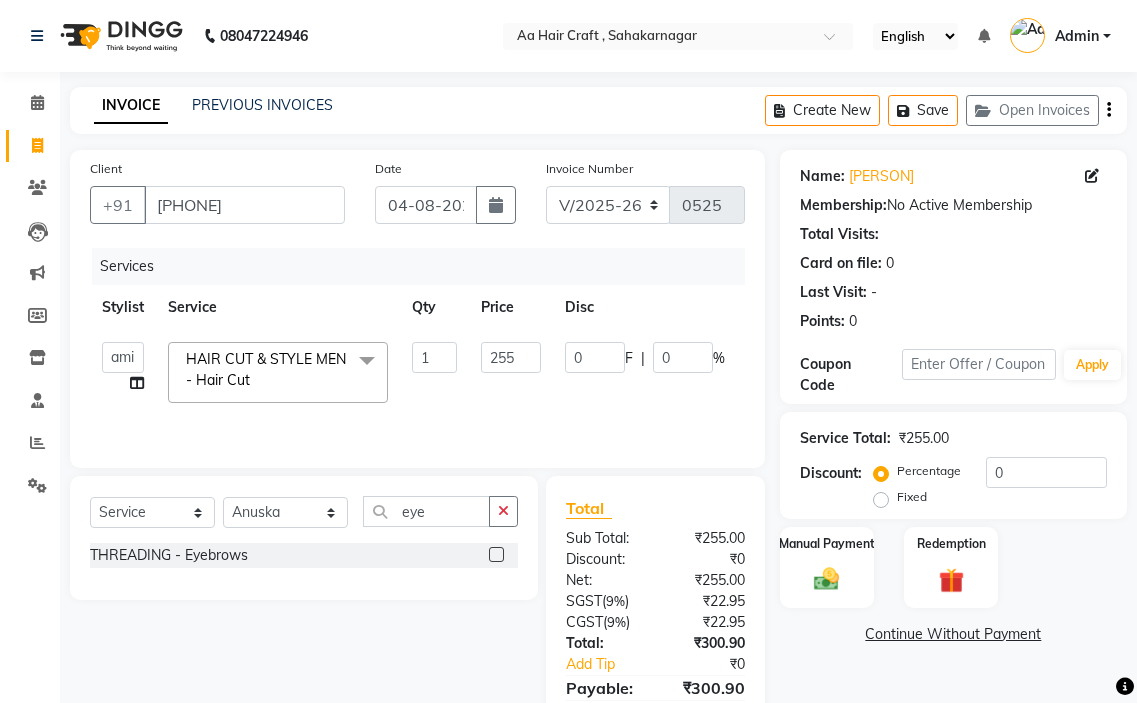 click 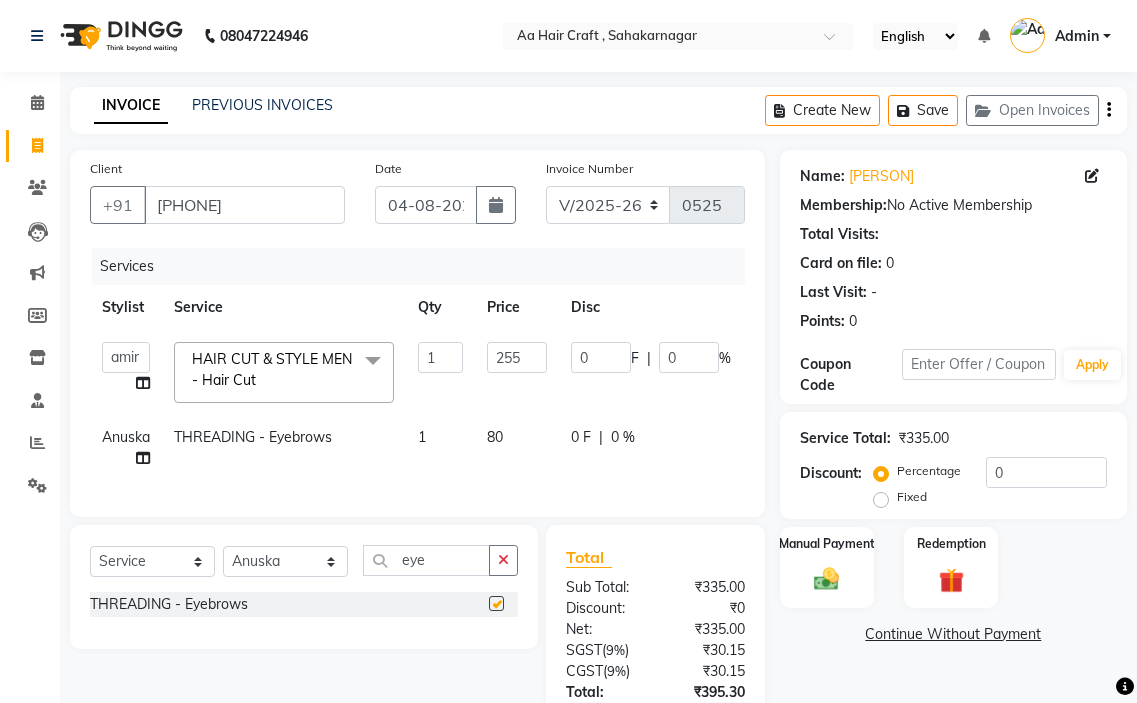 checkbox on "false" 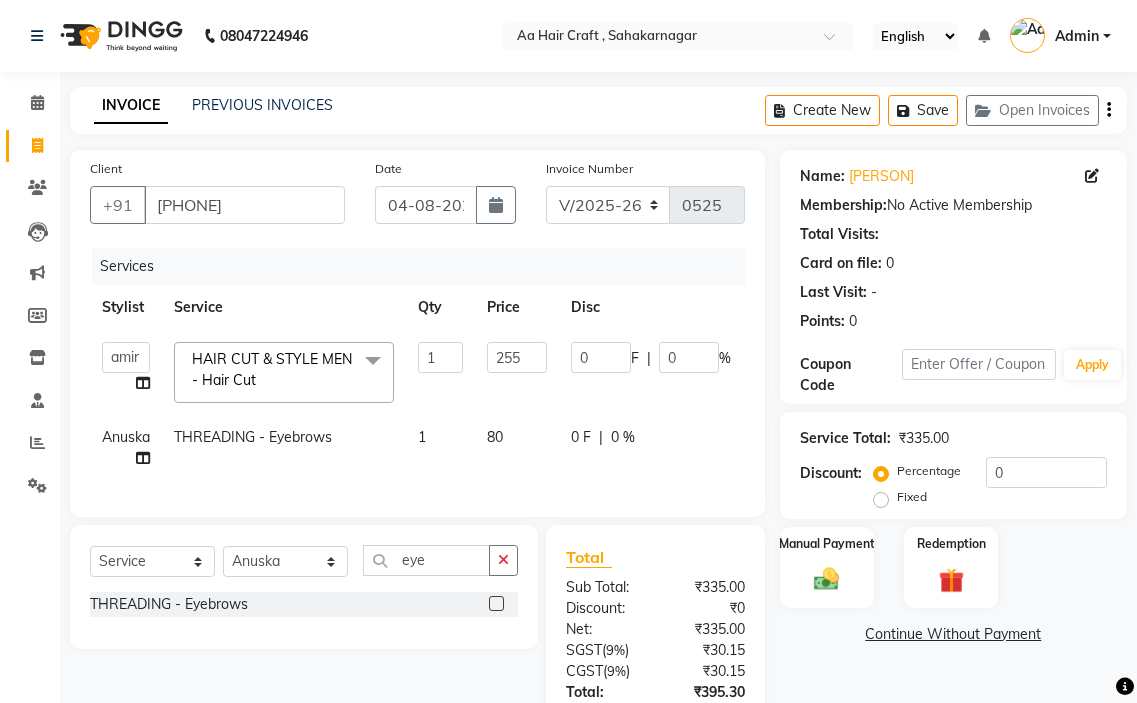 click on "80" 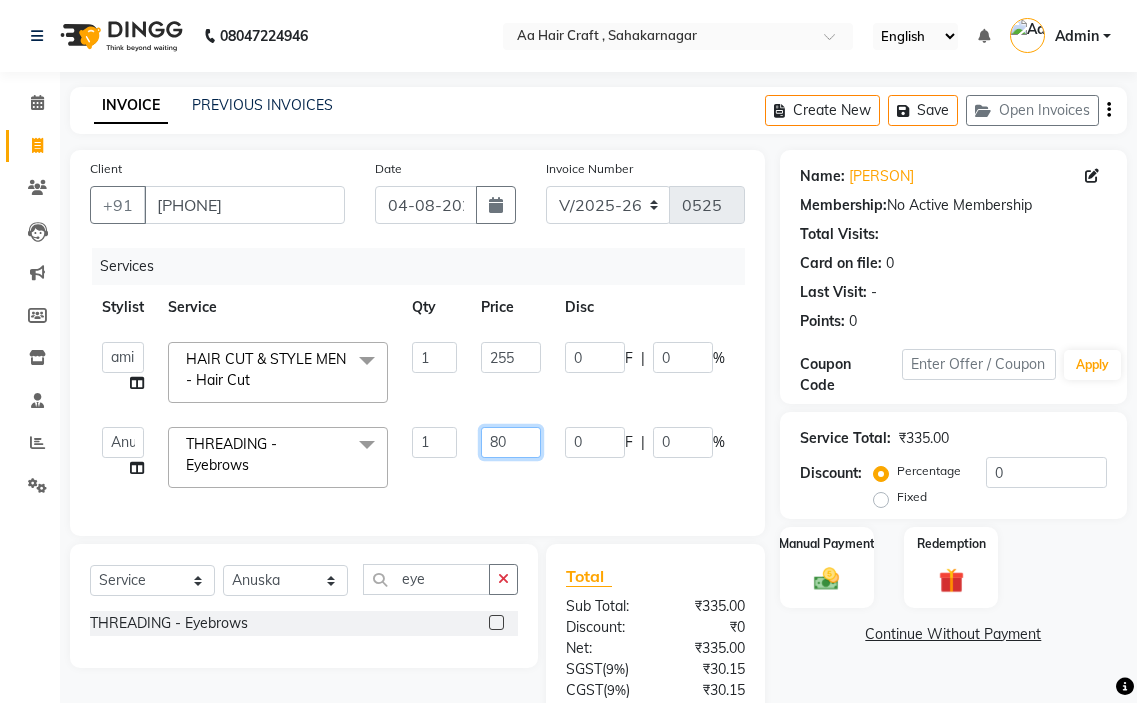 click on "80" 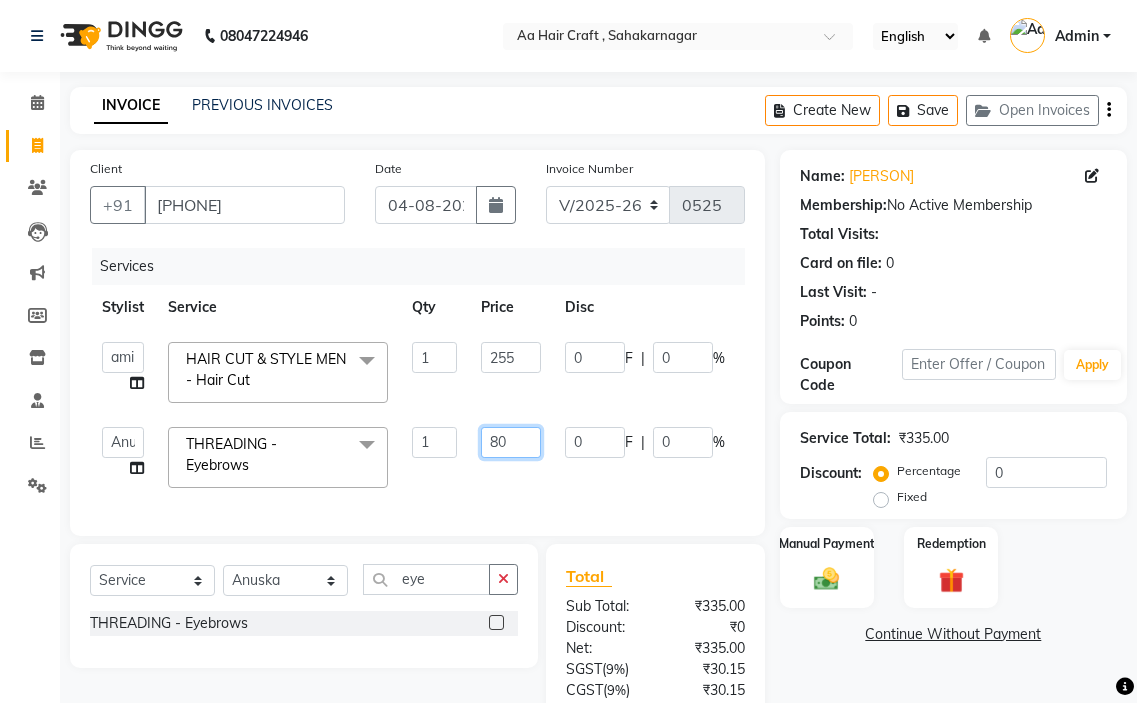 type on "8" 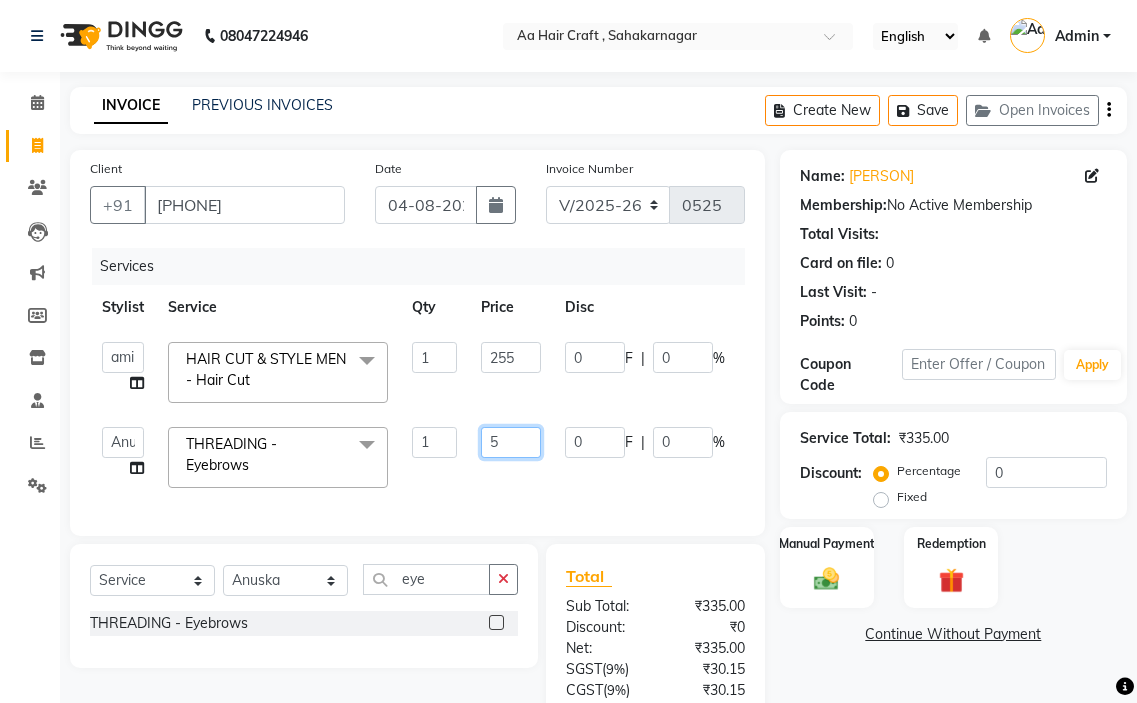 type on "52" 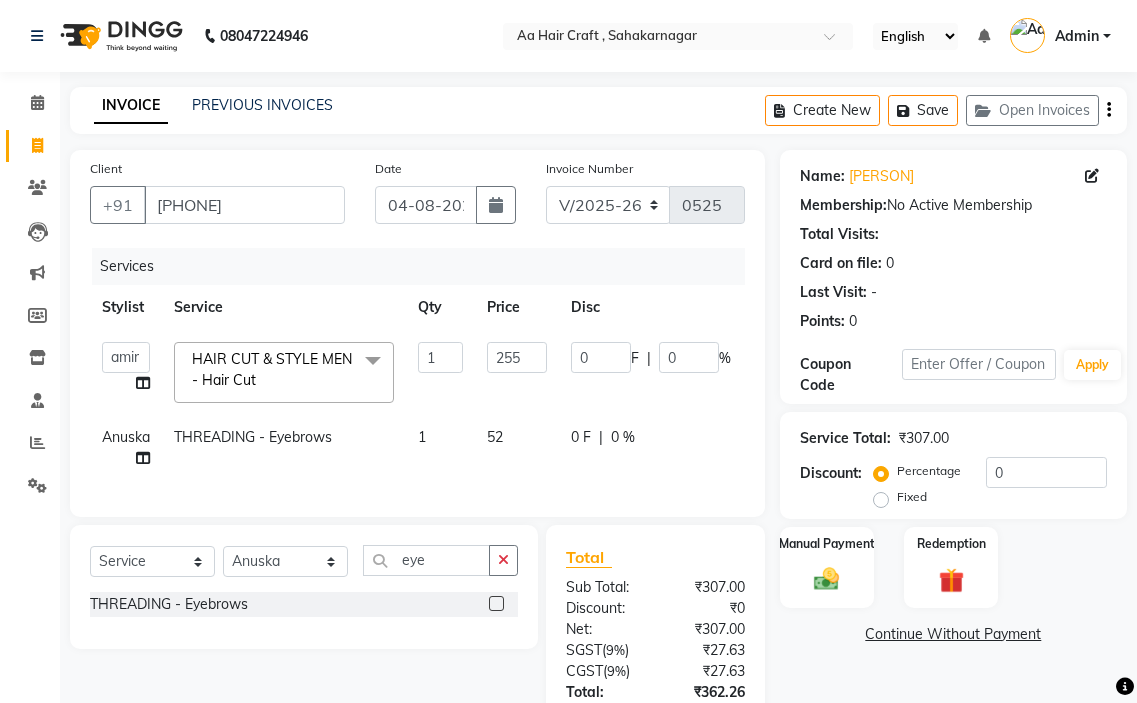 click on "Services Stylist Service Qty Price Disc Total Action  [PERSON] hair stylish   [PERSON]   [PERSON]   [PERSON] beautycian   [PERSON] beautycian   [PERSON]   [PERSON]   [PERSON] beauty and hair  HAIR CUT & STYLE MEN - Hair Cut&nbsp; x TONGS & ROLLER SET - Shoulder Length TONGS & ROLLER SET - Waist Length TONGS & ROLLER SET - Blow Dry TONGS & ROLLER SET - Wash & Plain Dry TONGS & ROLLER SET - Wash & Blow Dry TONGS & ROLLER SET - Premium Shampoo Wash & Palin Dry TONGS & ROLLER SET - Premium Shampoo Wash & Blow Dry nanoplasty treatment GLOBAL HAIR COLOUR ( WITH AMMONIA ) - Upto Neck GLOBAL HAIR COLOUR ( WITH AMMONIA ) - Upto Sholder GLOBAL HAIR COLOUR ( WITH AMMONIA ) - Upto Mid-back GLOBAL HAIR COLOUR ( WITH AMMONIA ) - Waist & Below GLOBAL HAIR COLOUR ( WITH AMMONIA ) - Root touch up (upto 2 inch) GLOBAL HIGHLIGHTS - Upto Neck GLOBAL HIGHLIGHTS - Upto Sholder GLOBAL HIGHLIGHTS - Upto Mid-back GLOBAL HIGHLIGHTS - Waist & Below GLOBAL HIGHLIGHTS - Crown Highlights GLOBAL HIGHLIGHTS - Highlight Perstreaks & Prelightninh KERATIN - Upto Neck 1" 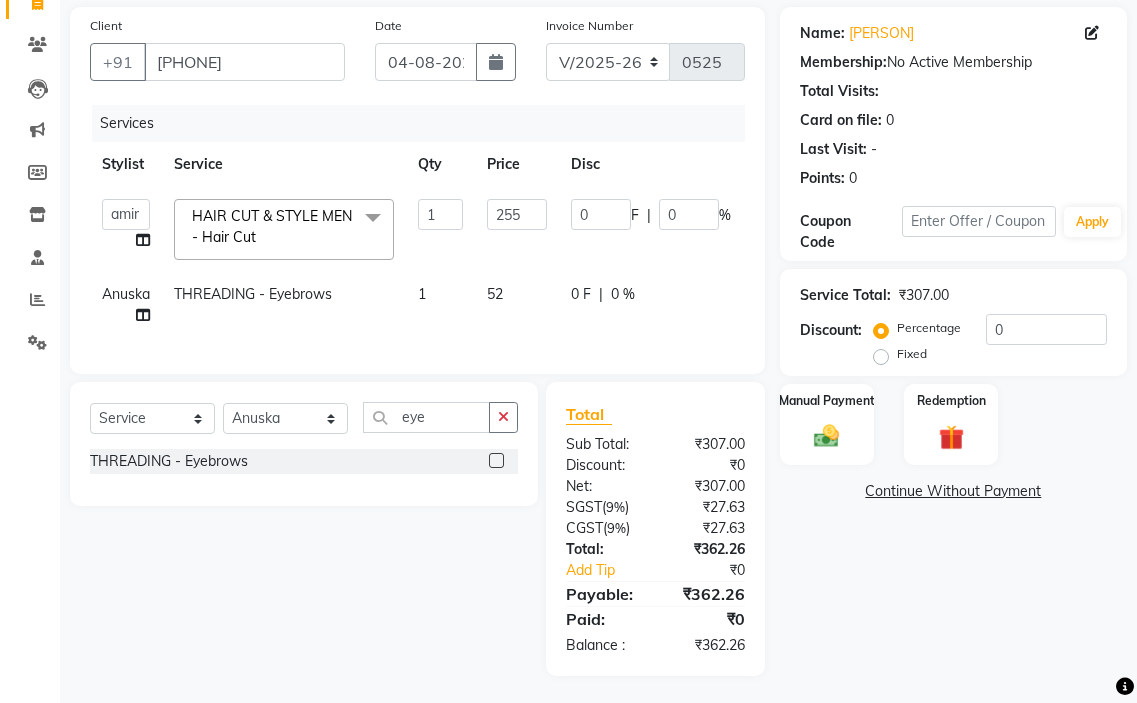 scroll, scrollTop: 161, scrollLeft: 0, axis: vertical 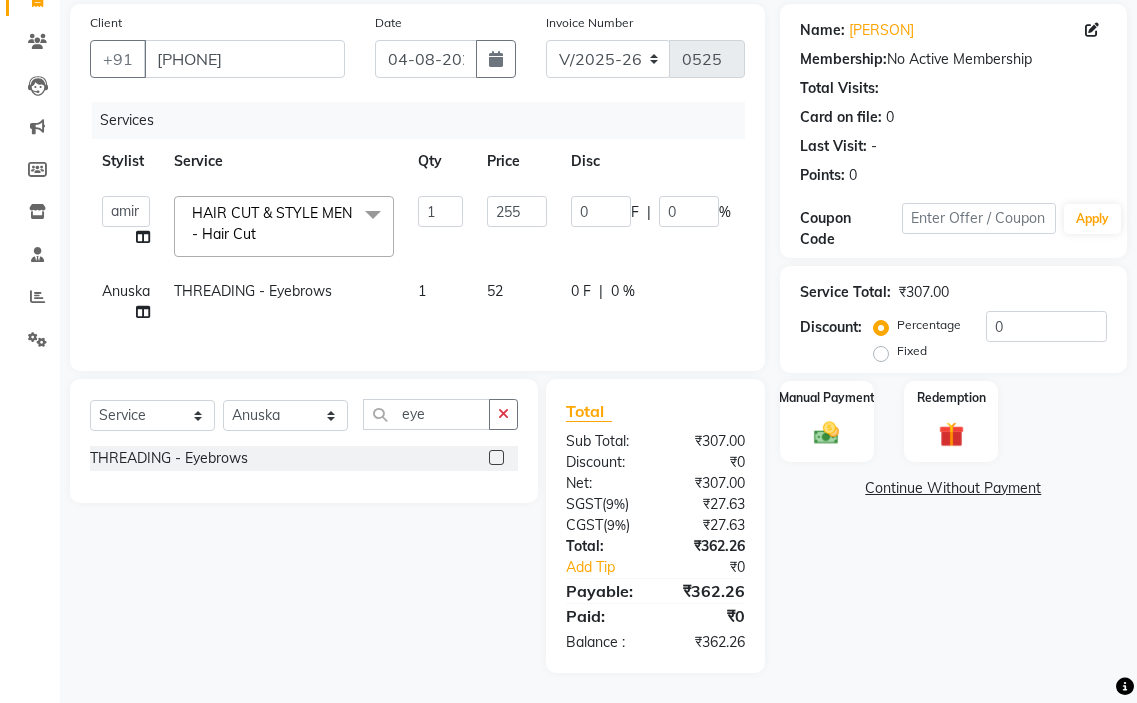 click on "52" 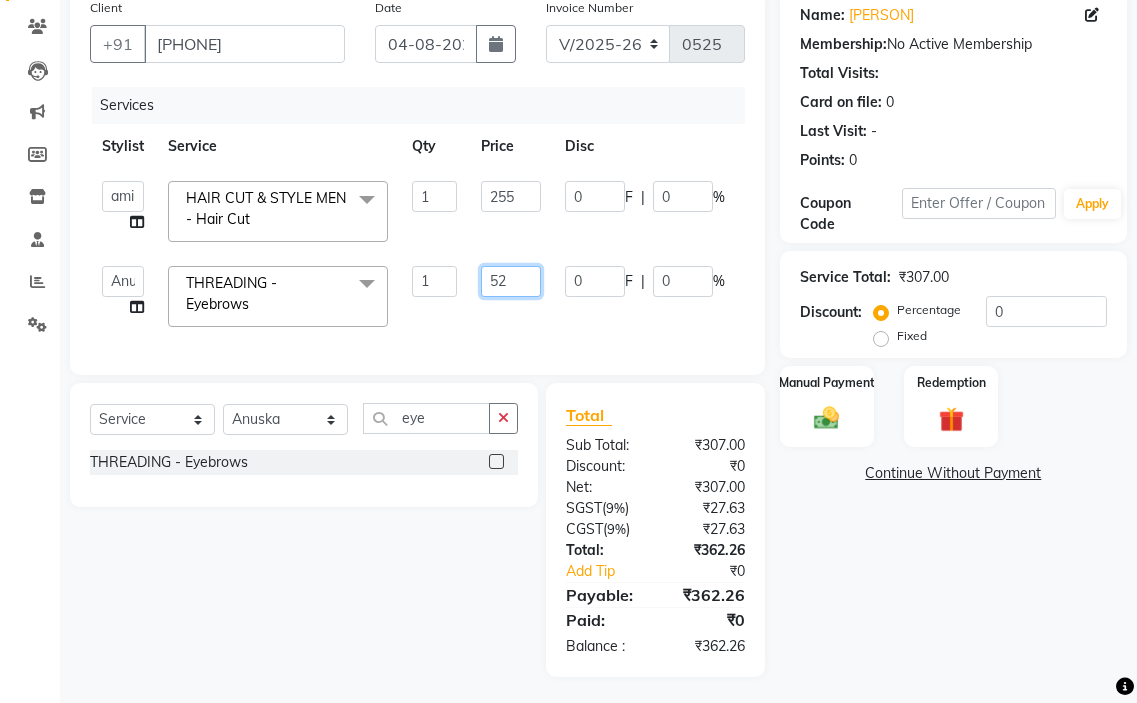 click on "52" 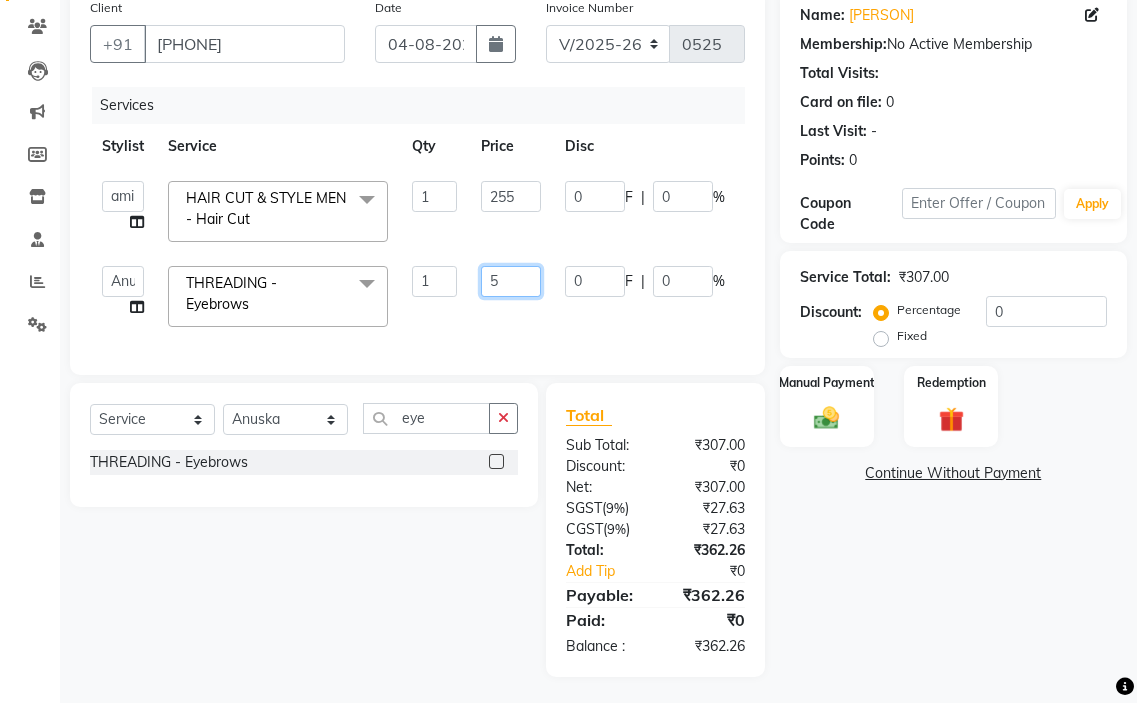 type on "55" 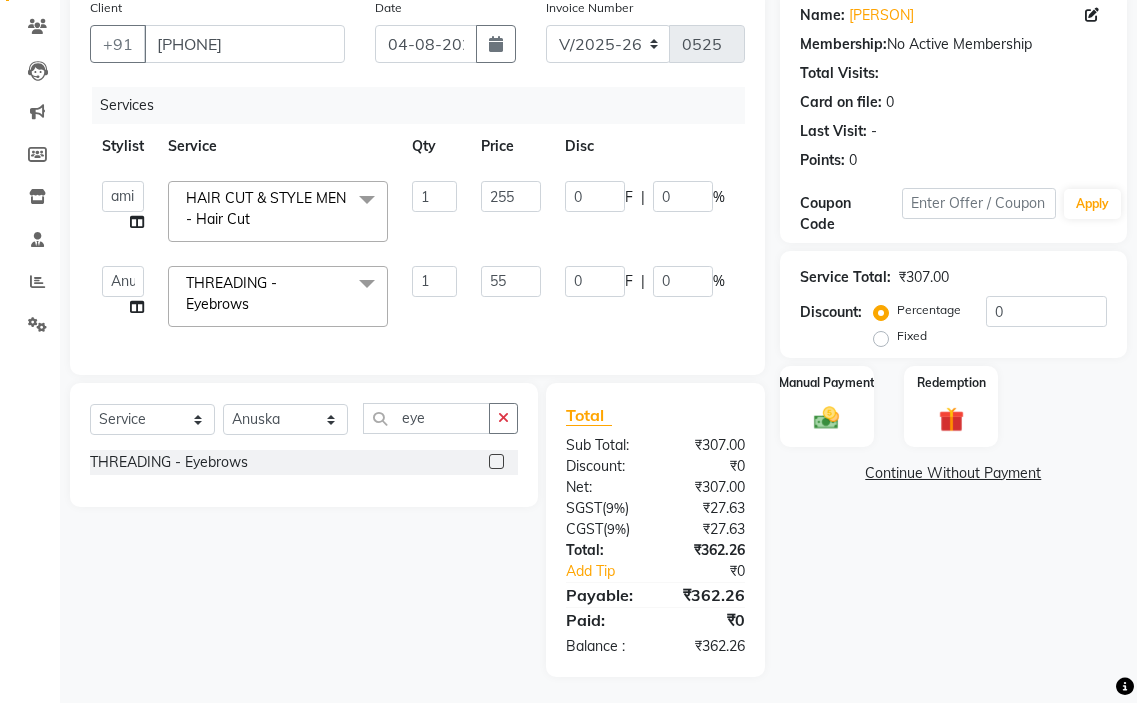 click on "55" 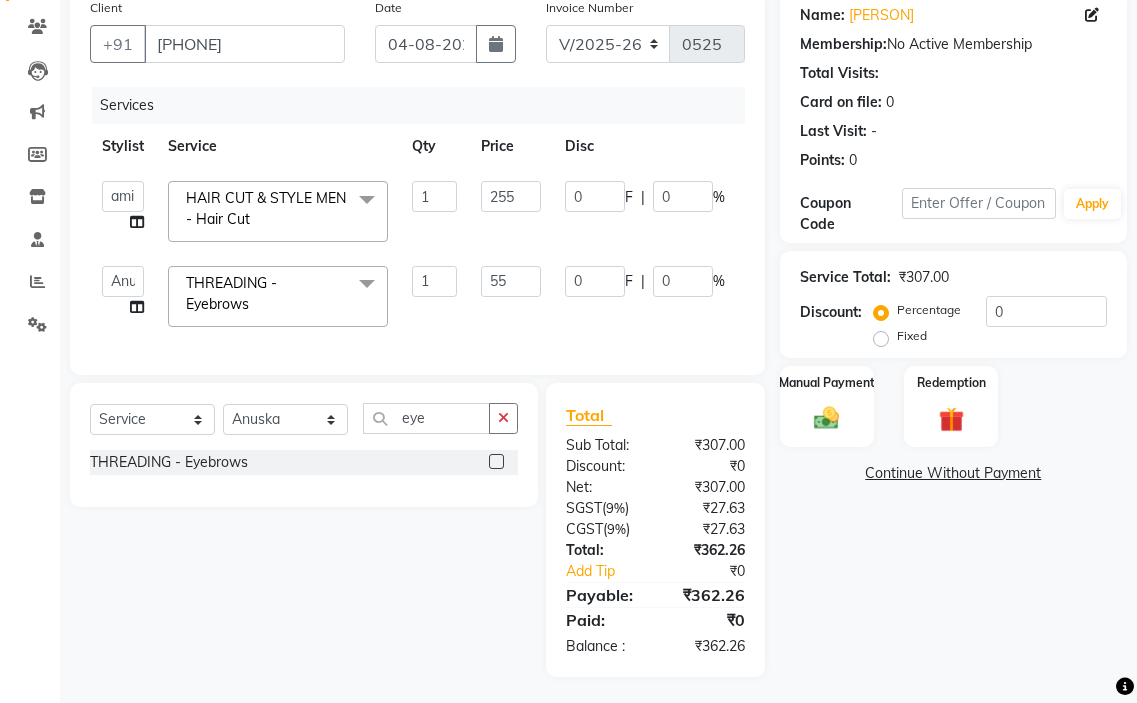select on "61631" 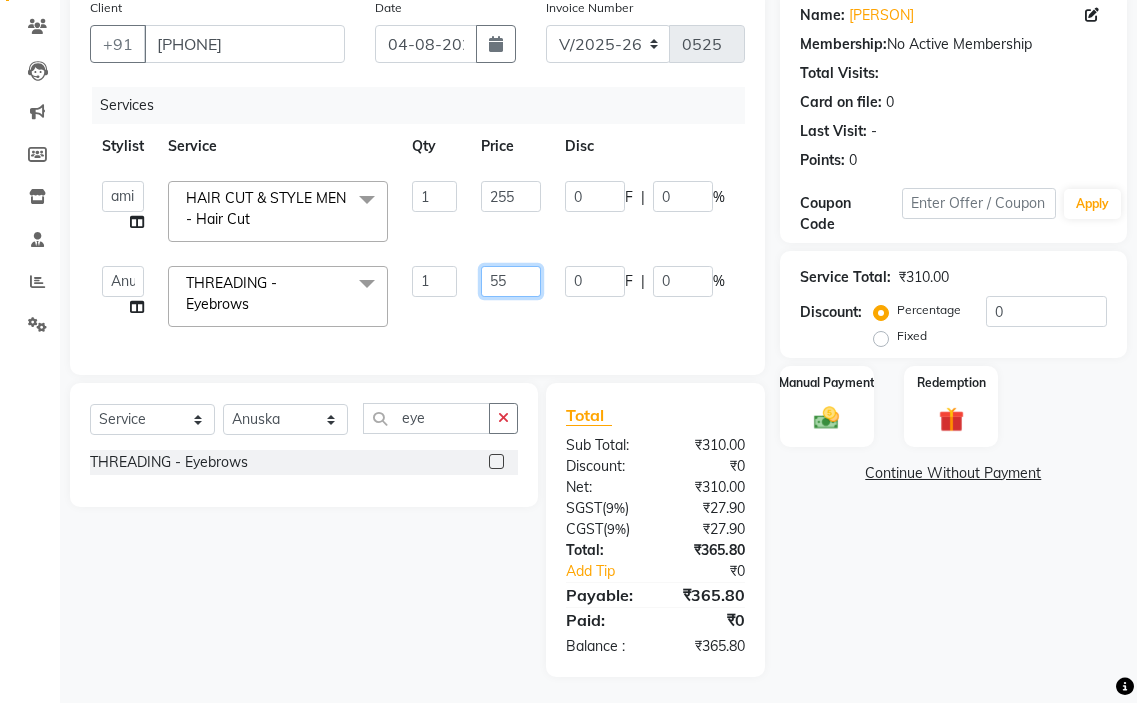 click on "55" 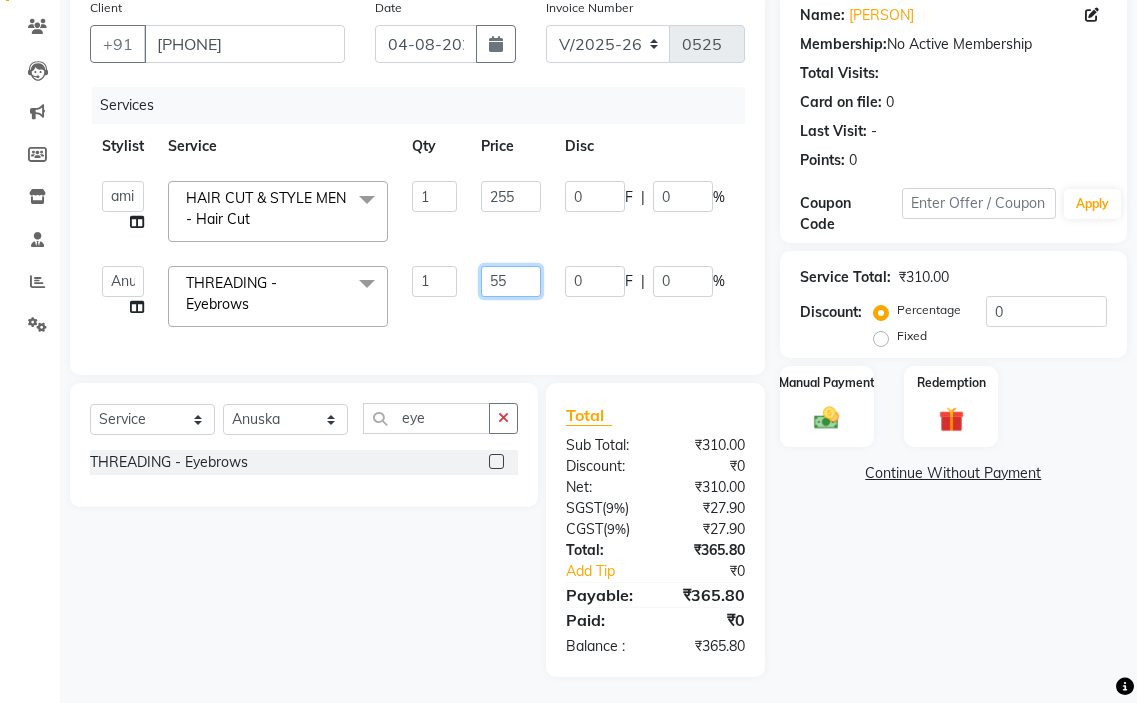 type on "5" 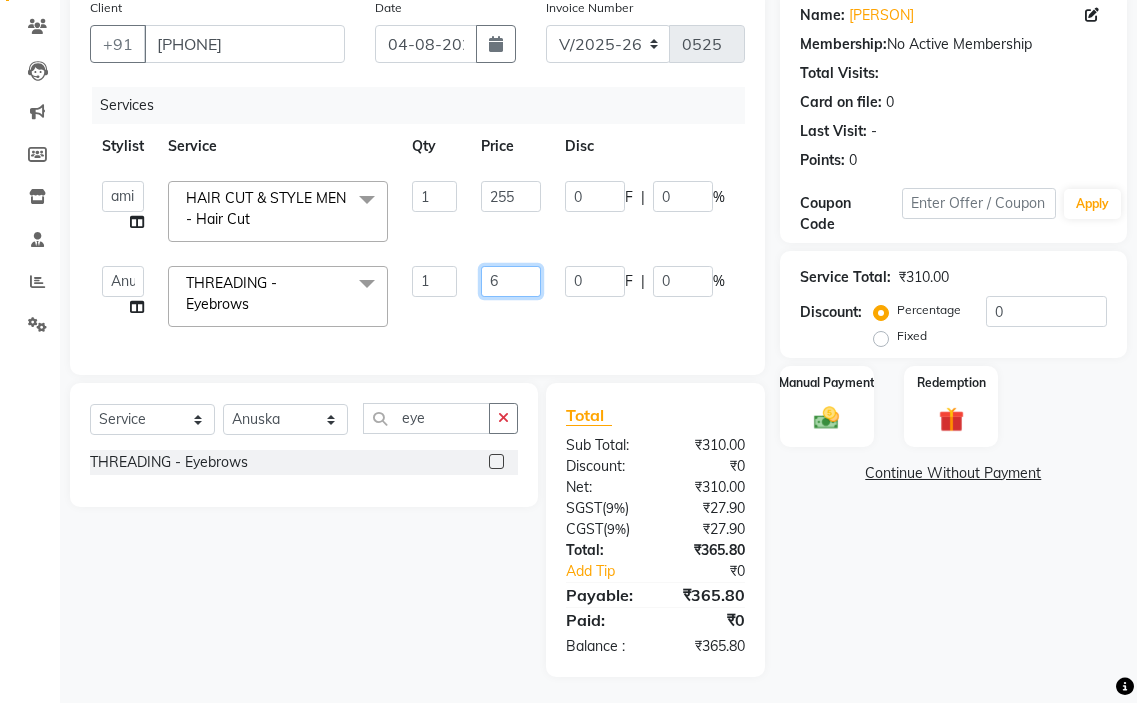 type on "60" 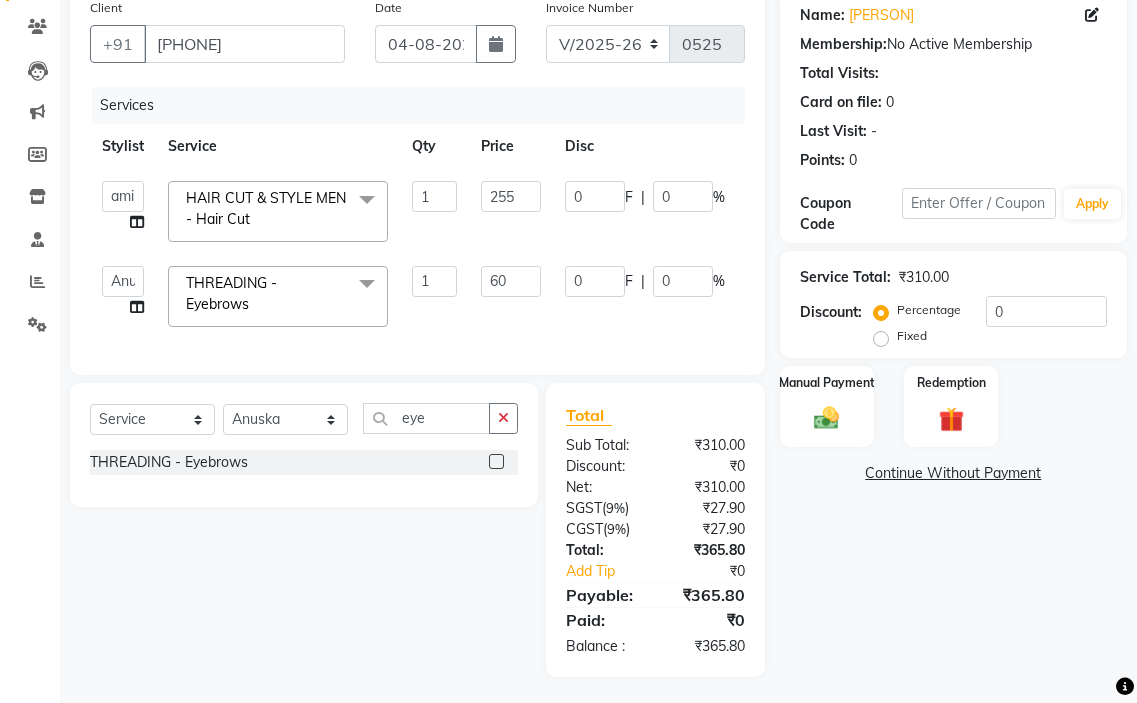 click on "Services Stylist Service Qty Price Disc Total Action  [PERSON] hair stylish   [PERSON]   [PERSON]   [PERSON] beautycian   [PERSON] beautycian   [PERSON]   [PERSON]   [PERSON] beauty and hair  HAIR CUT & STYLE MEN - Hair Cut&nbsp; x TONGS & ROLLER SET - Shoulder Length TONGS & ROLLER SET - Waist Length TONGS & ROLLER SET - Blow Dry TONGS & ROLLER SET - Wash & Plain Dry TONGS & ROLLER SET - Wash & Blow Dry TONGS & ROLLER SET - Premium Shampoo Wash & Palin Dry TONGS & ROLLER SET - Premium Shampoo Wash & Blow Dry nanoplasty treatment GLOBAL HAIR COLOUR ( WITH AMMONIA ) - Upto Neck GLOBAL HAIR COLOUR ( WITH AMMONIA ) - Upto Sholder GLOBAL HAIR COLOUR ( WITH AMMONIA ) - Upto Mid-back GLOBAL HAIR COLOUR ( WITH AMMONIA ) - Waist & Below GLOBAL HAIR COLOUR ( WITH AMMONIA ) - Root touch up (upto 2 inch) GLOBAL HIGHLIGHTS - Upto Neck GLOBAL HIGHLIGHTS - Upto Sholder GLOBAL HIGHLIGHTS - Upto Mid-back GLOBAL HIGHLIGHTS - Waist & Below GLOBAL HIGHLIGHTS - Crown Highlights GLOBAL HIGHLIGHTS - Highlight Perstreaks & Prelightninh KERATIN - Upto Neck 1" 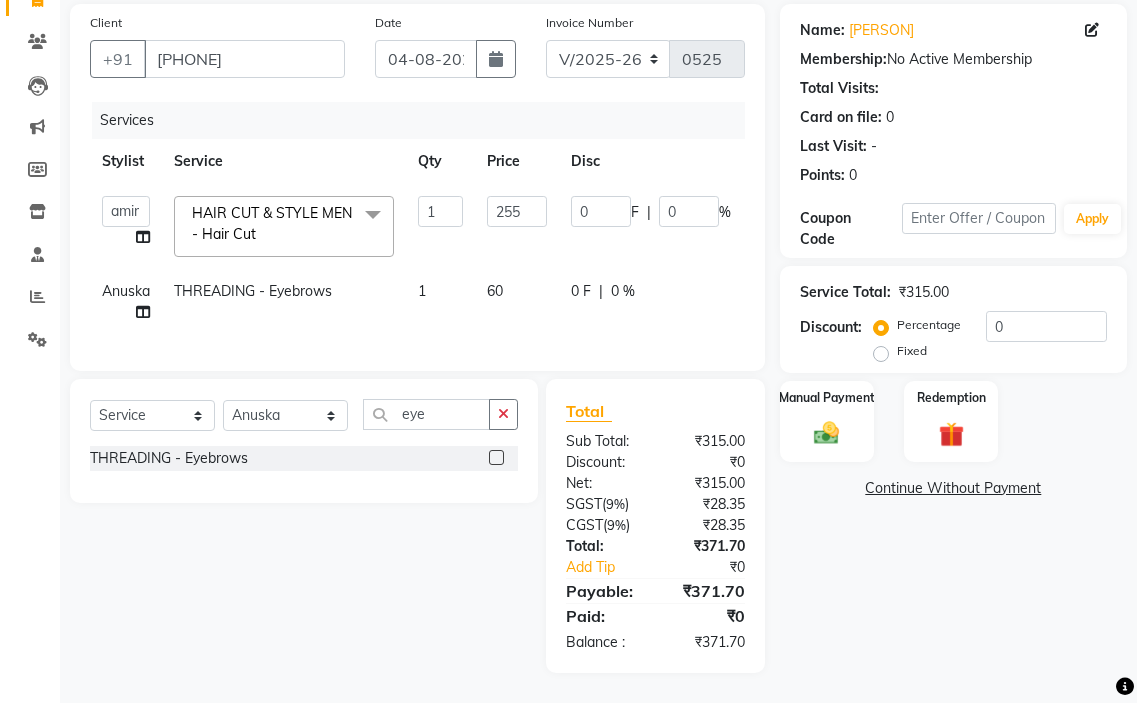 click on "60" 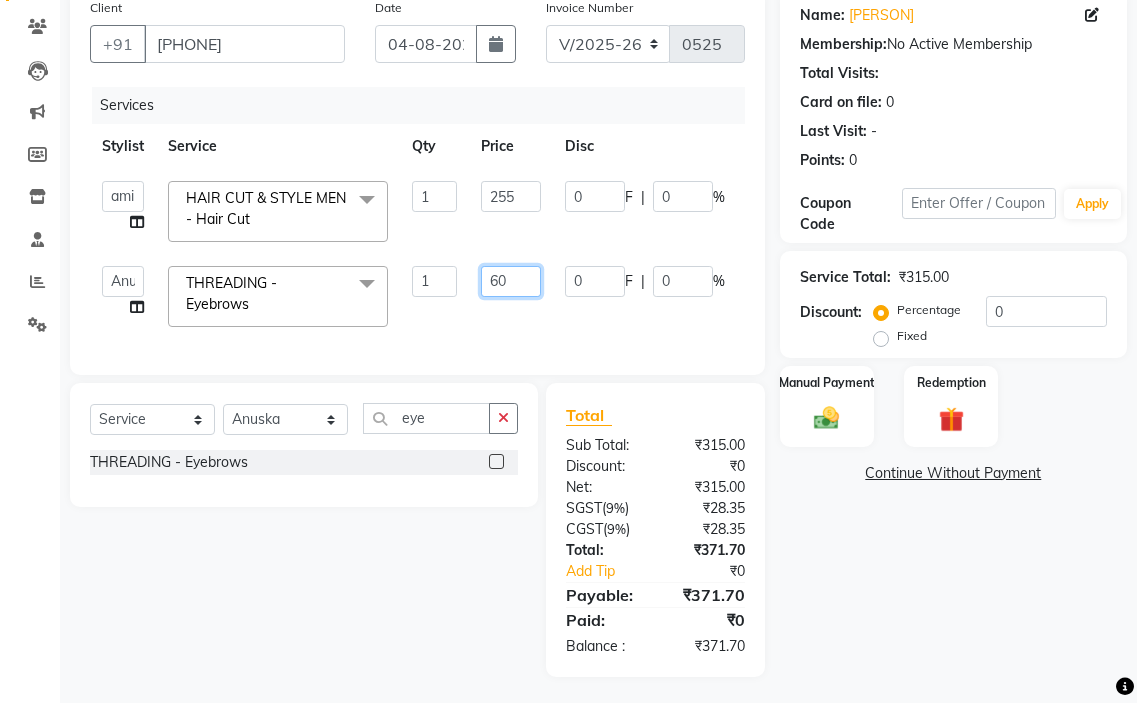 click on "60" 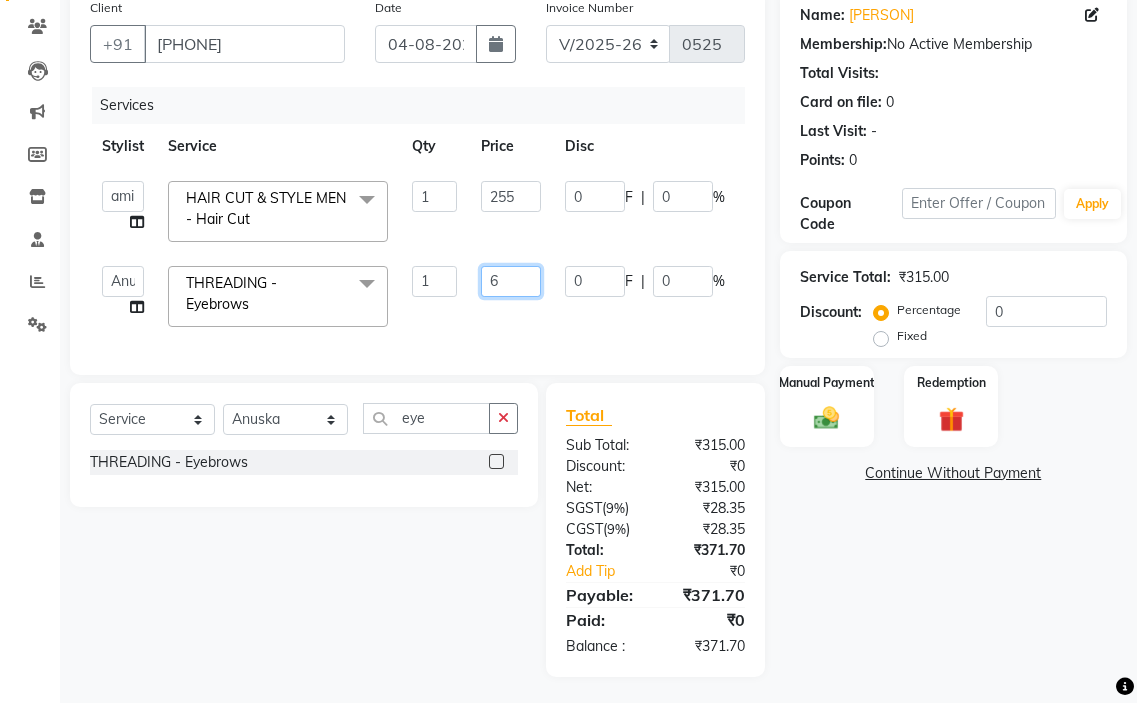 type on "65" 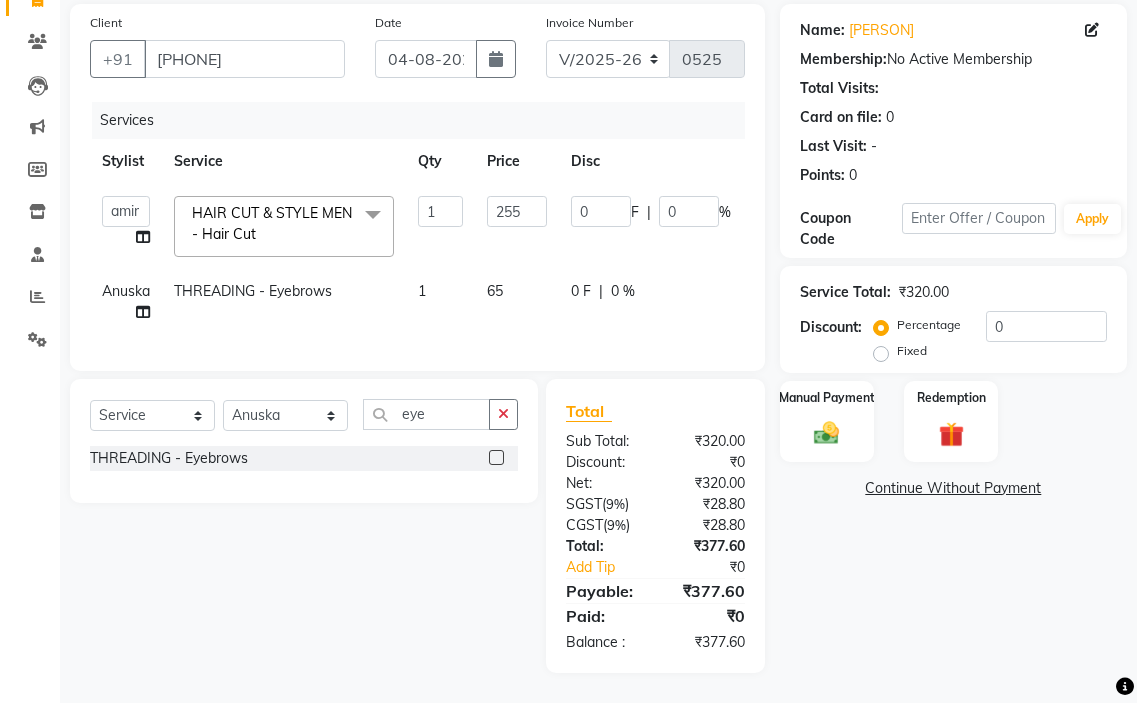 click on "65" 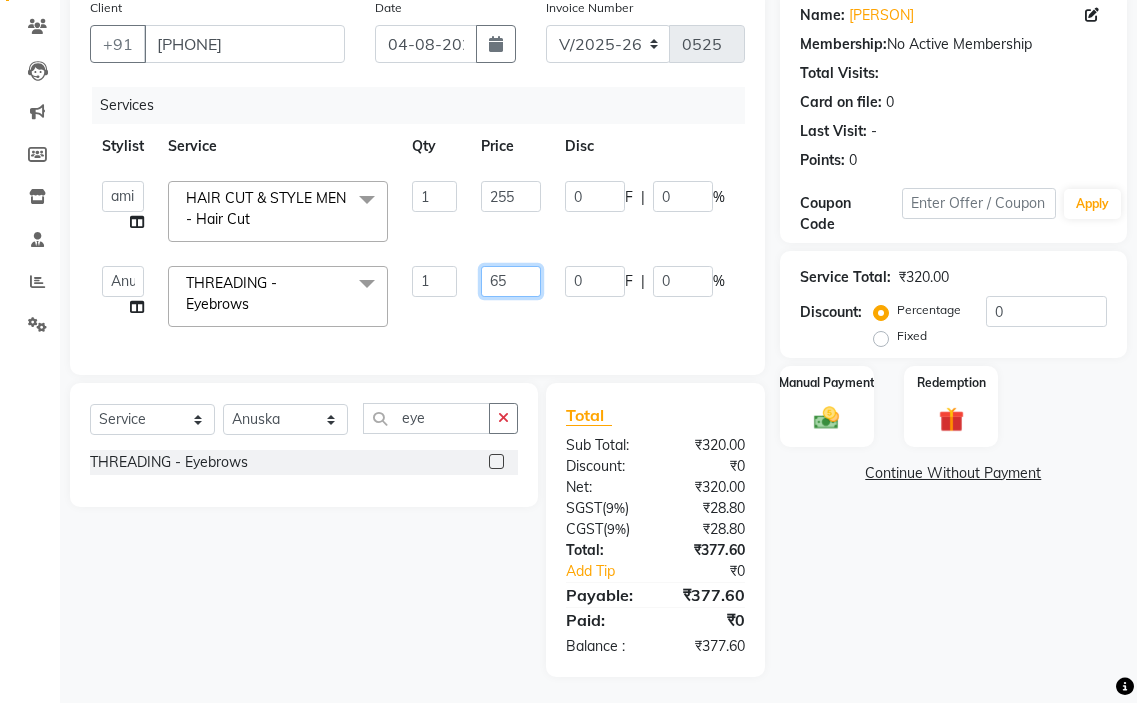 click on "65" 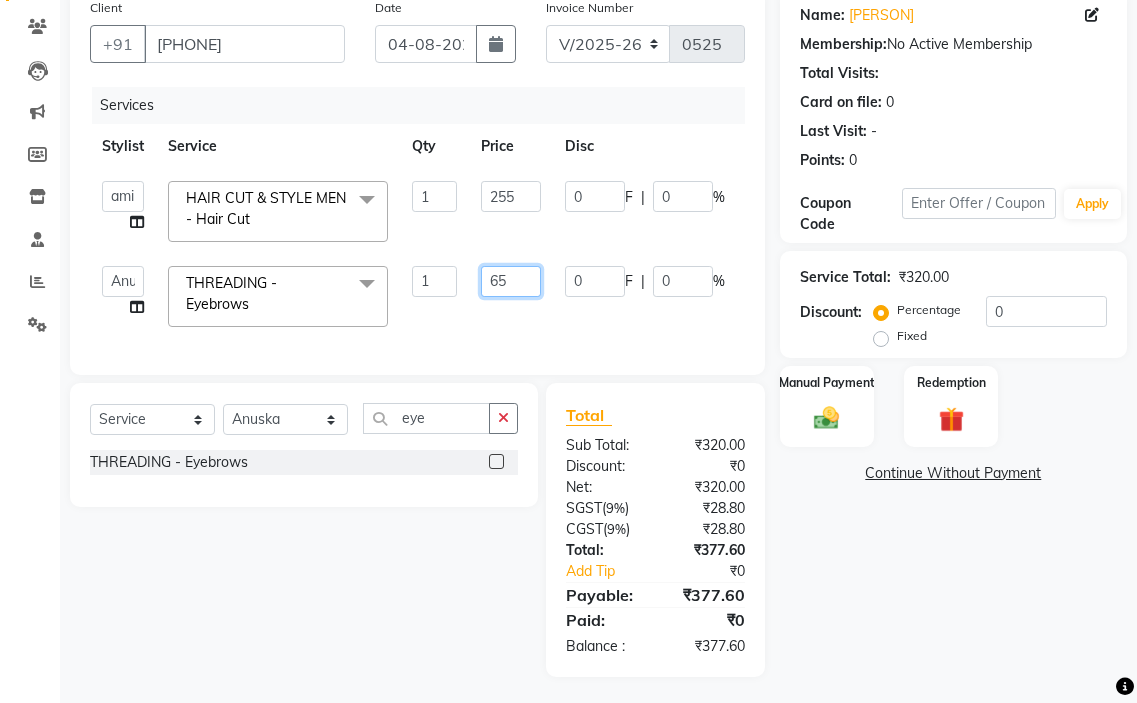 type on "6" 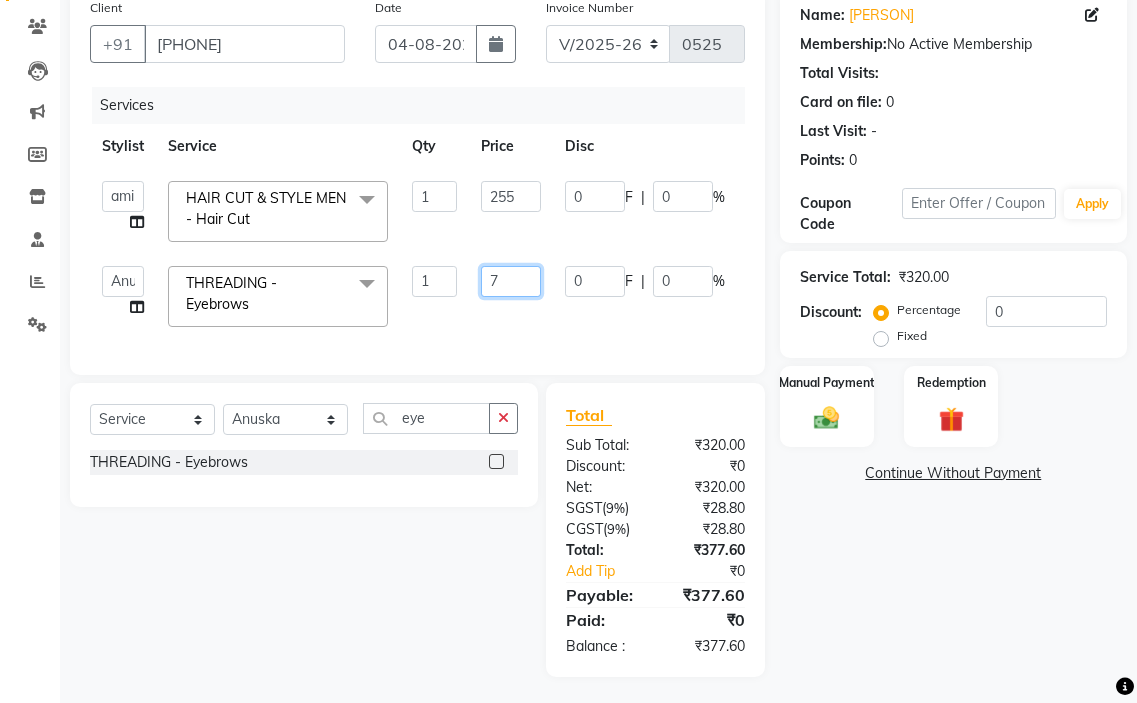 type on "70" 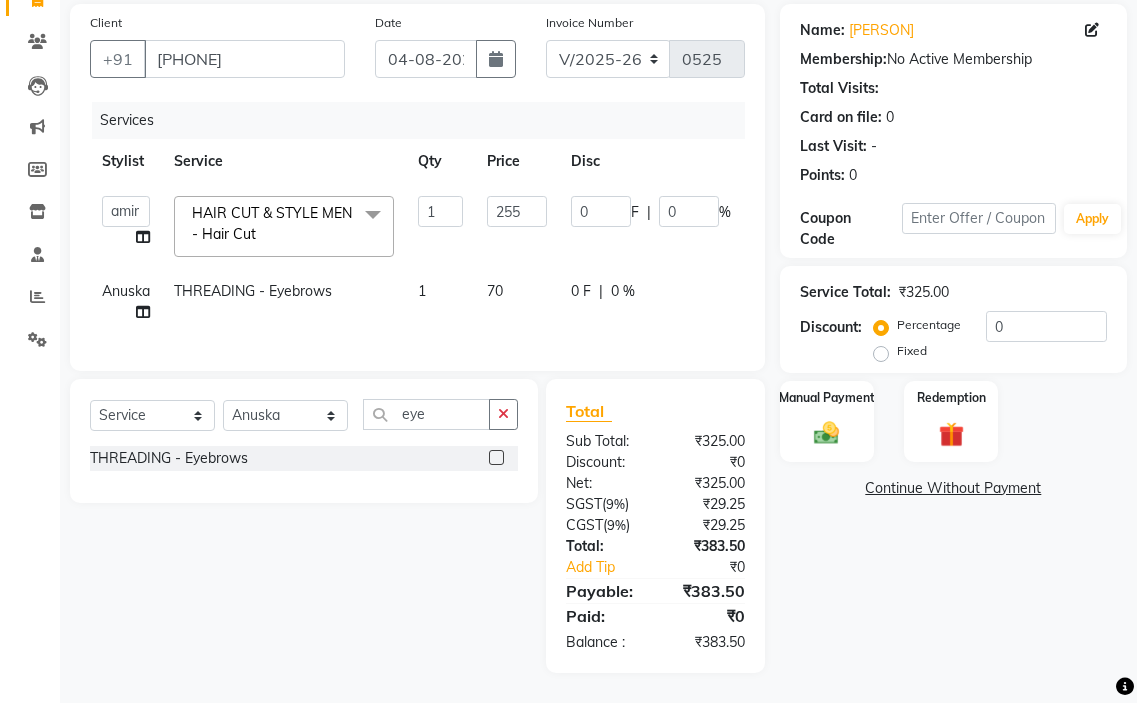 click on "70" 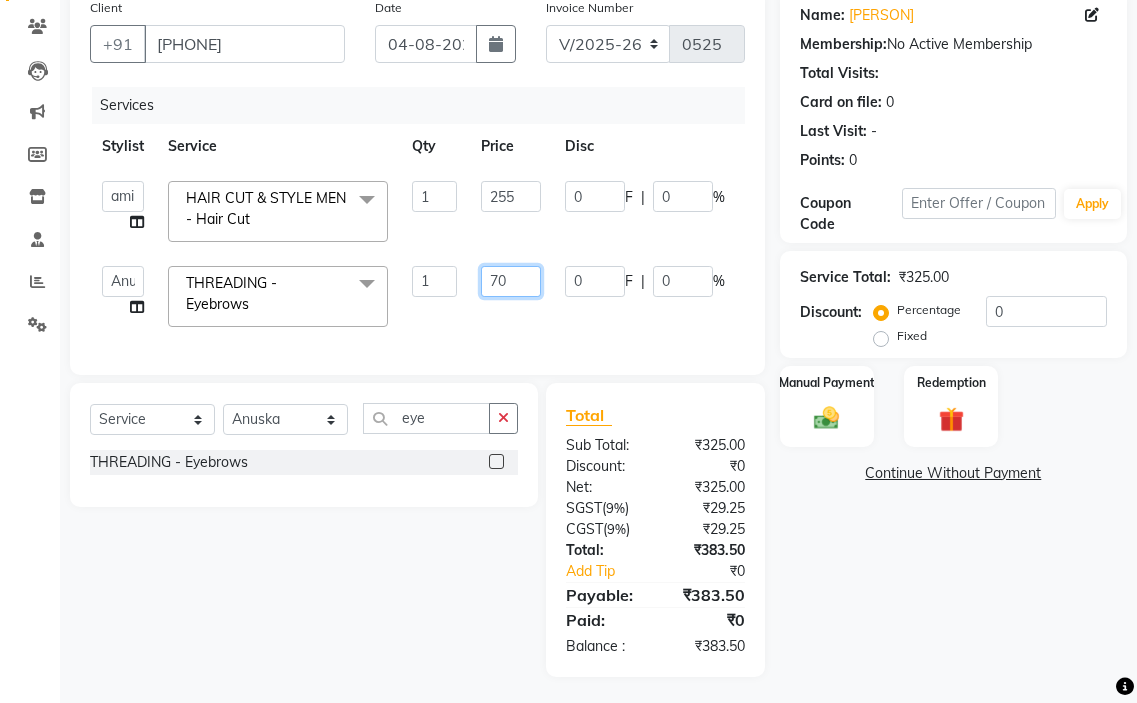 click on "70" 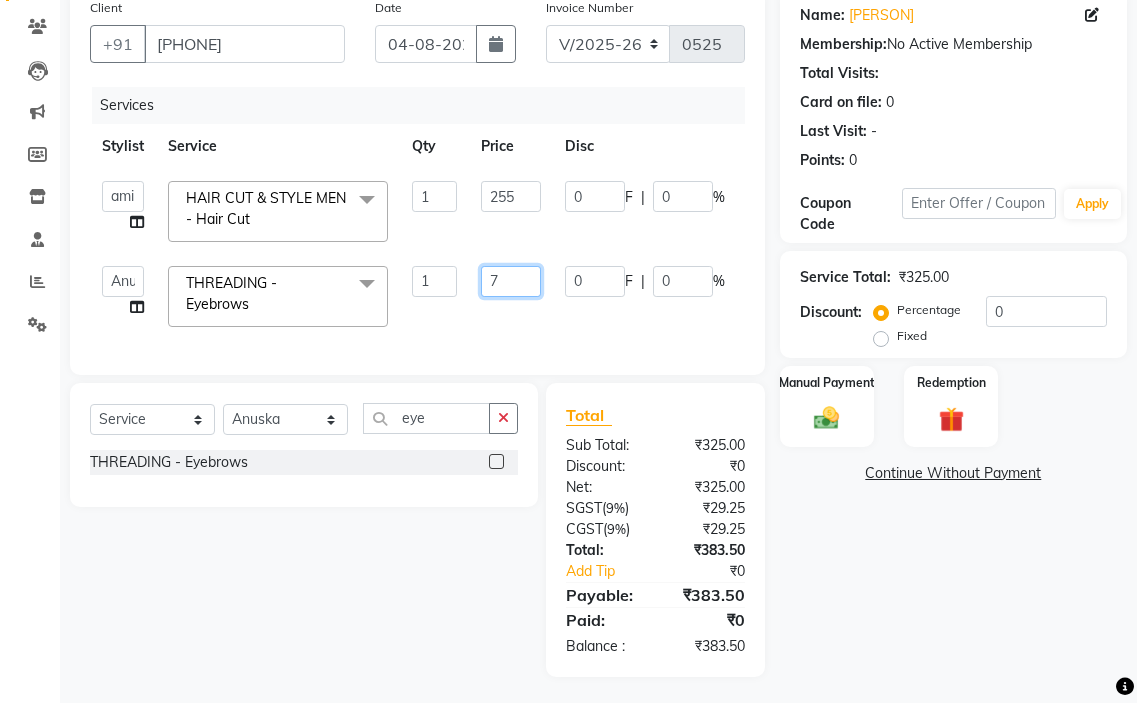 type on "78" 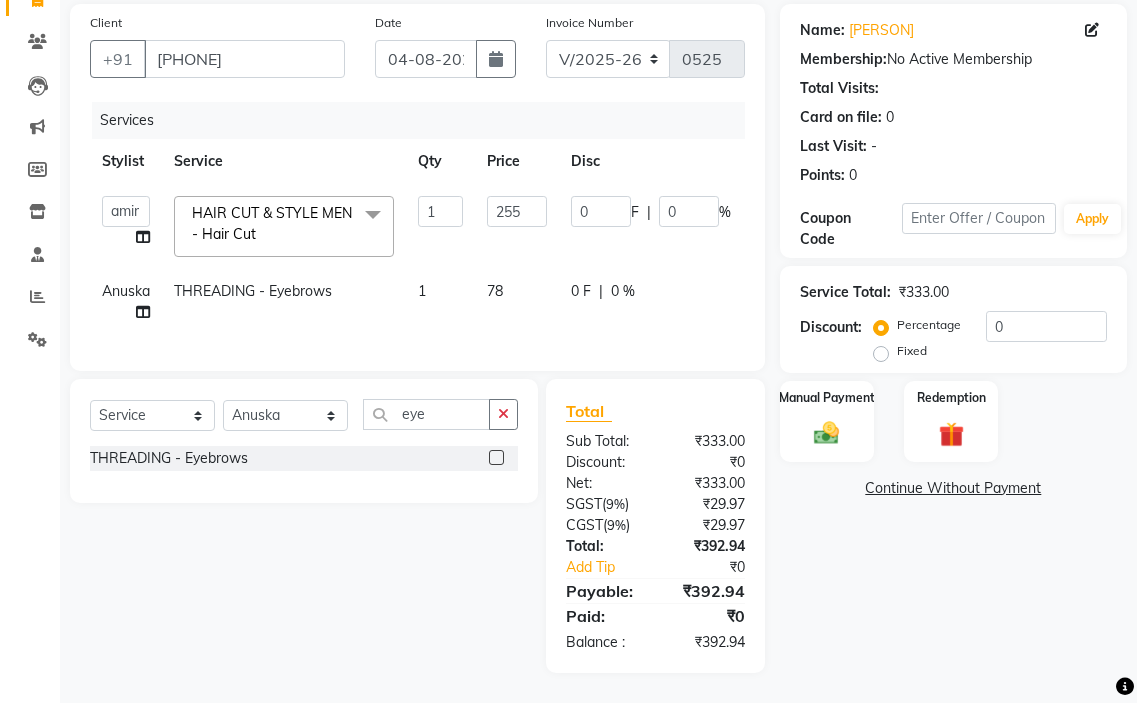click on "Services Stylist Service Qty Price Disc Total Action  [PERSON] hair stylish   [PERSON]   [PERSON]   [PERSON] beautycian   [PERSON] beautycian   [PERSON]   [PERSON]   [PERSON] beauty and hair  HAIR CUT & STYLE MEN - Hair Cut&nbsp; x TONGS & ROLLER SET - Shoulder Length TONGS & ROLLER SET - Waist Length TONGS & ROLLER SET - Blow Dry TONGS & ROLLER SET - Wash & Plain Dry TONGS & ROLLER SET - Wash & Blow Dry TONGS & ROLLER SET - Premium Shampoo Wash & Palin Dry TONGS & ROLLER SET - Premium Shampoo Wash & Blow Dry nanoplasty treatment GLOBAL HAIR COLOUR ( WITH AMMONIA ) - Upto Neck GLOBAL HAIR COLOUR ( WITH AMMONIA ) - Upto Sholder GLOBAL HAIR COLOUR ( WITH AMMONIA ) - Upto Mid-back GLOBAL HAIR COLOUR ( WITH AMMONIA ) - Waist & Below GLOBAL HAIR COLOUR ( WITH AMMONIA ) - Root touch up (upto 2 inch) GLOBAL HIGHLIGHTS - Upto Neck GLOBAL HIGHLIGHTS - Upto Sholder GLOBAL HIGHLIGHTS - Upto Mid-back GLOBAL HIGHLIGHTS - Waist & Below GLOBAL HIGHLIGHTS - Crown Highlights GLOBAL HIGHLIGHTS - Highlight Perstreaks & Prelightninh KERATIN - Upto Neck 1" 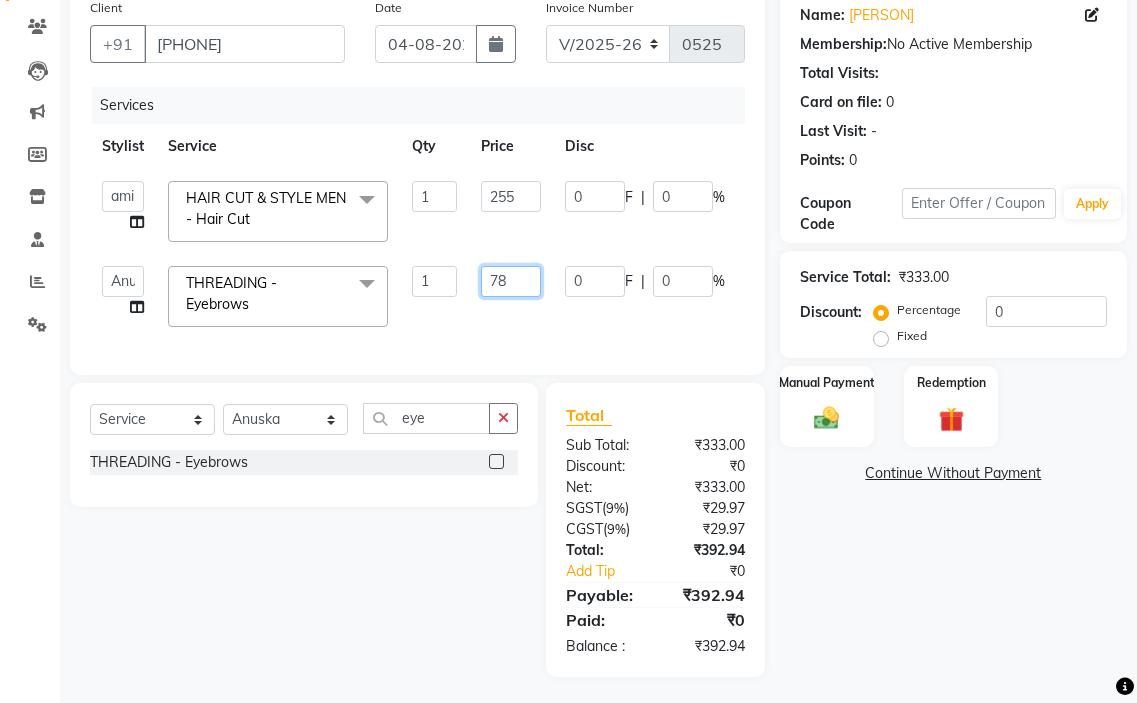 click on "78" 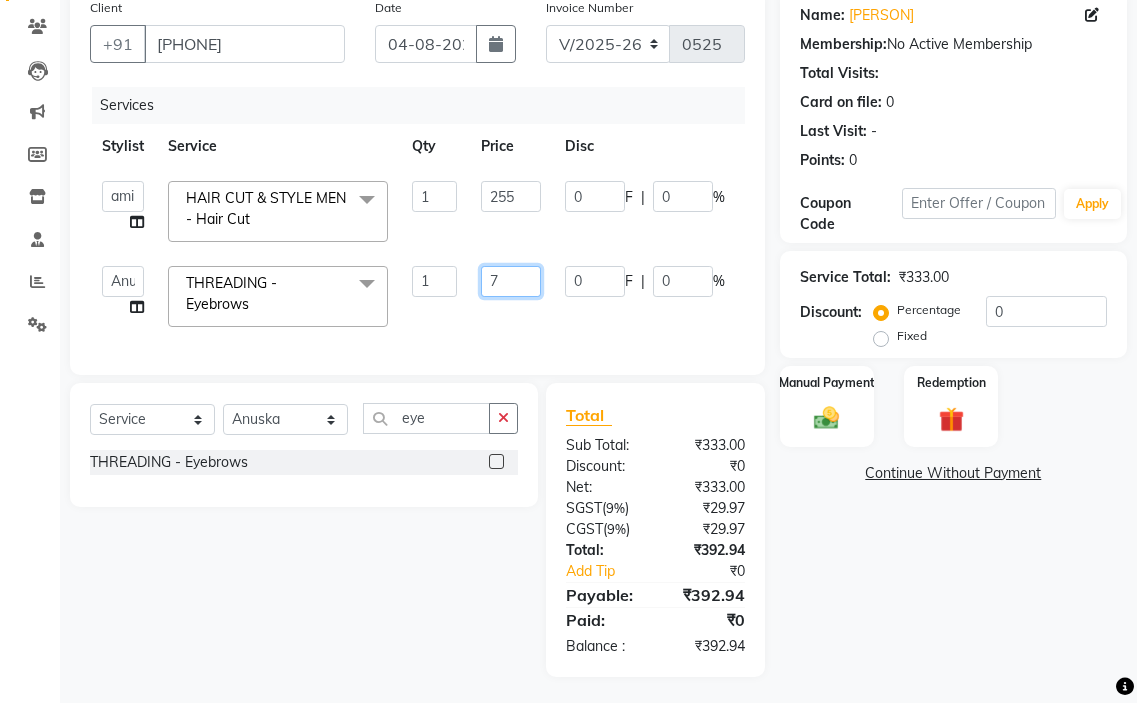 type on "75" 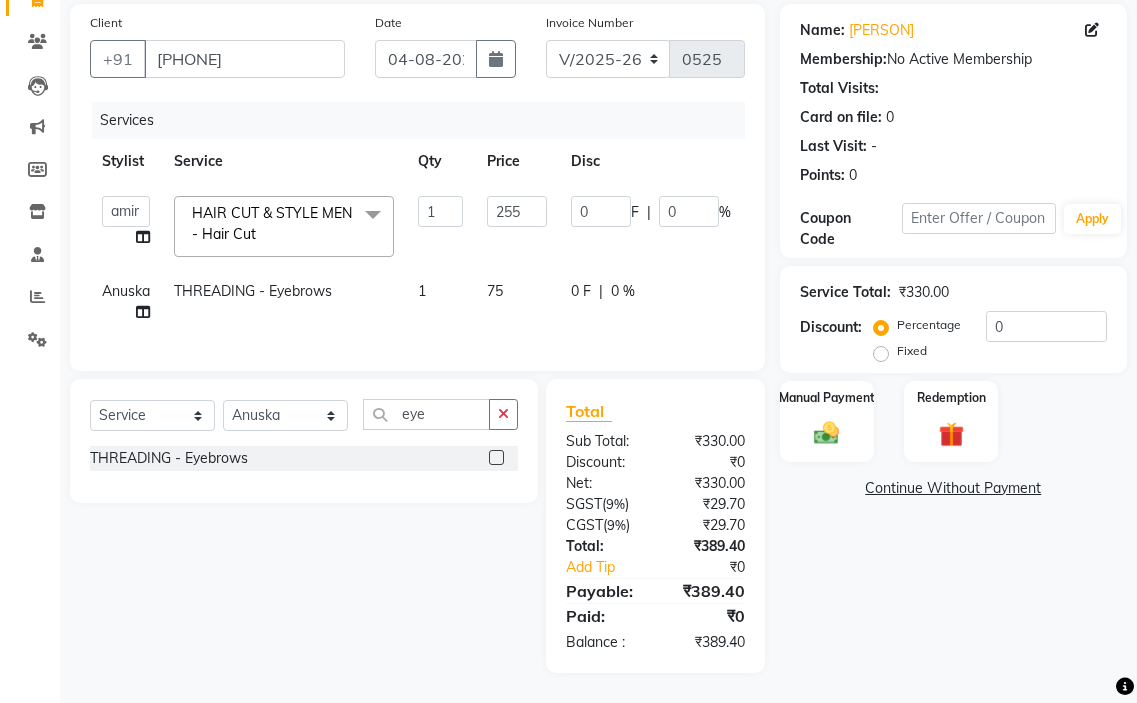 click on "75" 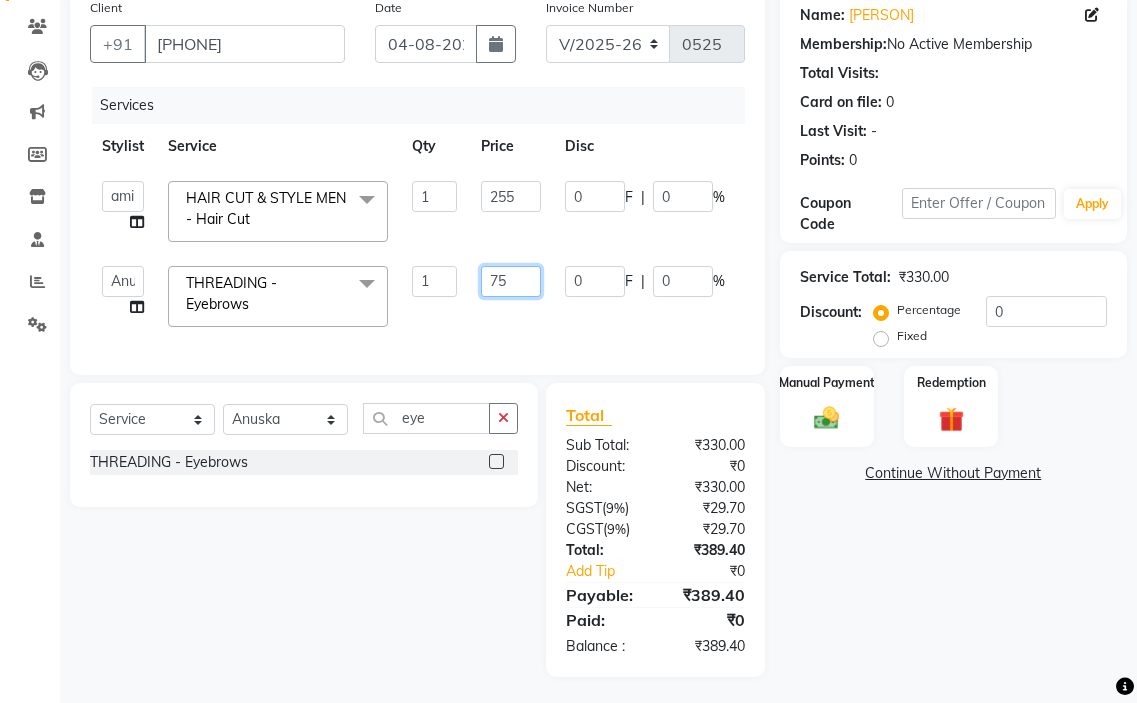 click on "75" 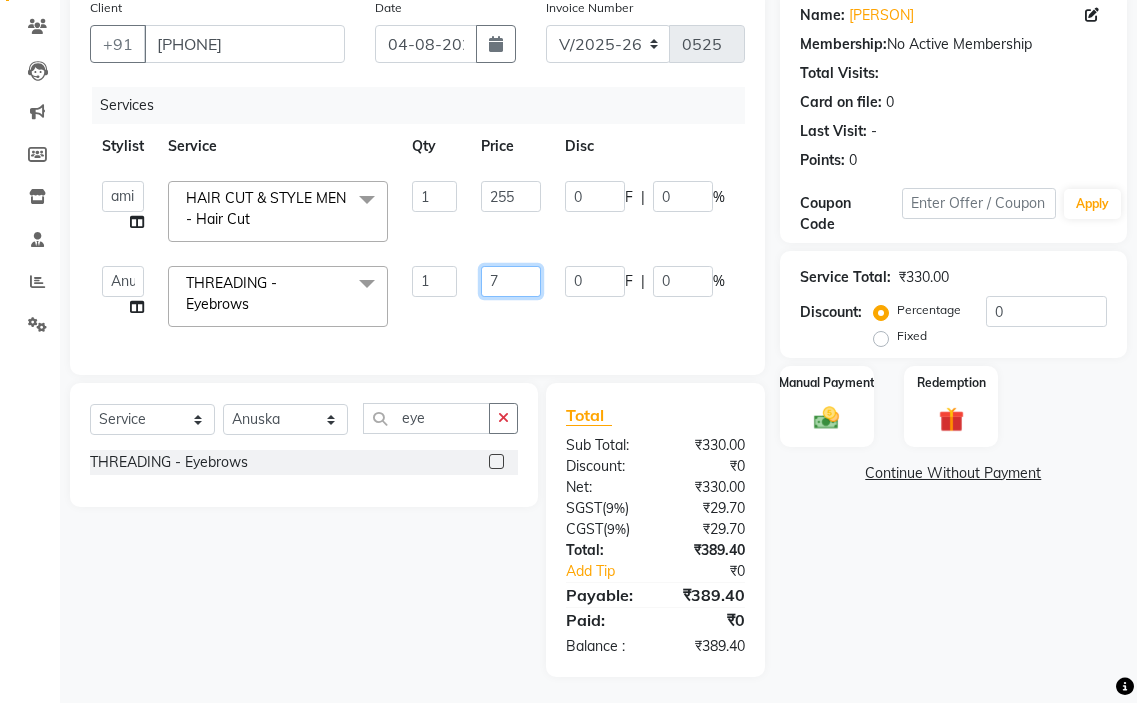 type on "72" 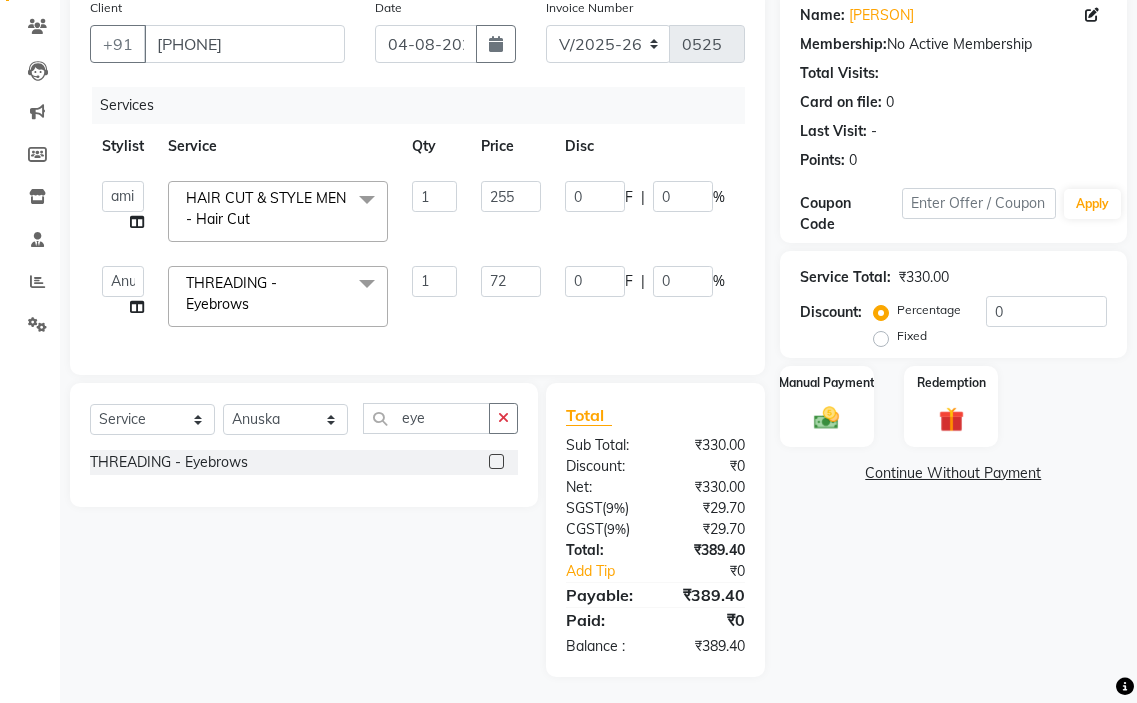 click on "Services Stylist Service Qty Price Disc Total Action  [PERSON] hair stylish   [PERSON]   [PERSON]   [PERSON] beautycian   [PERSON] beautycian   [PERSON]   [PERSON]   [PERSON] beauty and hair  HAIR CUT & STYLE MEN - Hair Cut&nbsp; x TONGS & ROLLER SET - Shoulder Length TONGS & ROLLER SET - Waist Length TONGS & ROLLER SET - Blow Dry TONGS & ROLLER SET - Wash & Plain Dry TONGS & ROLLER SET - Wash & Blow Dry TONGS & ROLLER SET - Premium Shampoo Wash & Palin Dry TONGS & ROLLER SET - Premium Shampoo Wash & Blow Dry nanoplasty treatment GLOBAL HAIR COLOUR ( WITH AMMONIA ) - Upto Neck GLOBAL HAIR COLOUR ( WITH AMMONIA ) - Upto Sholder GLOBAL HAIR COLOUR ( WITH AMMONIA ) - Upto Mid-back GLOBAL HAIR COLOUR ( WITH AMMONIA ) - Waist & Below GLOBAL HAIR COLOUR ( WITH AMMONIA ) - Root touch up (upto 2 inch) GLOBAL HIGHLIGHTS - Upto Neck GLOBAL HIGHLIGHTS - Upto Sholder GLOBAL HIGHLIGHTS - Upto Mid-back GLOBAL HIGHLIGHTS - Waist & Below GLOBAL HIGHLIGHTS - Crown Highlights GLOBAL HIGHLIGHTS - Highlight Perstreaks & Prelightninh KERATIN - Upto Neck 1" 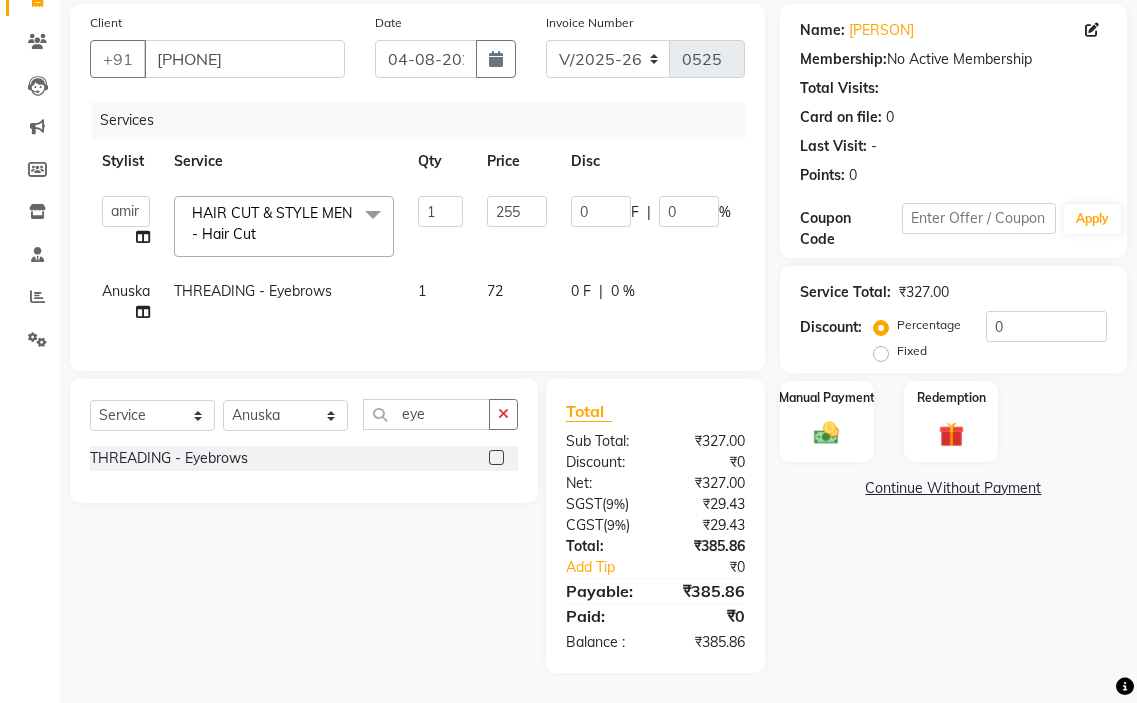 click on "72" 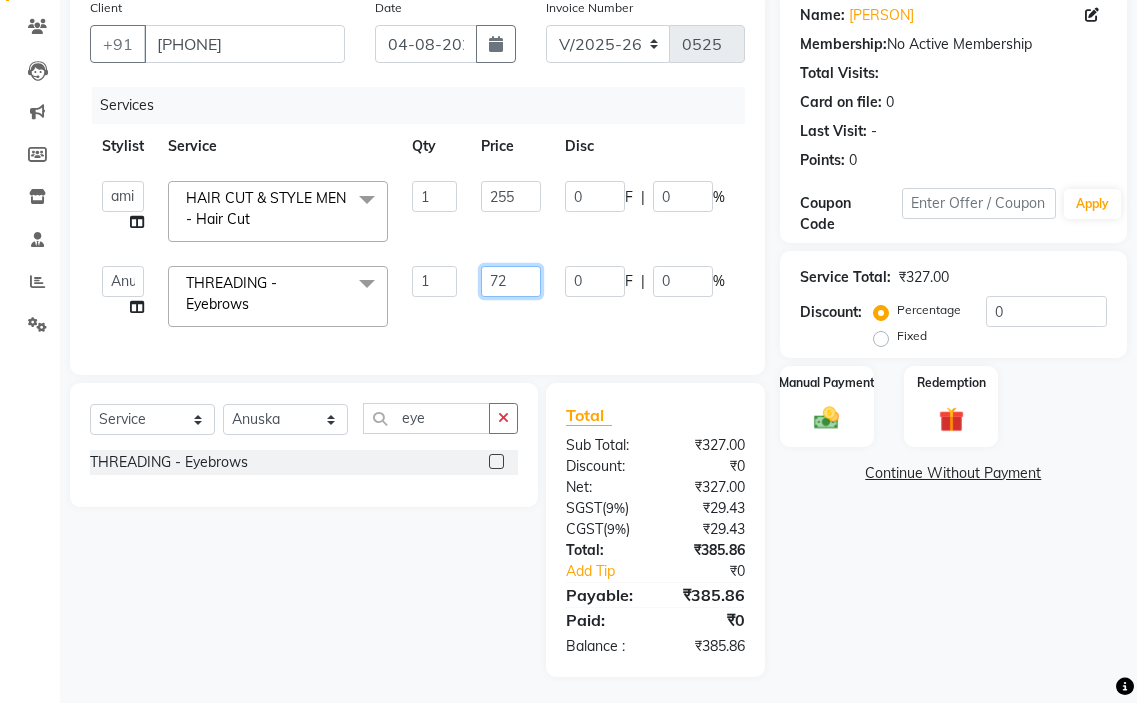 click on "72" 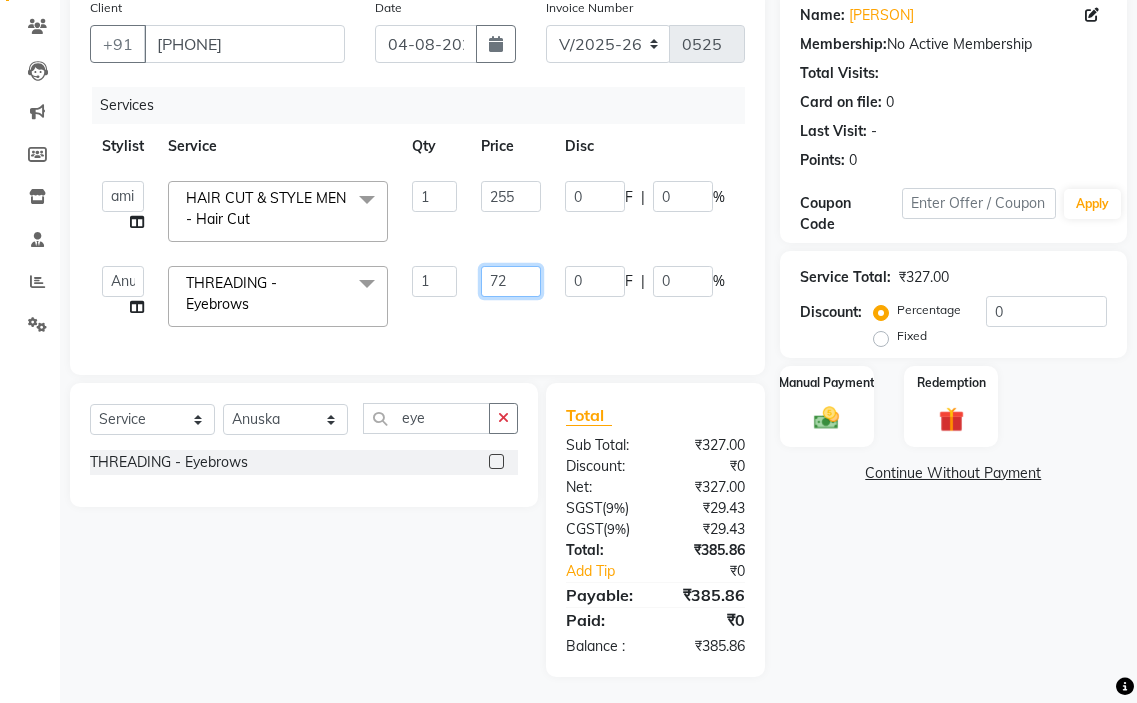type on "7" 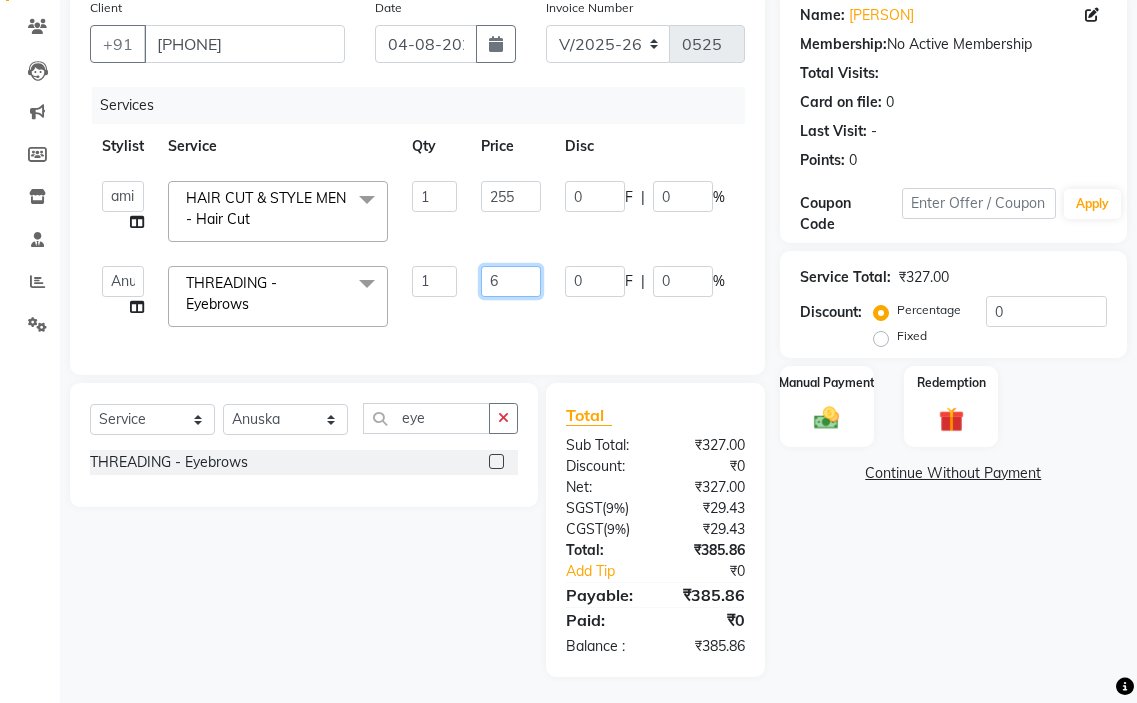 type on "68" 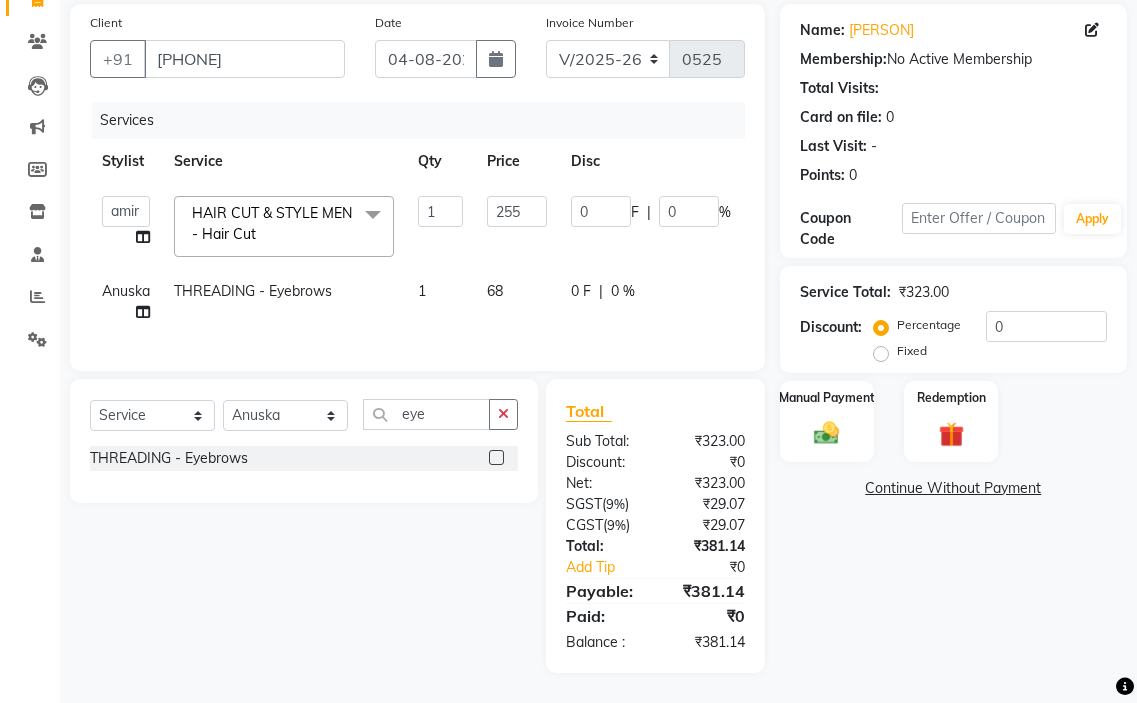 click on "Services Stylist Service Qty Price Disc Total Action  [PERSON] hair stylish   [PERSON]   [PERSON]   [PERSON] beautycian   [PERSON] beautycian   [PERSON]   [PERSON]   [PERSON] beauty and hair  HAIR CUT & STYLE MEN - Hair Cut&nbsp; x TONGS & ROLLER SET - Shoulder Length TONGS & ROLLER SET - Waist Length TONGS & ROLLER SET - Blow Dry TONGS & ROLLER SET - Wash & Plain Dry TONGS & ROLLER SET - Wash & Blow Dry TONGS & ROLLER SET - Premium Shampoo Wash & Palin Dry TONGS & ROLLER SET - Premium Shampoo Wash & Blow Dry nanoplasty treatment GLOBAL HAIR COLOUR ( WITH AMMONIA ) - Upto Neck GLOBAL HAIR COLOUR ( WITH AMMONIA ) - Upto Sholder GLOBAL HAIR COLOUR ( WITH AMMONIA ) - Upto Mid-back GLOBAL HAIR COLOUR ( WITH AMMONIA ) - Waist & Below GLOBAL HAIR COLOUR ( WITH AMMONIA ) - Root touch up (upto 2 inch) GLOBAL HIGHLIGHTS - Upto Neck GLOBAL HIGHLIGHTS - Upto Sholder GLOBAL HIGHLIGHTS - Upto Mid-back GLOBAL HIGHLIGHTS - Waist & Below GLOBAL HIGHLIGHTS - Crown Highlights GLOBAL HIGHLIGHTS - Highlight Perstreaks & Prelightninh KERATIN - Upto Neck 1" 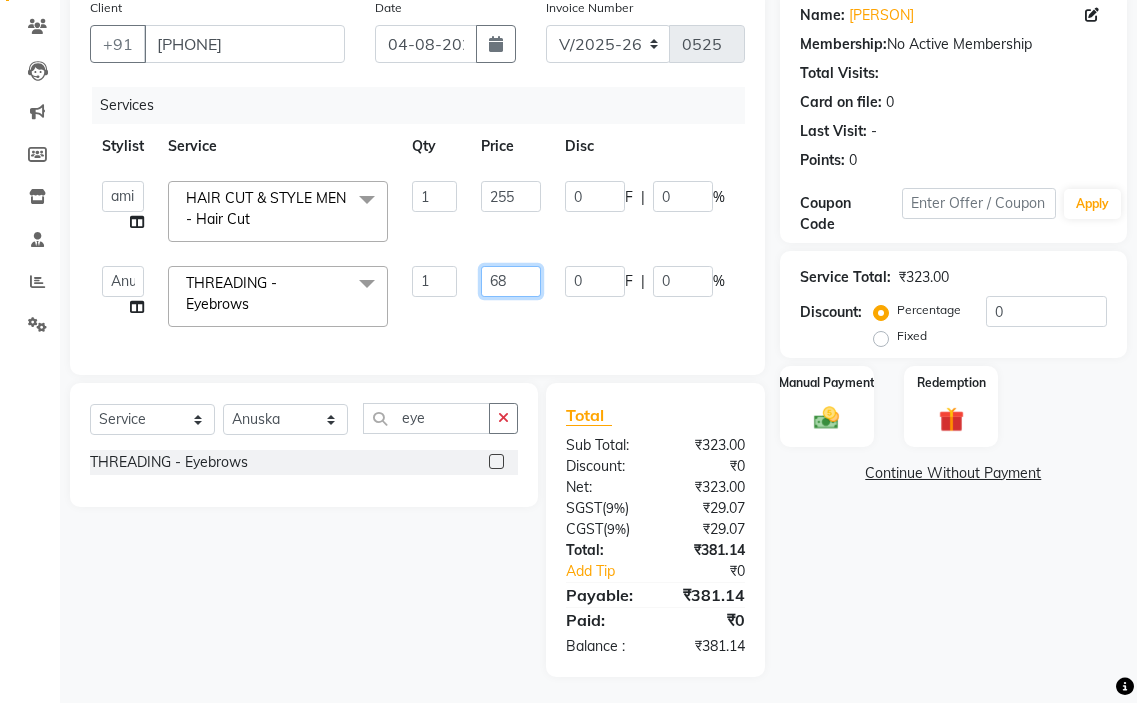 click on "68" 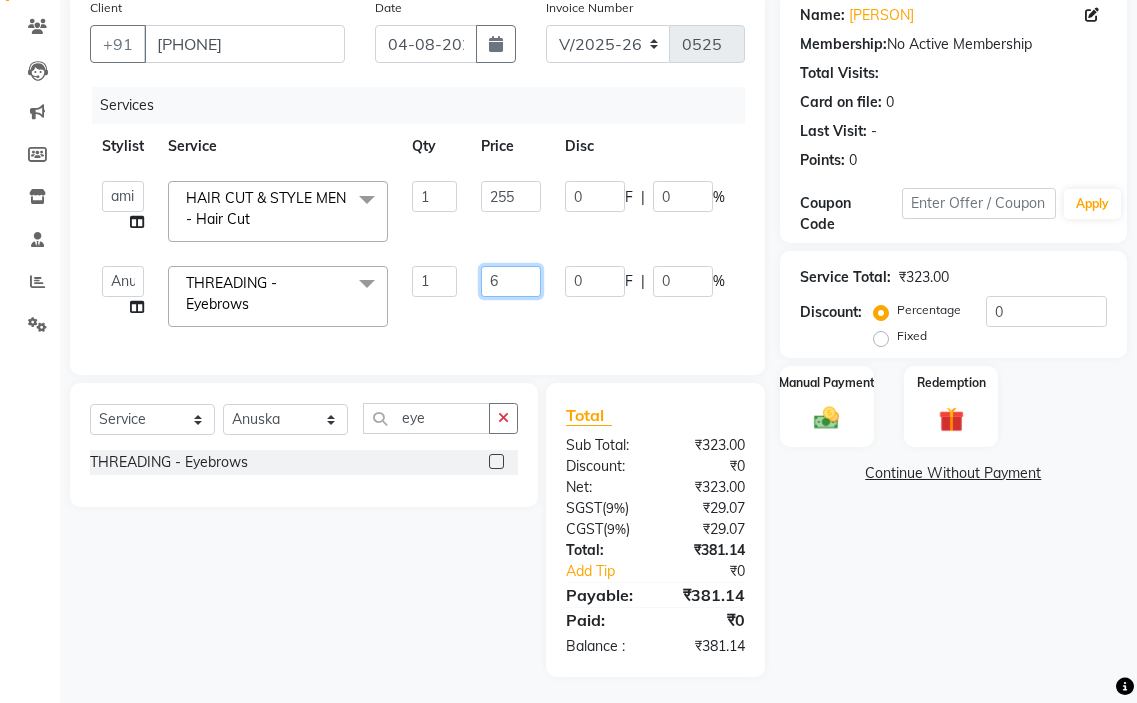 type on "67" 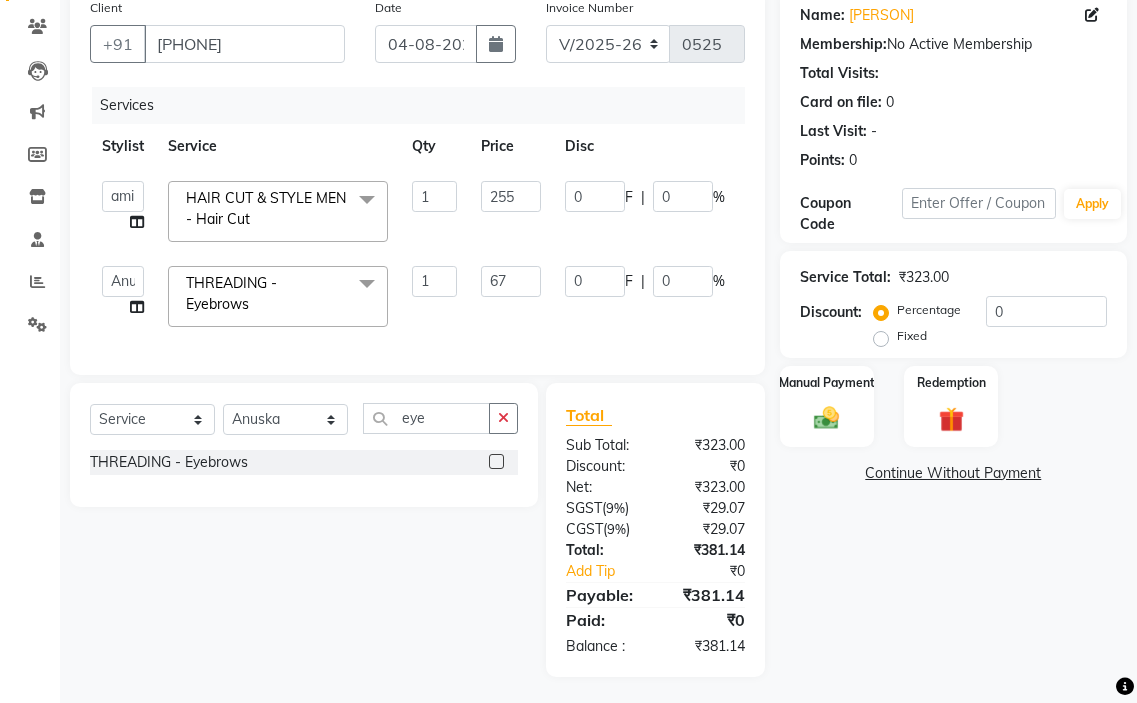 click on "67" 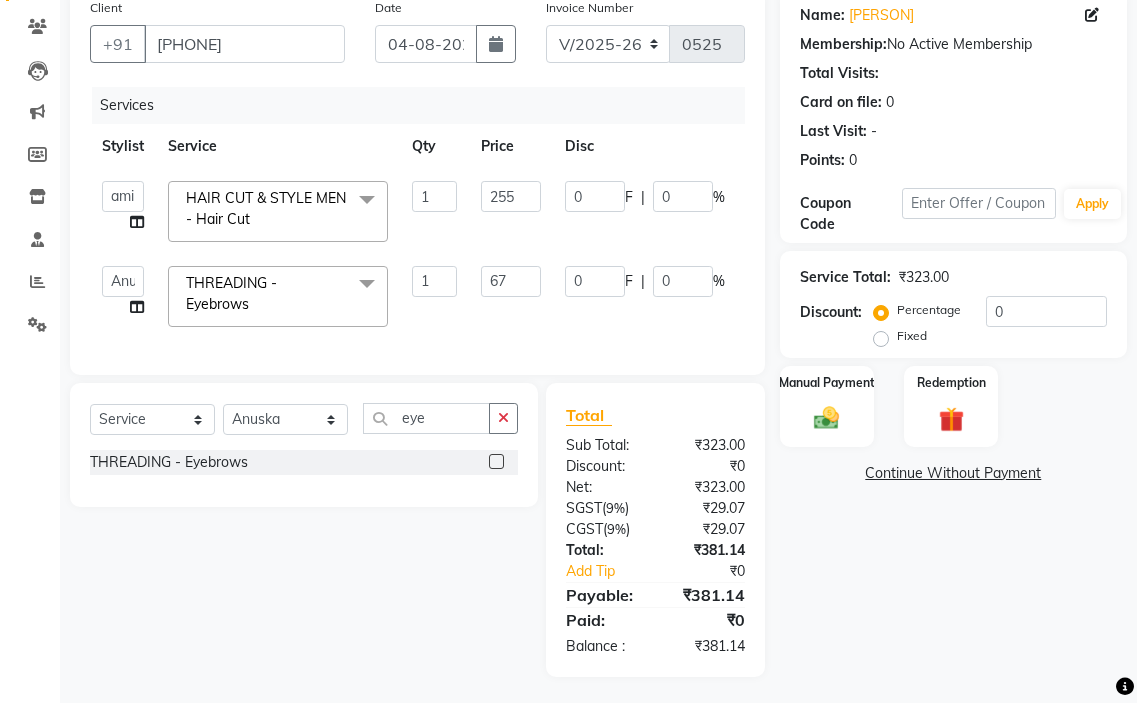 select on "61631" 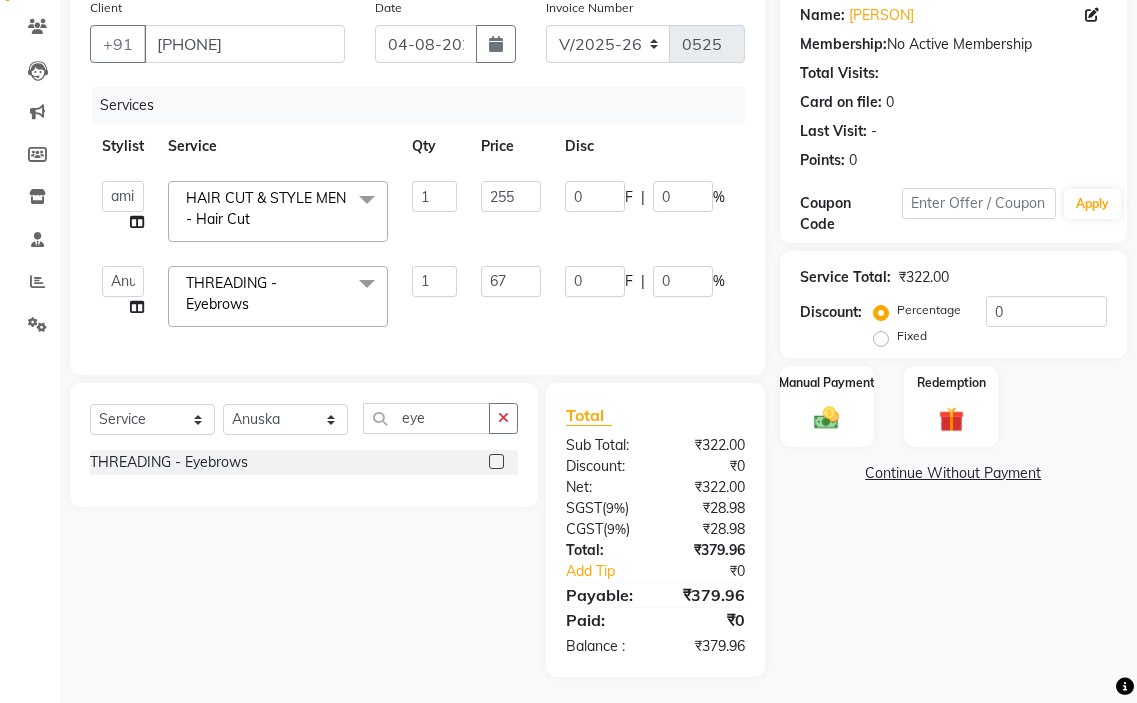 click on "67" 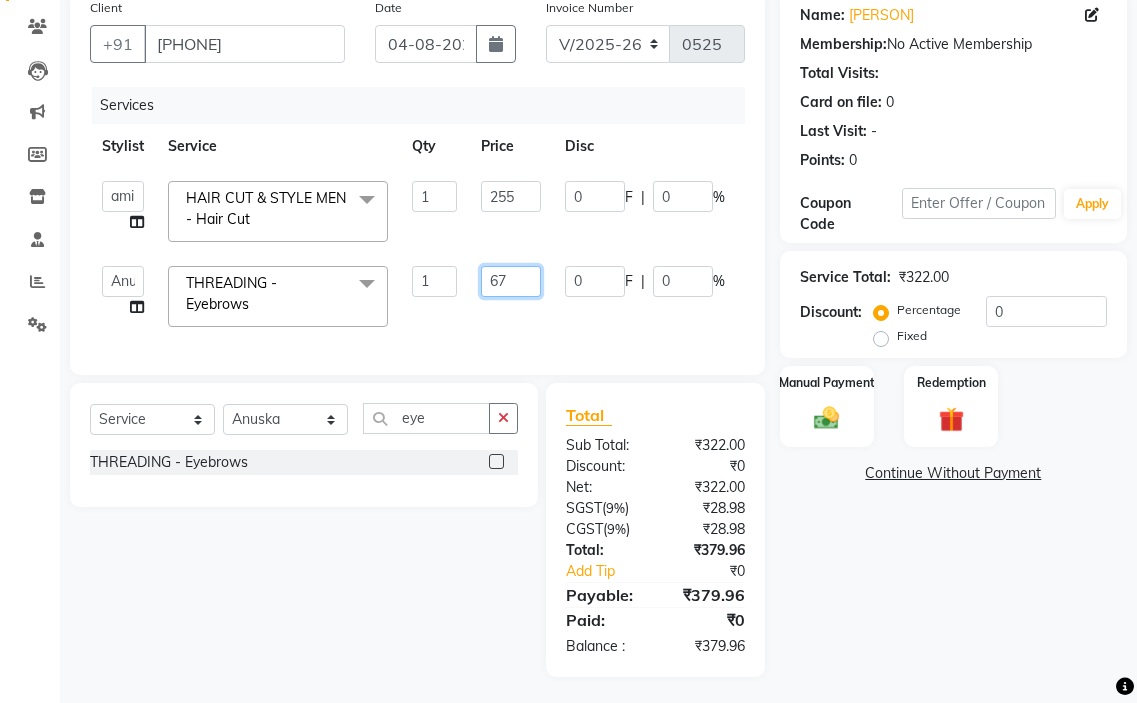 click on "67" 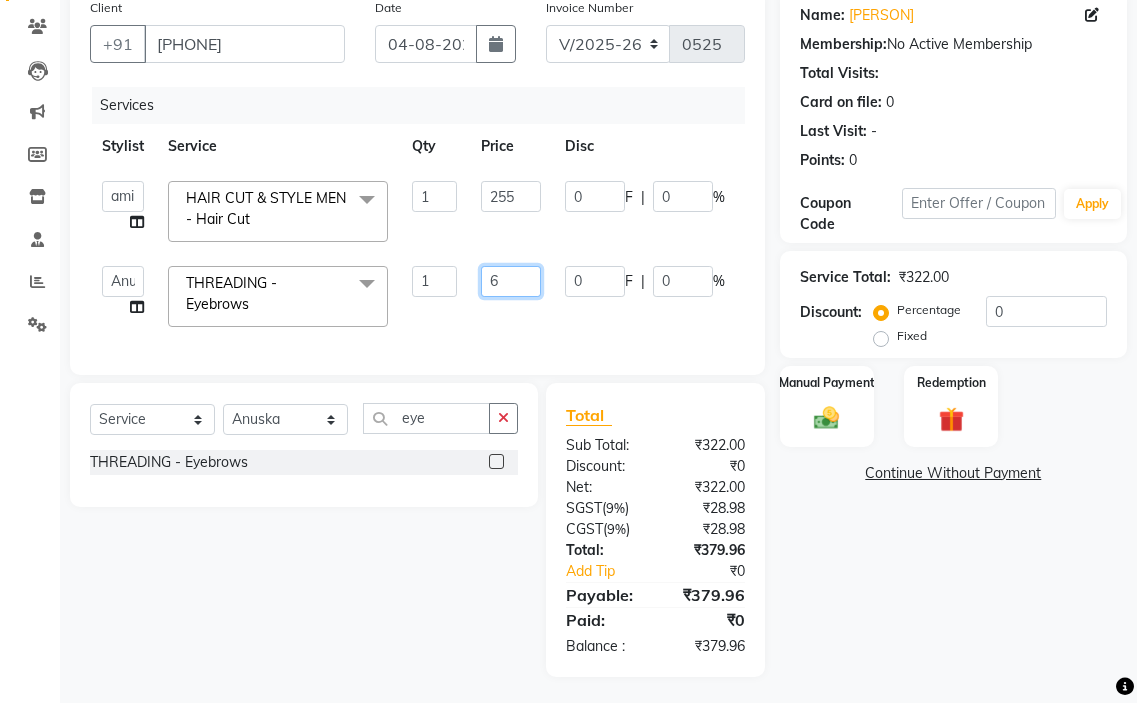 type on "68" 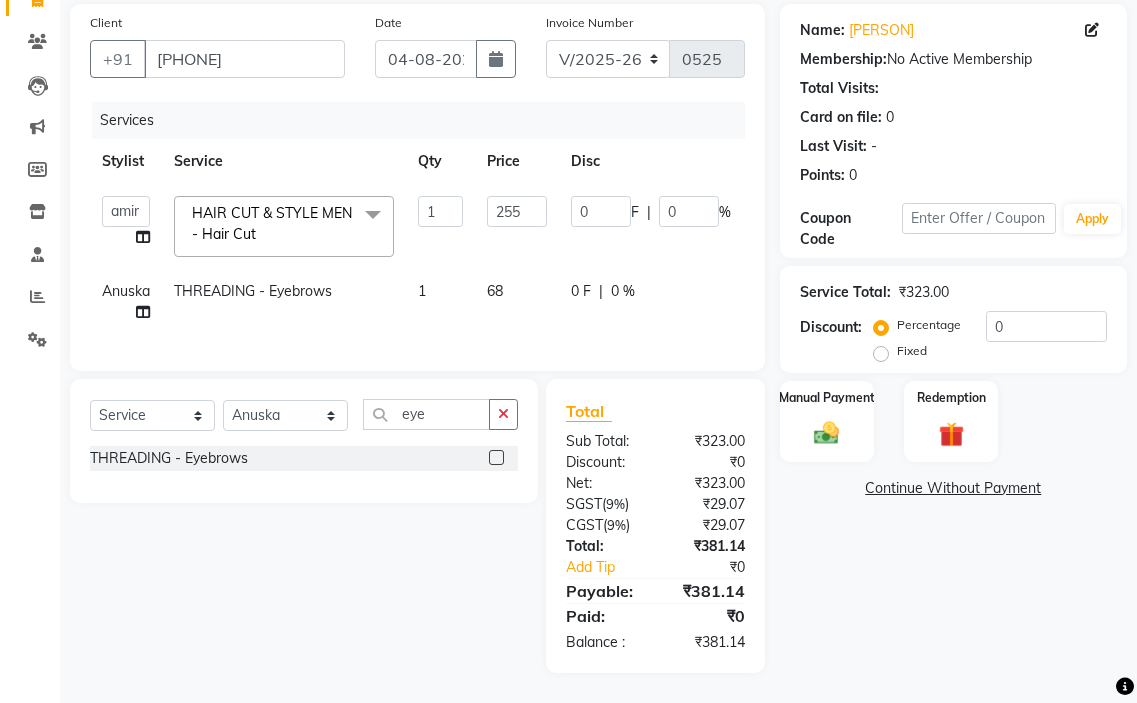 click on "68" 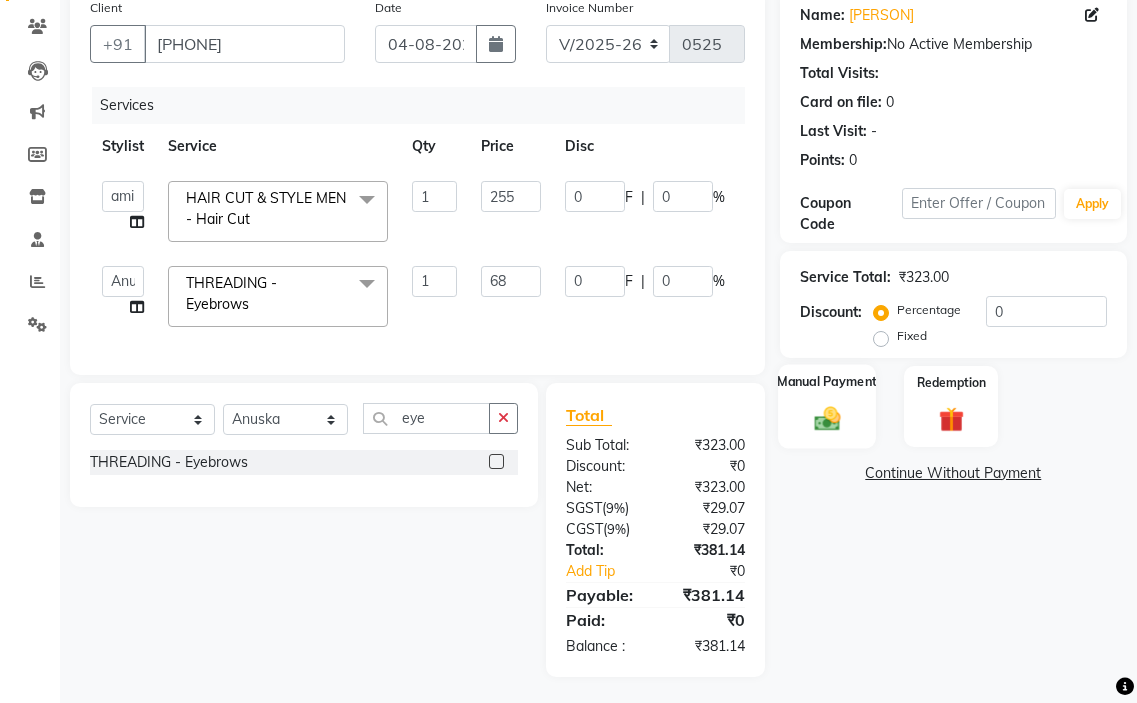 click on "Manual Payment" 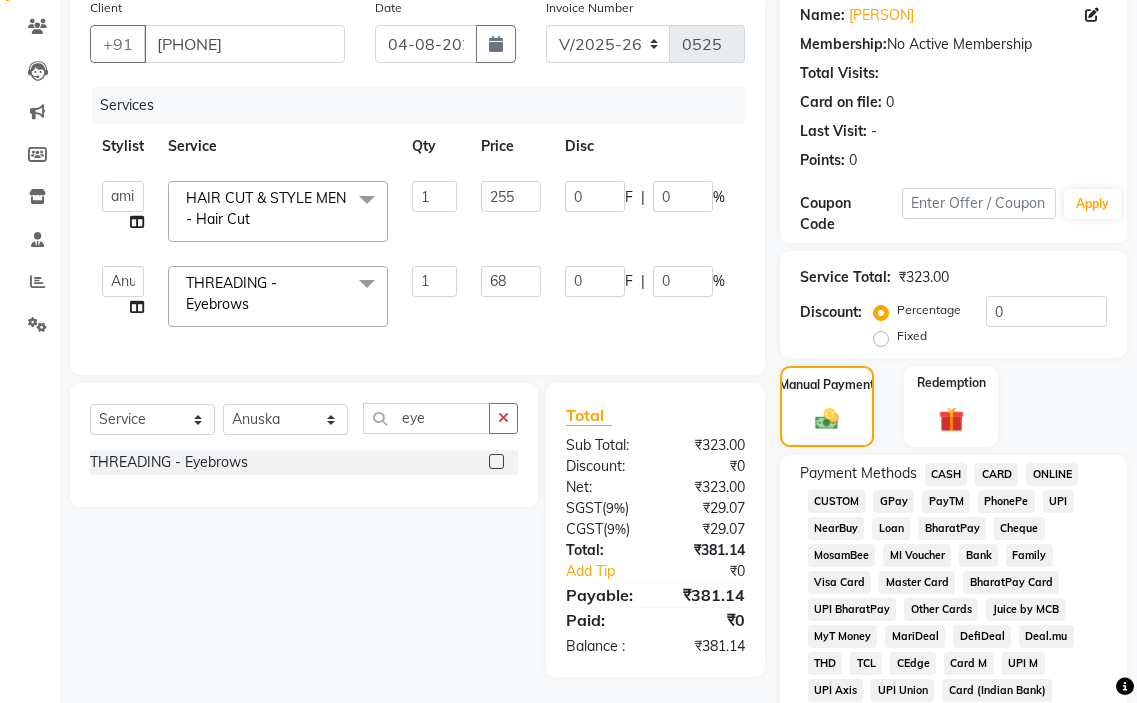 click on "GPay" 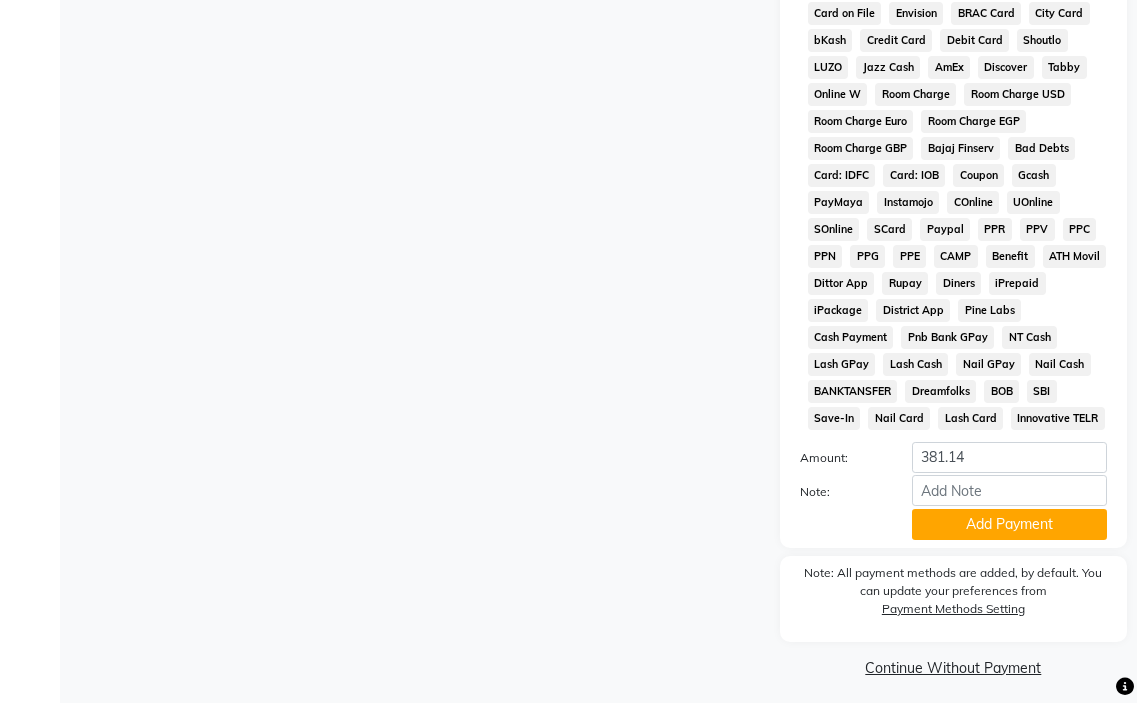 scroll, scrollTop: 1010, scrollLeft: 0, axis: vertical 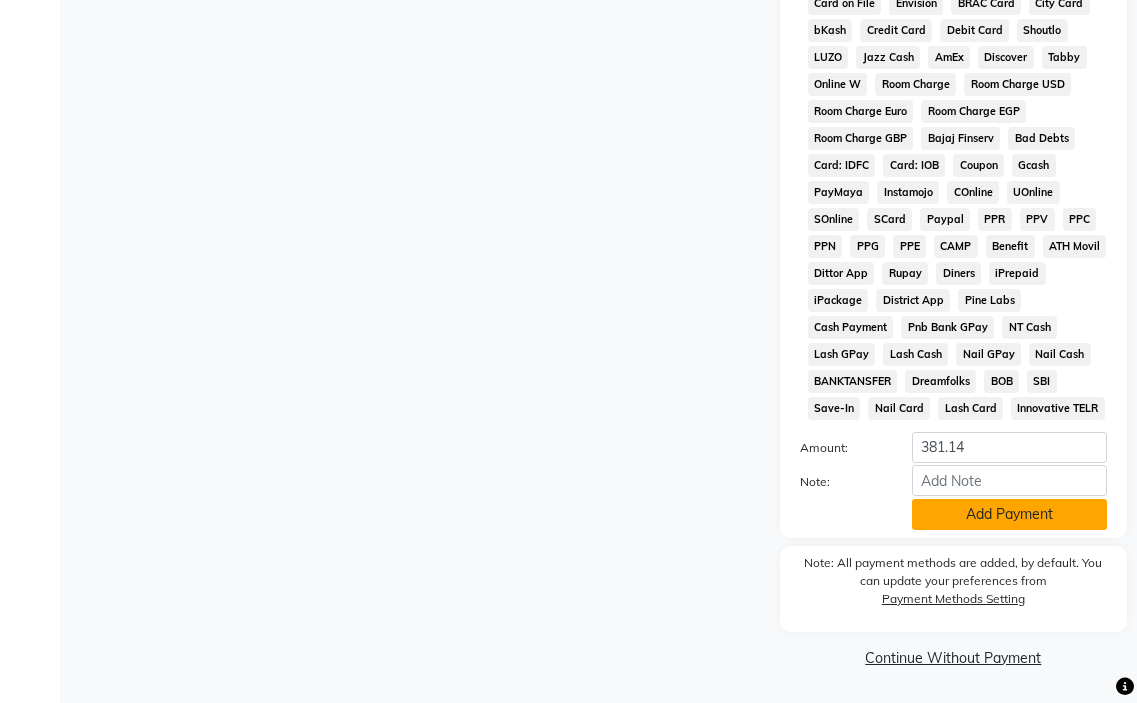 click on "Add Payment" 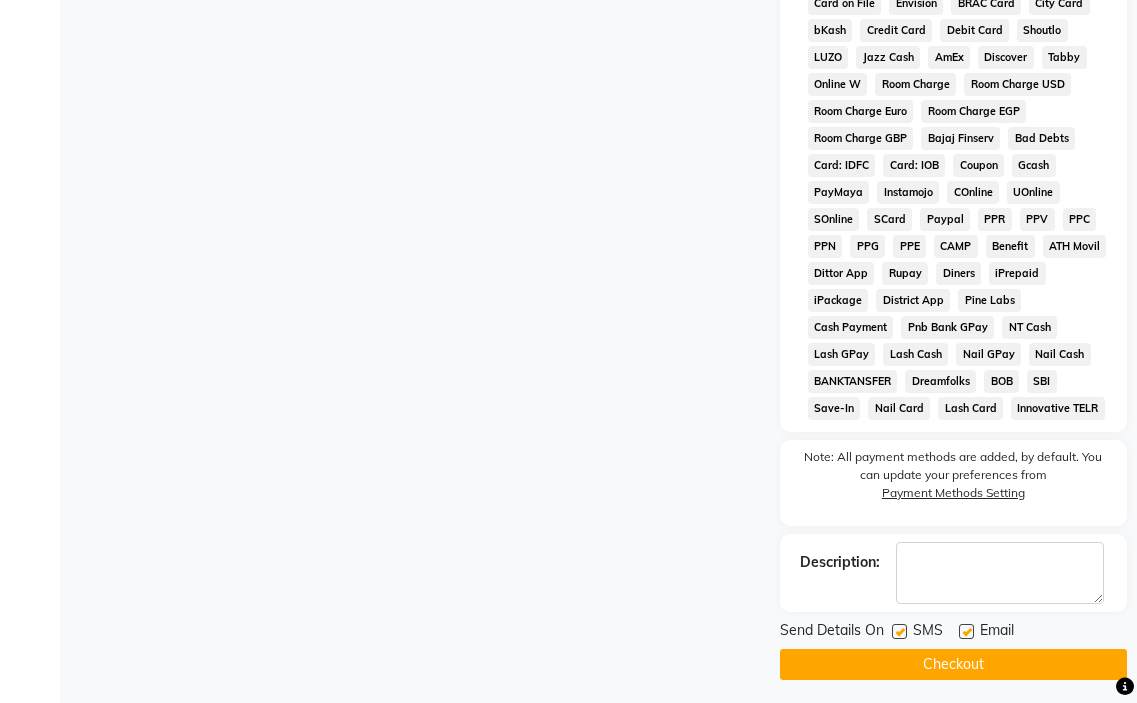 click 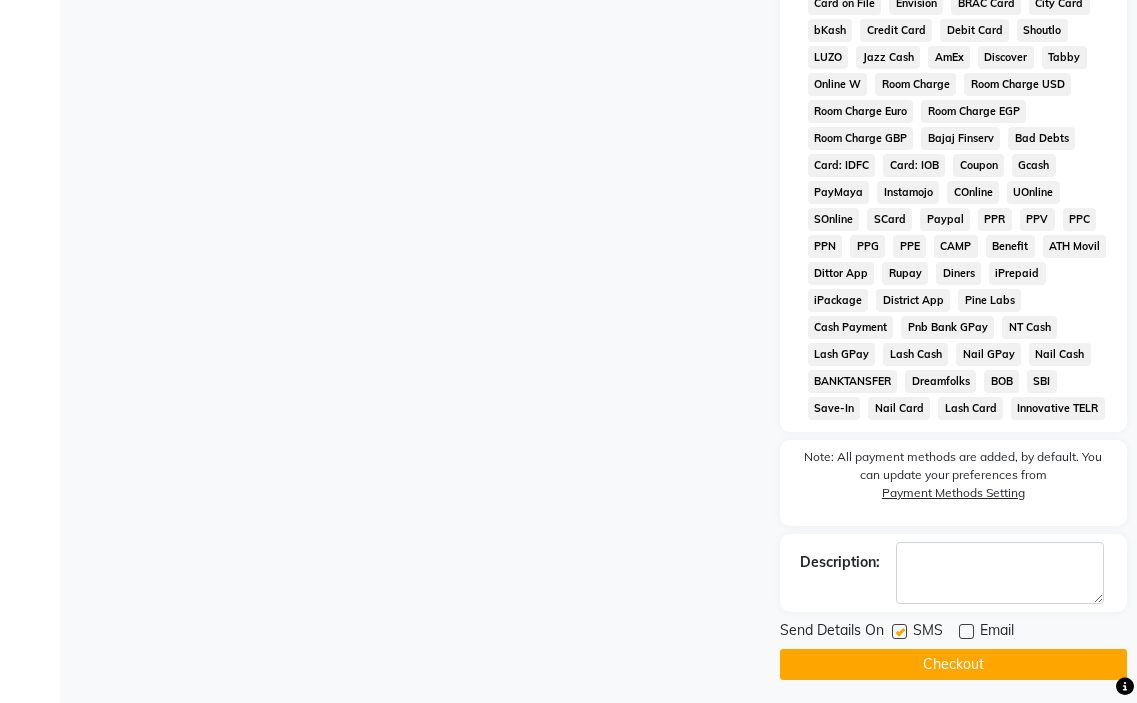 click on "Checkout" 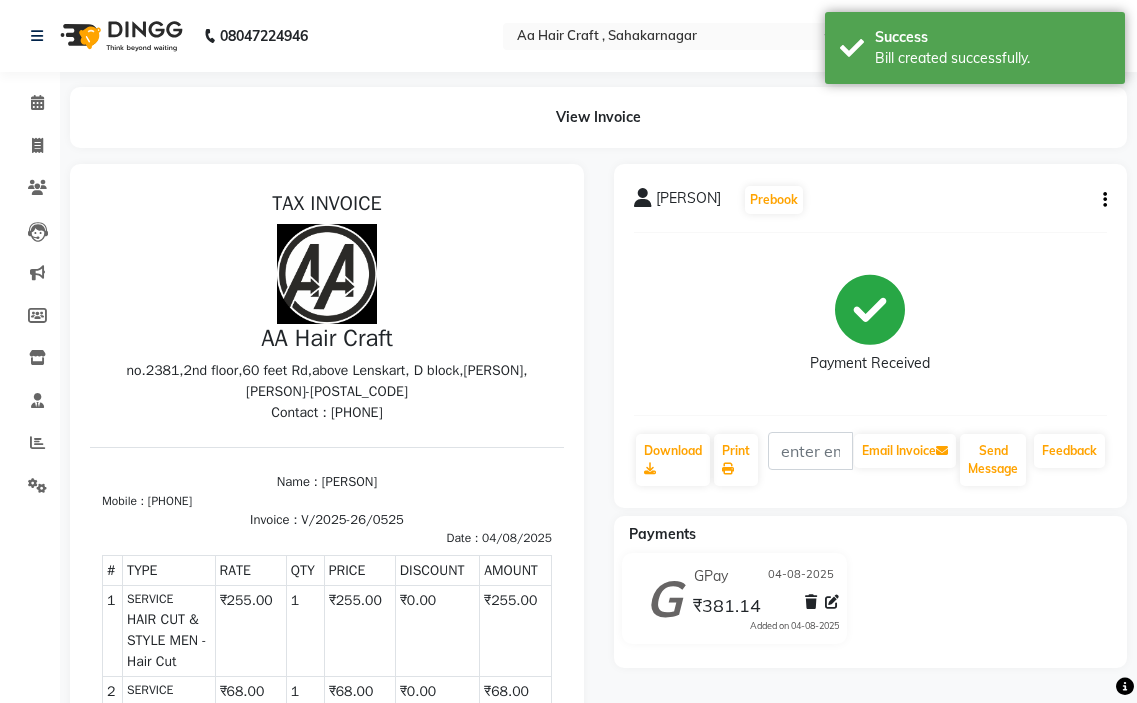 scroll, scrollTop: 0, scrollLeft: 0, axis: both 